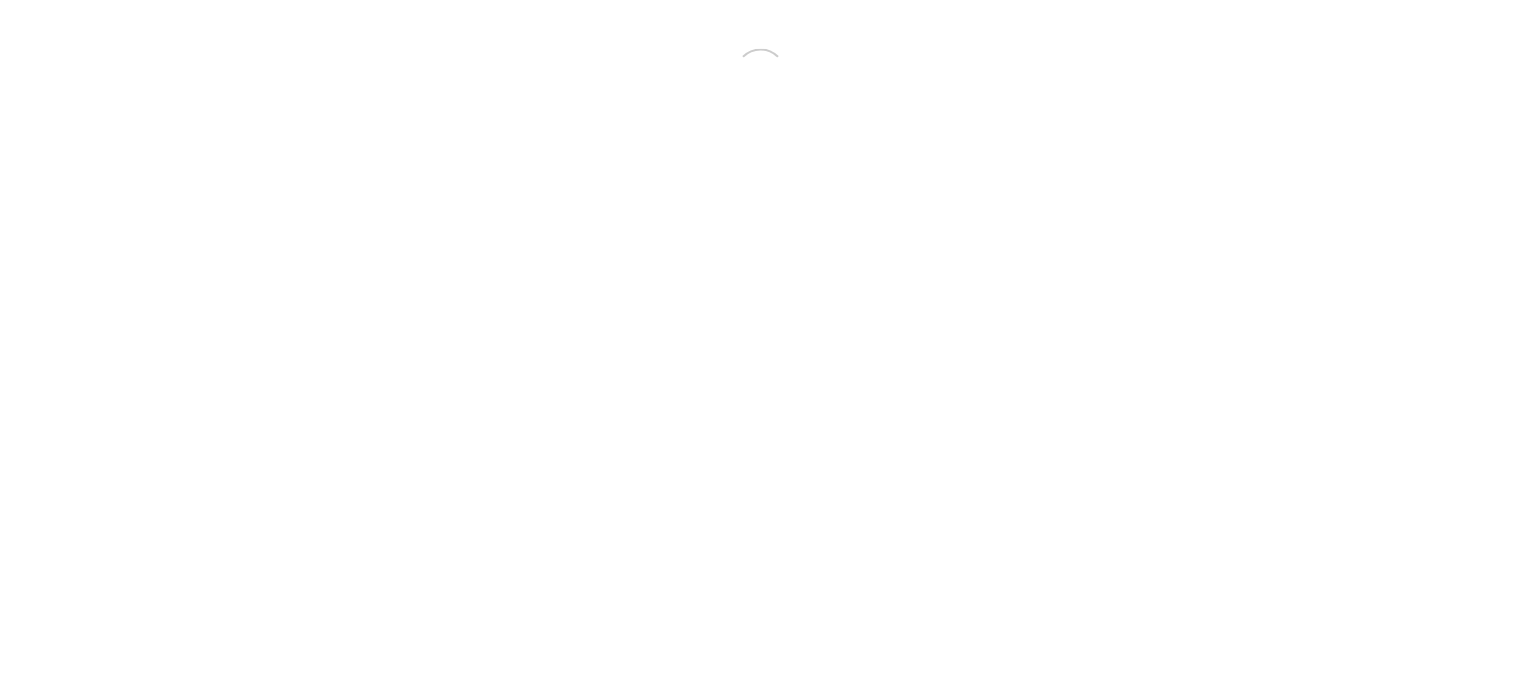 scroll, scrollTop: 0, scrollLeft: 0, axis: both 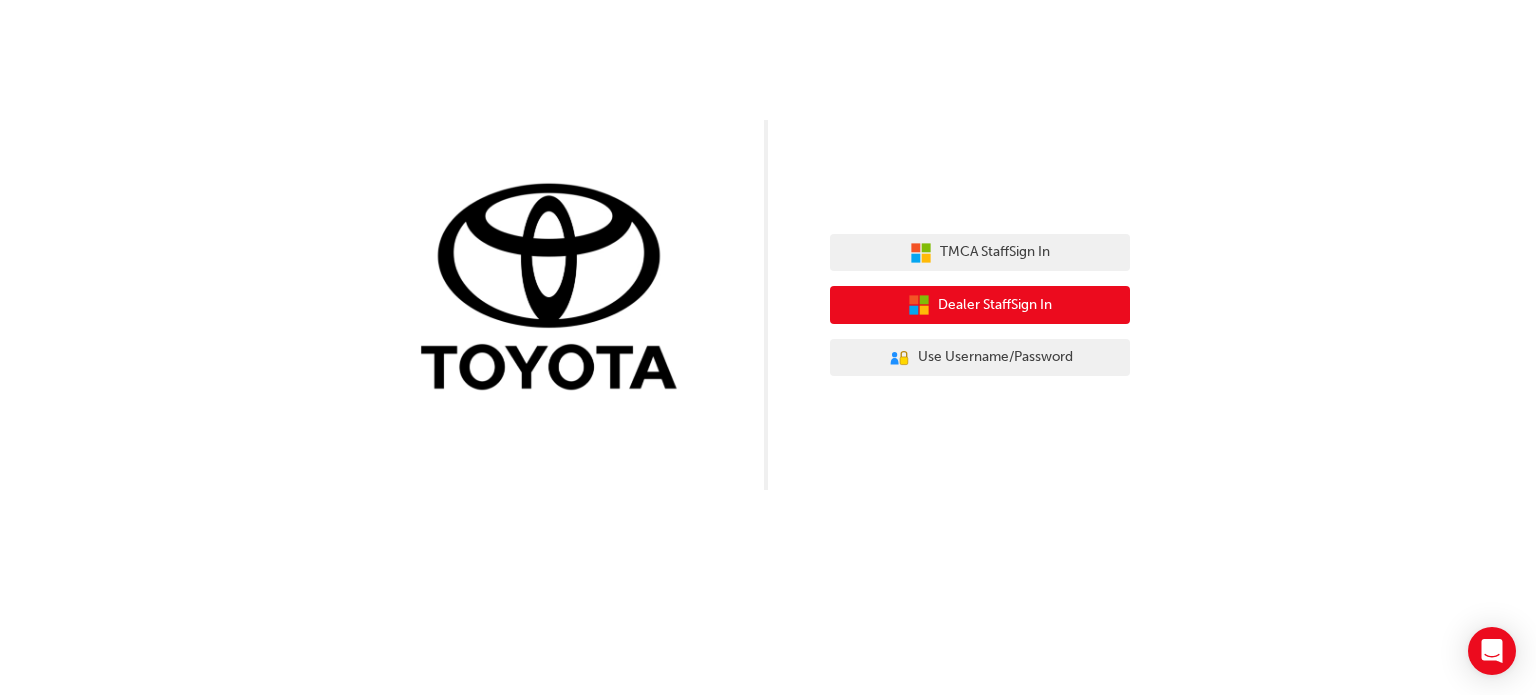 click on "Dealer Staff  Sign In" at bounding box center (995, 305) 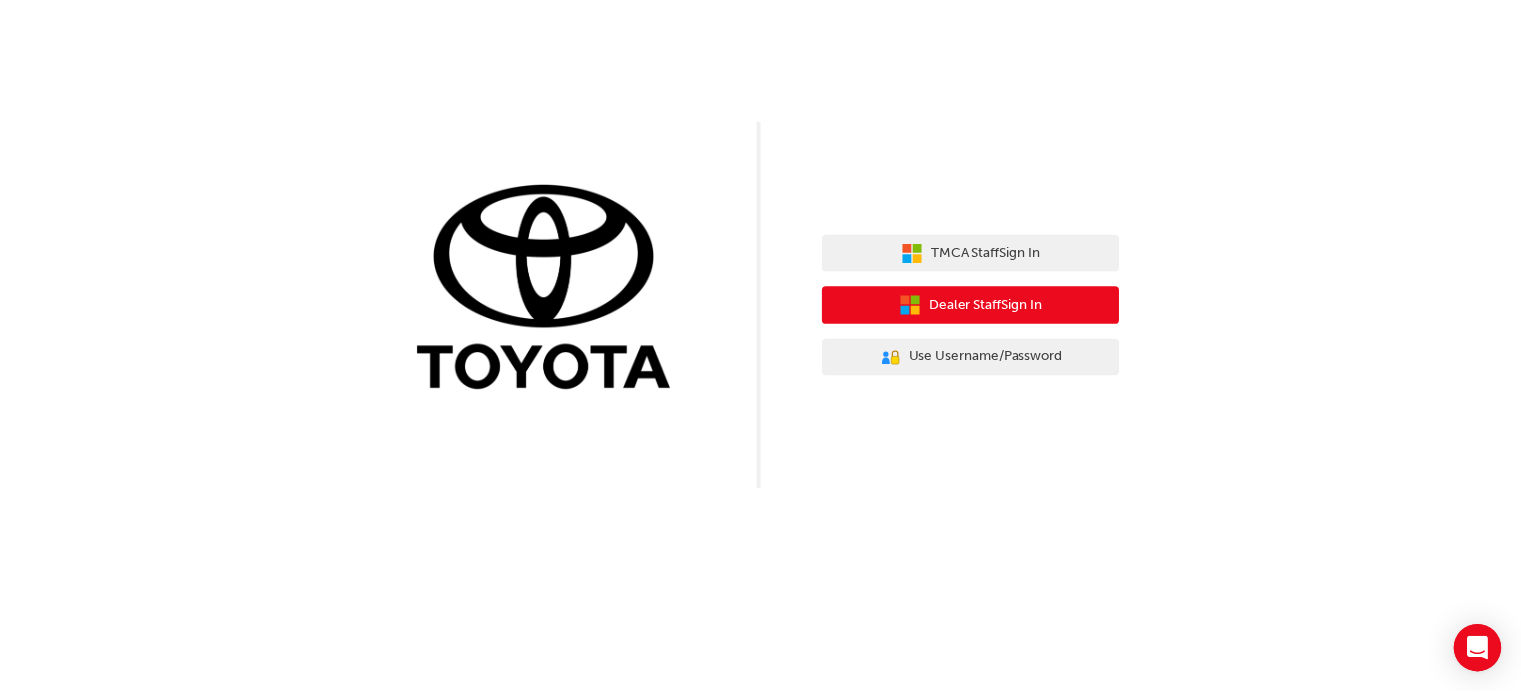 scroll, scrollTop: 0, scrollLeft: 0, axis: both 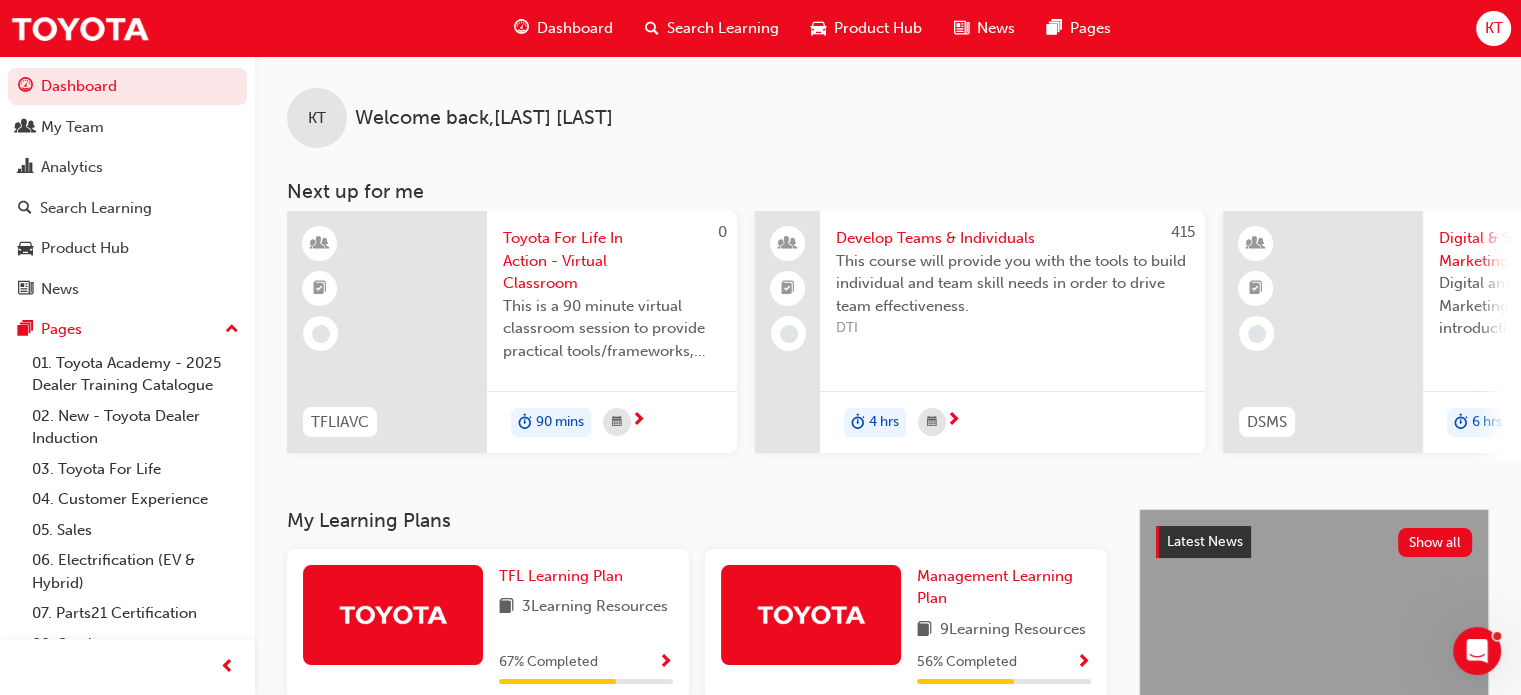 click on "Toyota For Life In Action - Virtual Classroom" at bounding box center [612, 261] 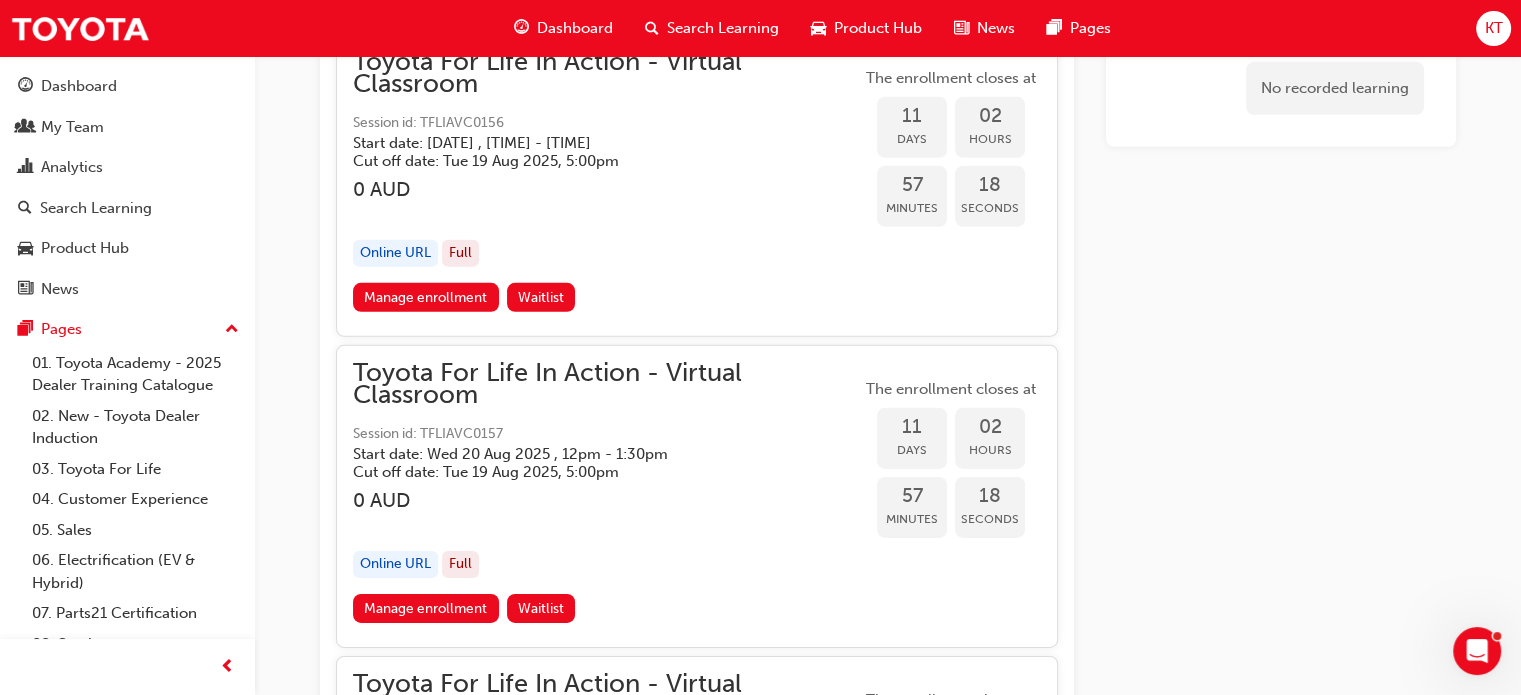 scroll, scrollTop: 6249, scrollLeft: 0, axis: vertical 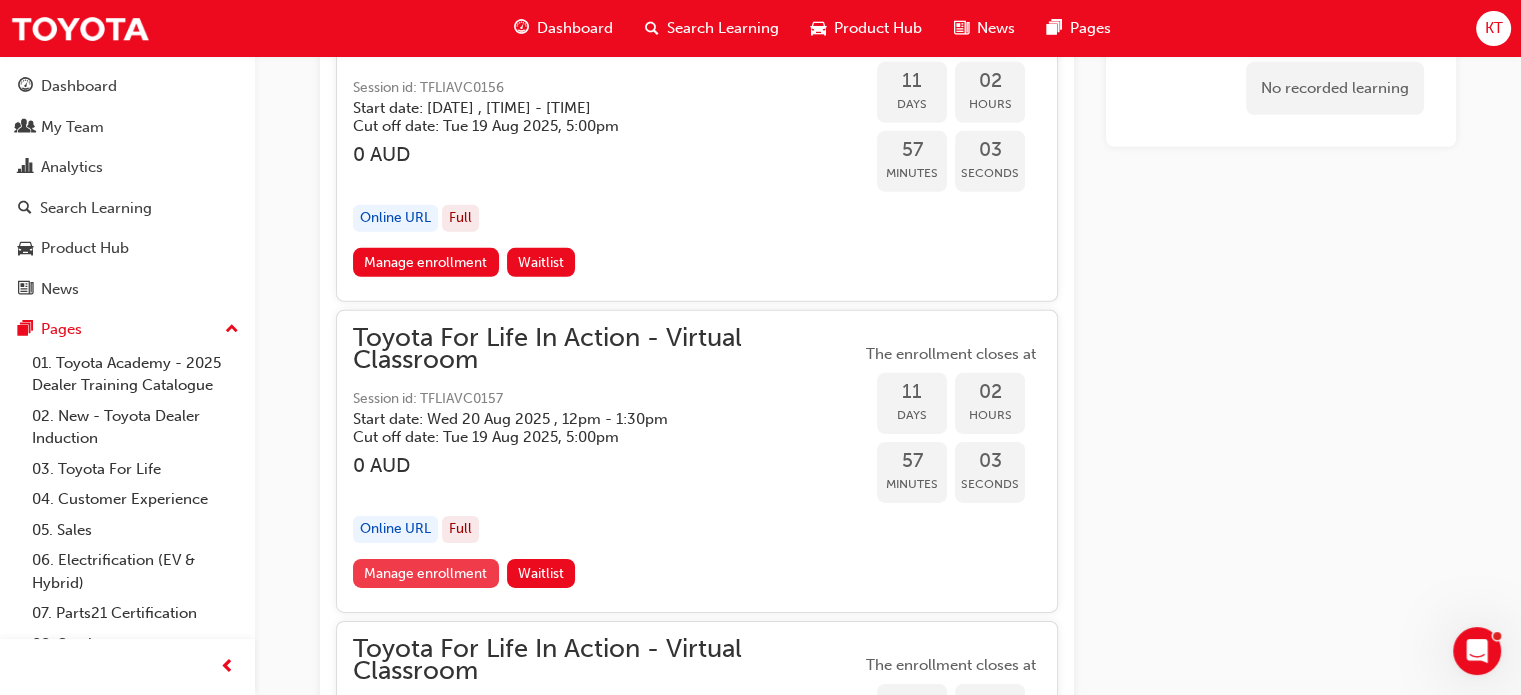 click on "Manage enrollment" at bounding box center [426, 573] 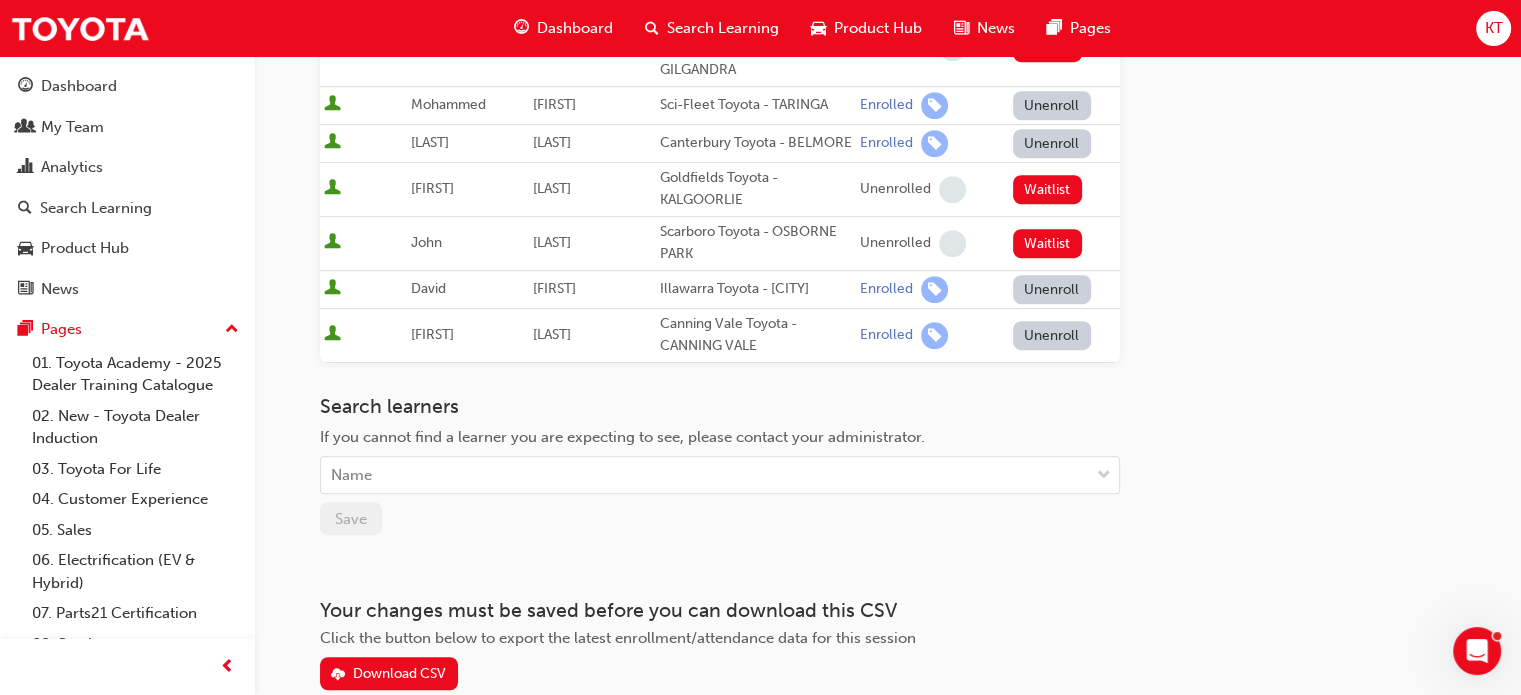 scroll, scrollTop: 1000, scrollLeft: 0, axis: vertical 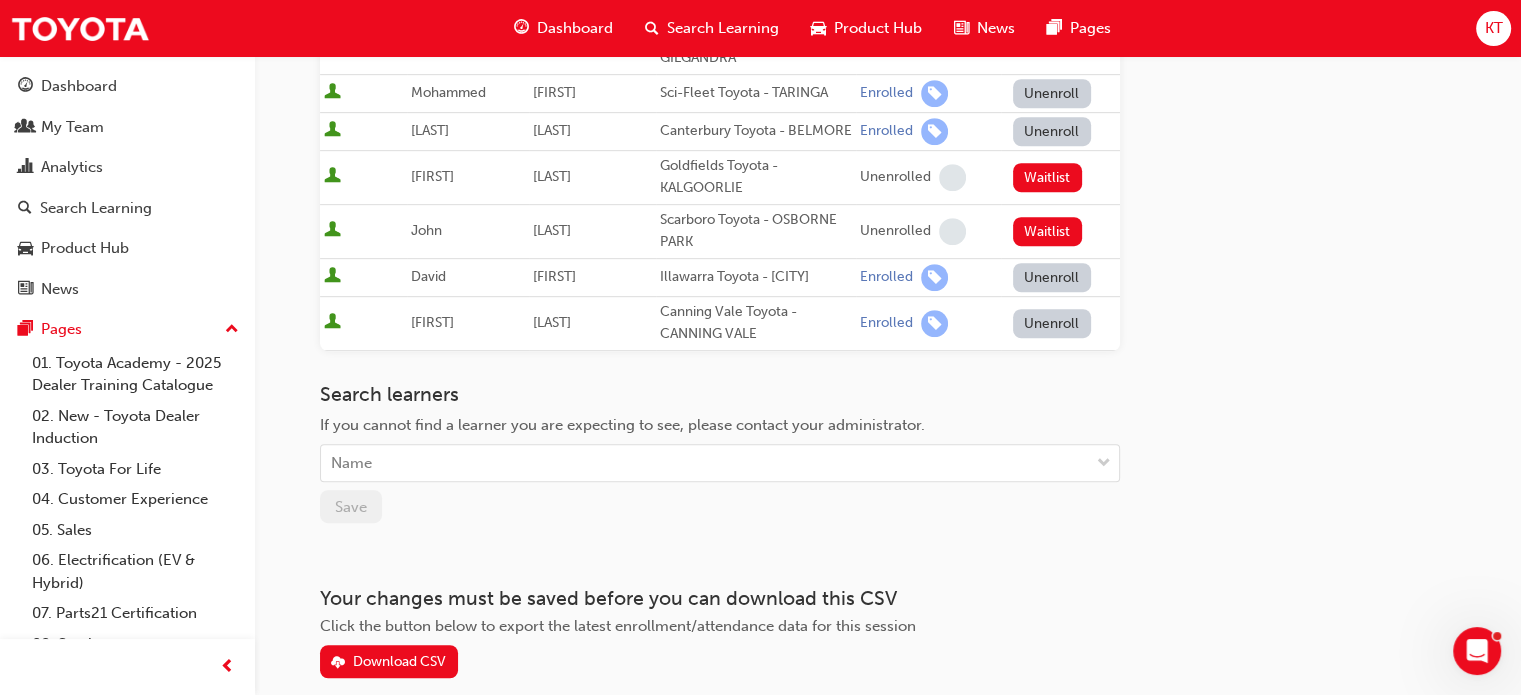 click on "Unenroll" at bounding box center [1052, 277] 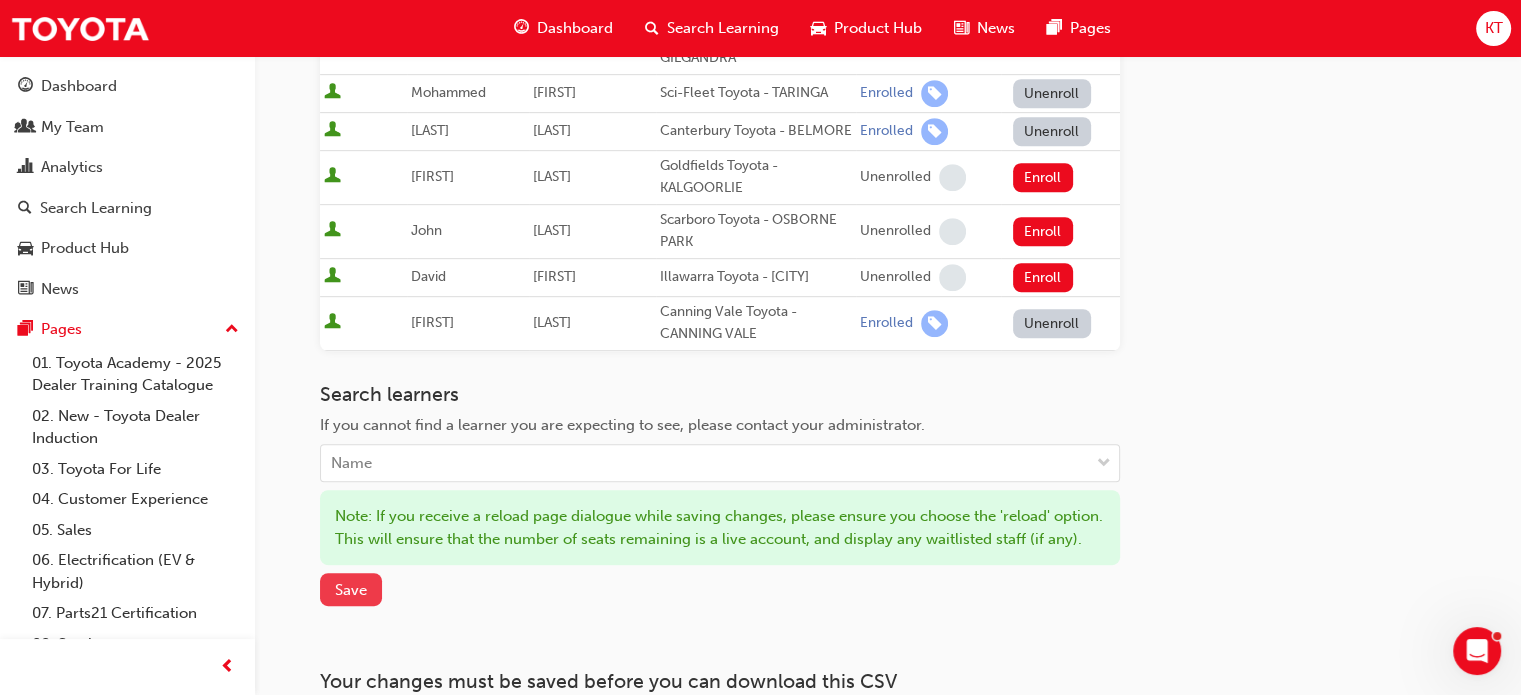 click on "Save" at bounding box center (351, 590) 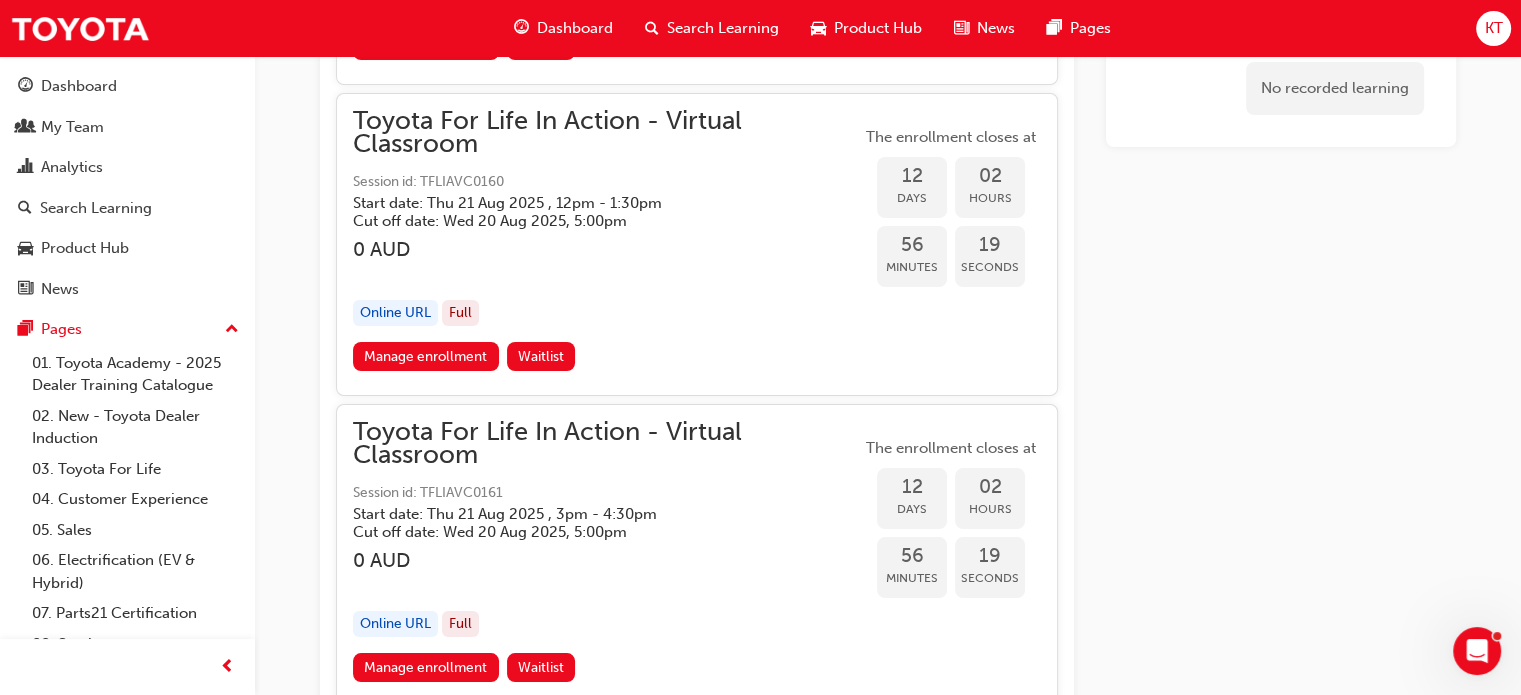 scroll, scrollTop: 7449, scrollLeft: 0, axis: vertical 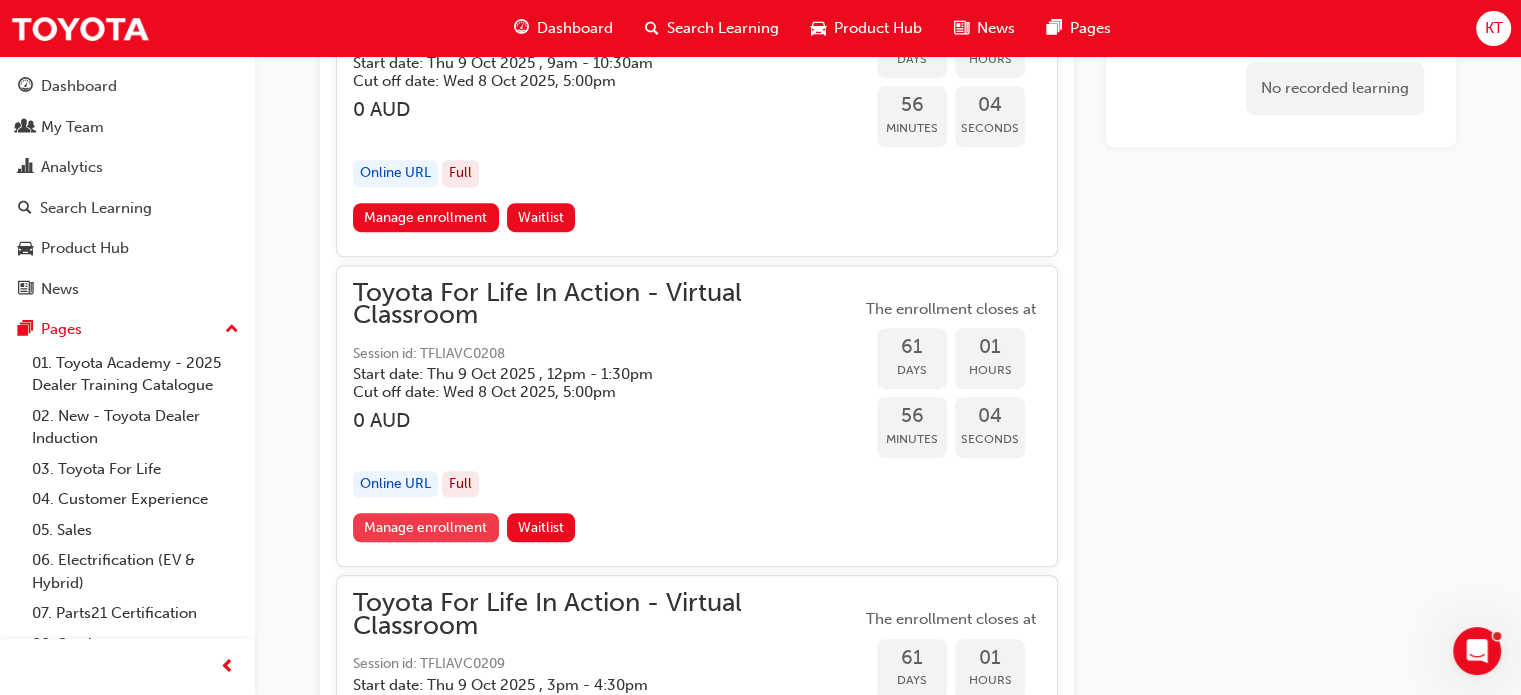 click on "Manage enrollment" at bounding box center (426, 527) 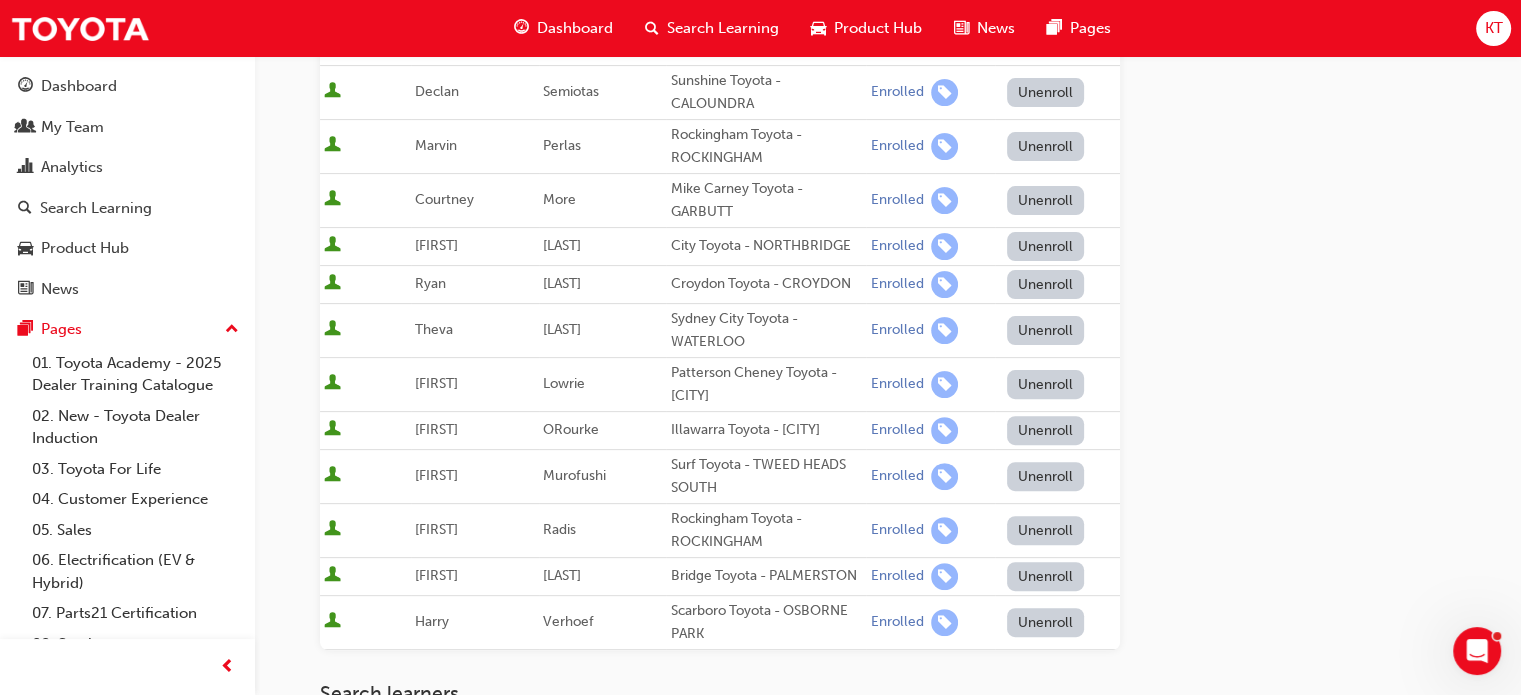 scroll, scrollTop: 600, scrollLeft: 0, axis: vertical 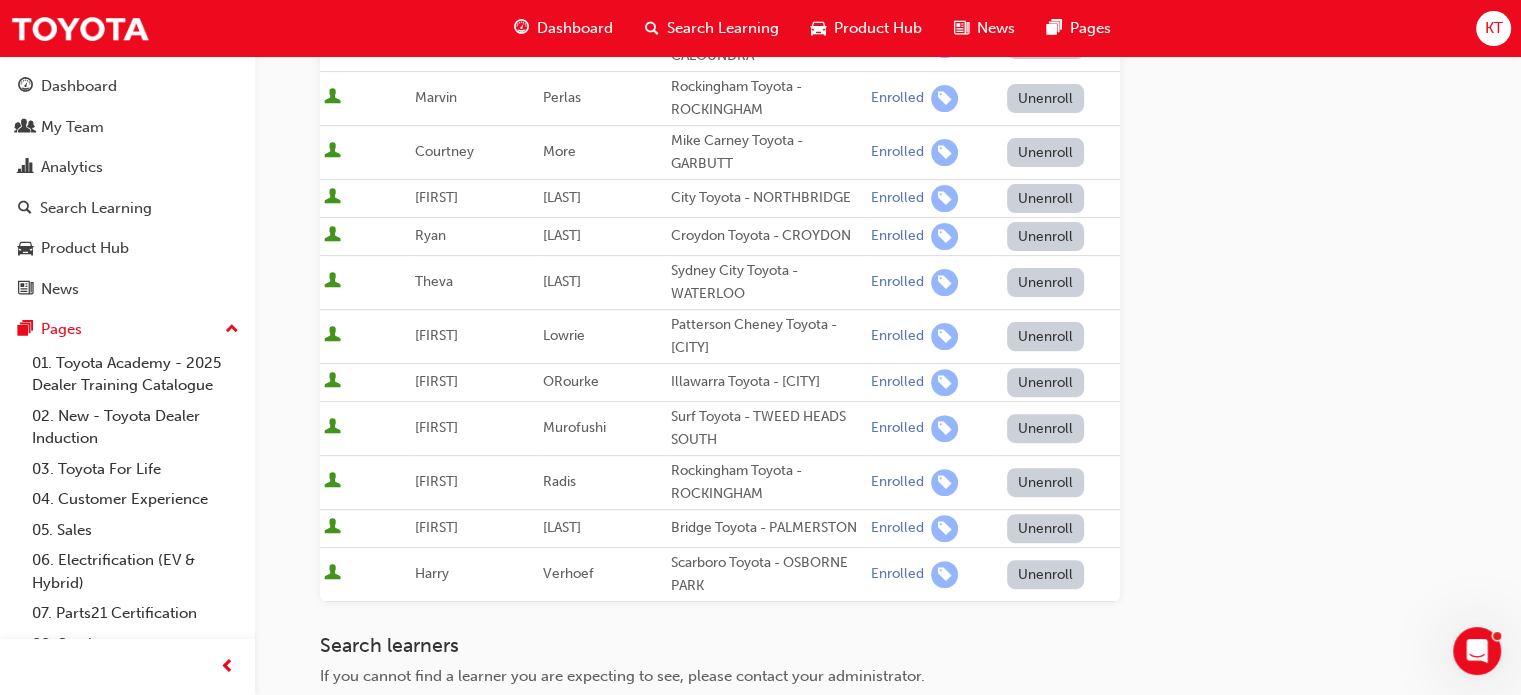 click on "Unenroll" at bounding box center [1046, 382] 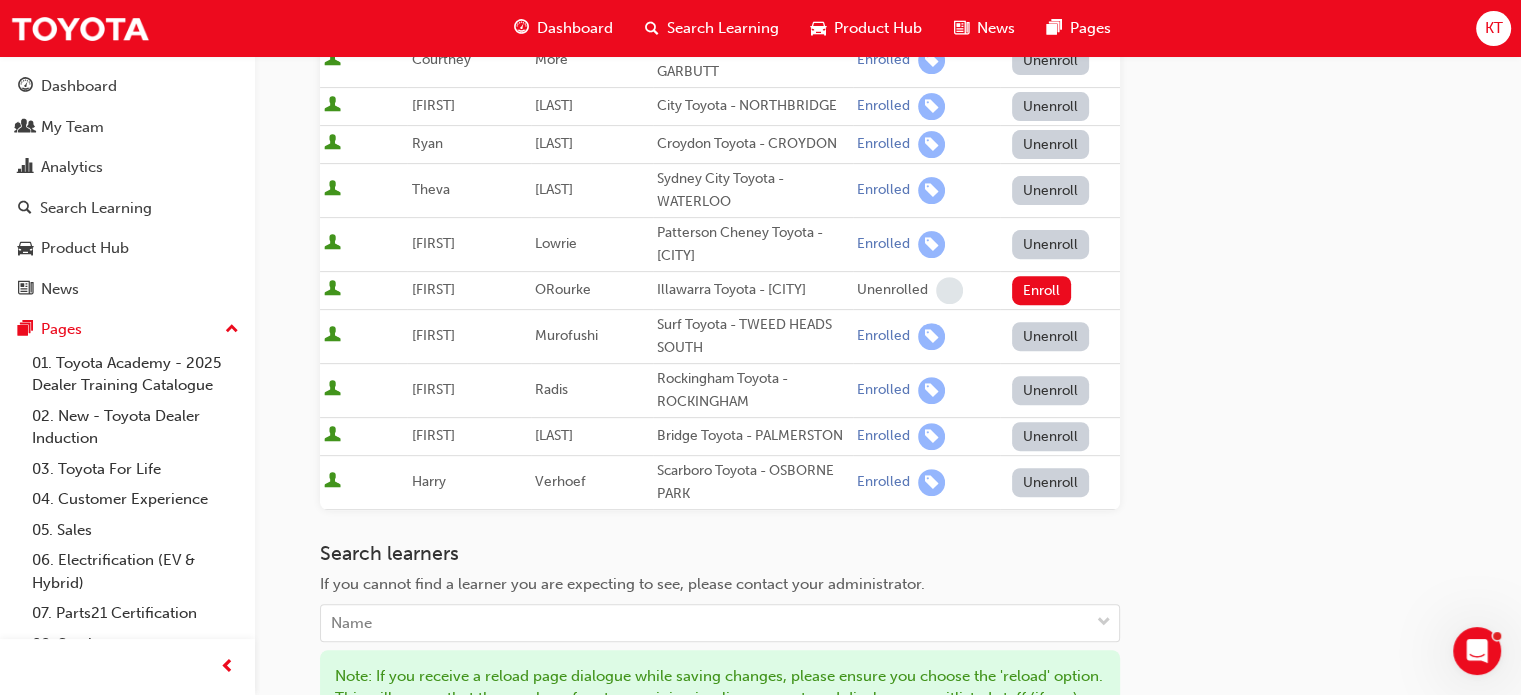 scroll, scrollTop: 800, scrollLeft: 0, axis: vertical 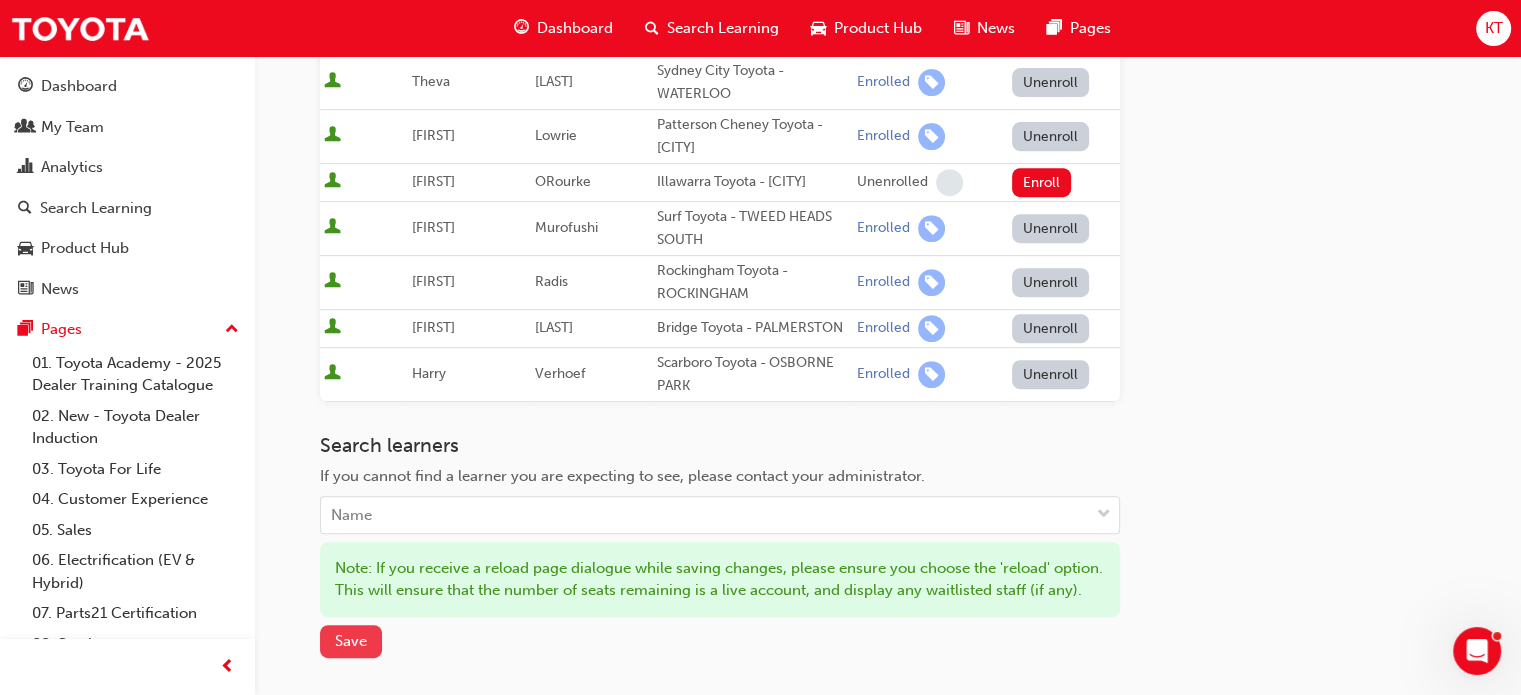 click on "Save" at bounding box center [351, 641] 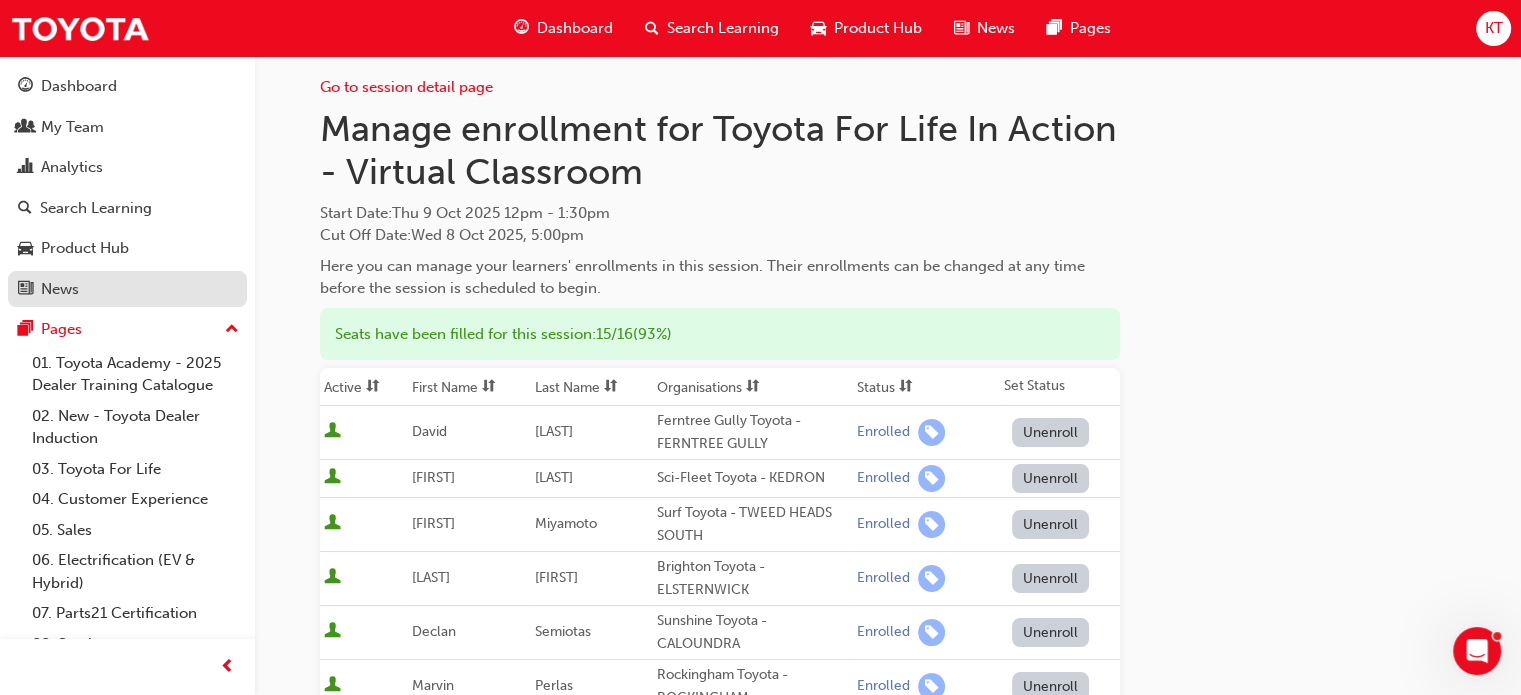 scroll, scrollTop: 0, scrollLeft: 0, axis: both 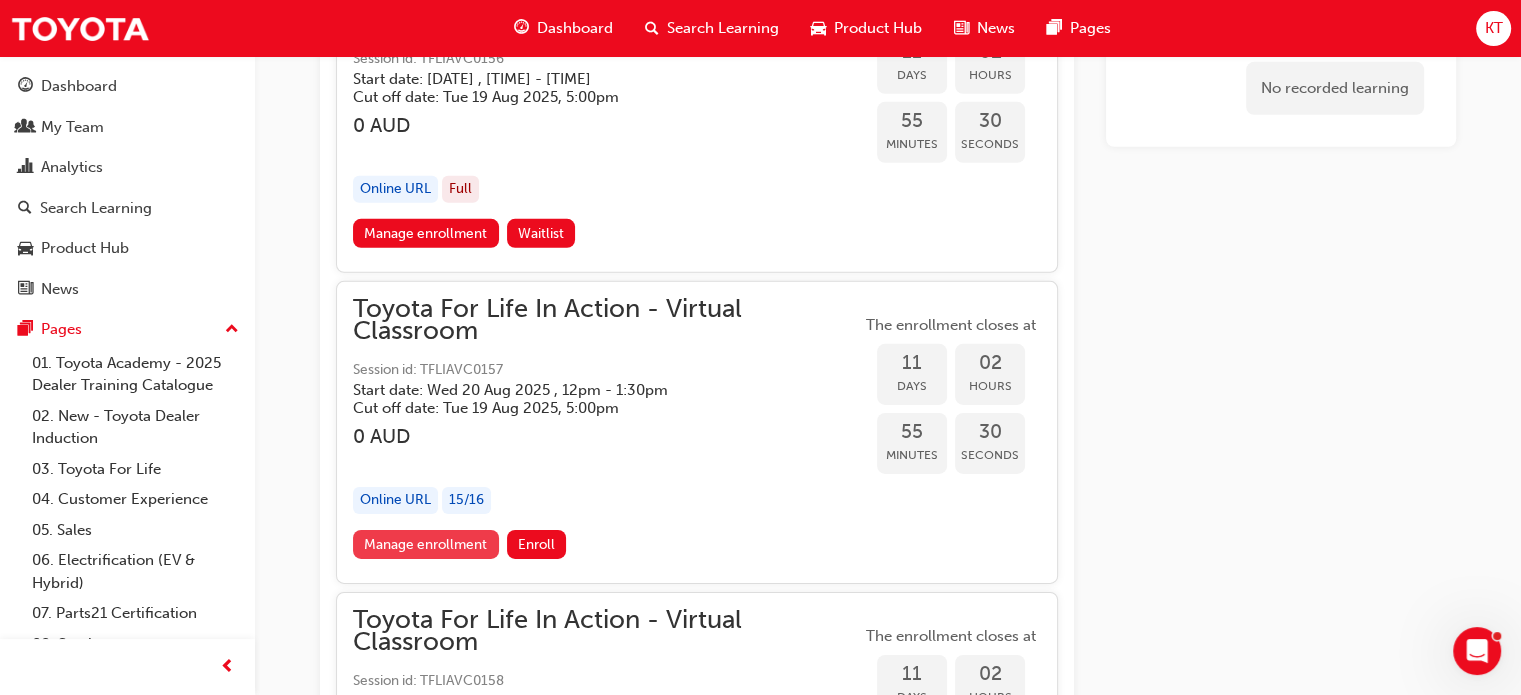 click on "Manage enrollment" at bounding box center [426, 544] 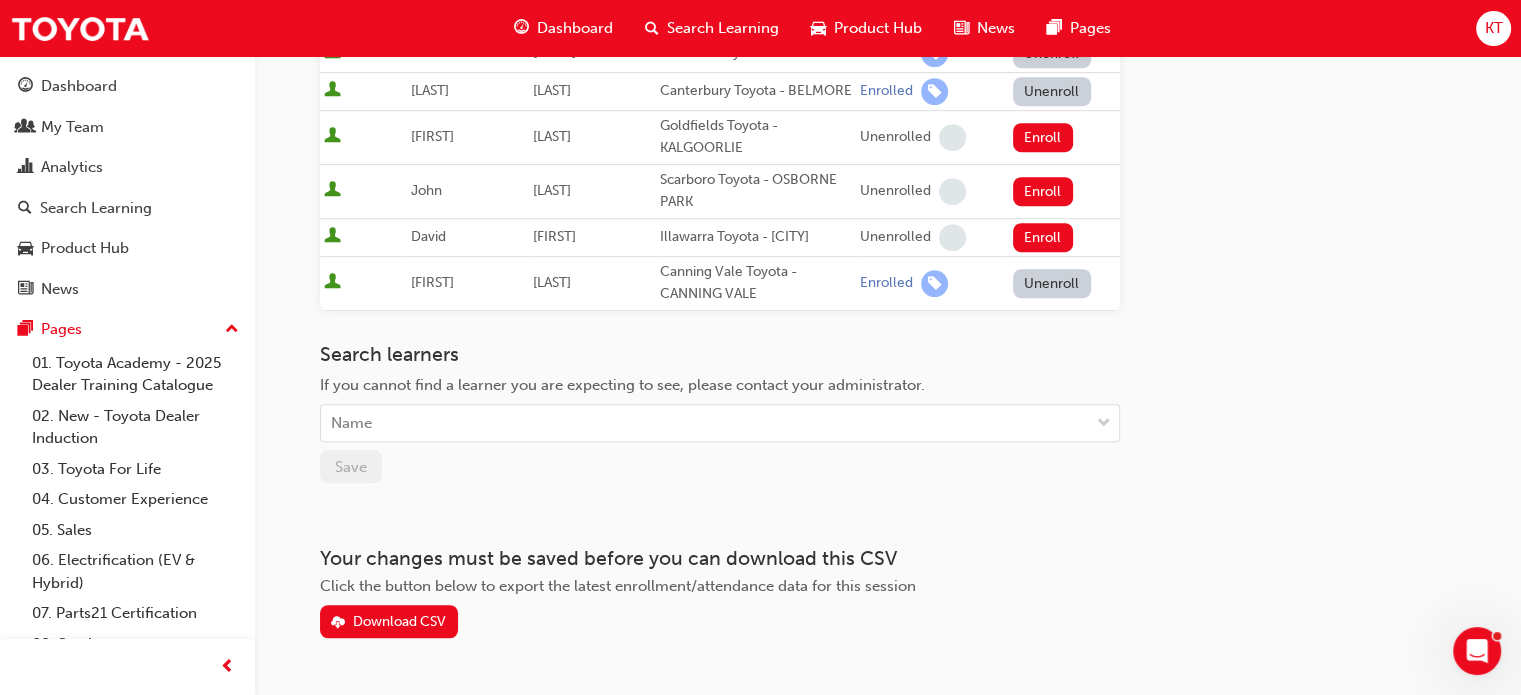 scroll, scrollTop: 1100, scrollLeft: 0, axis: vertical 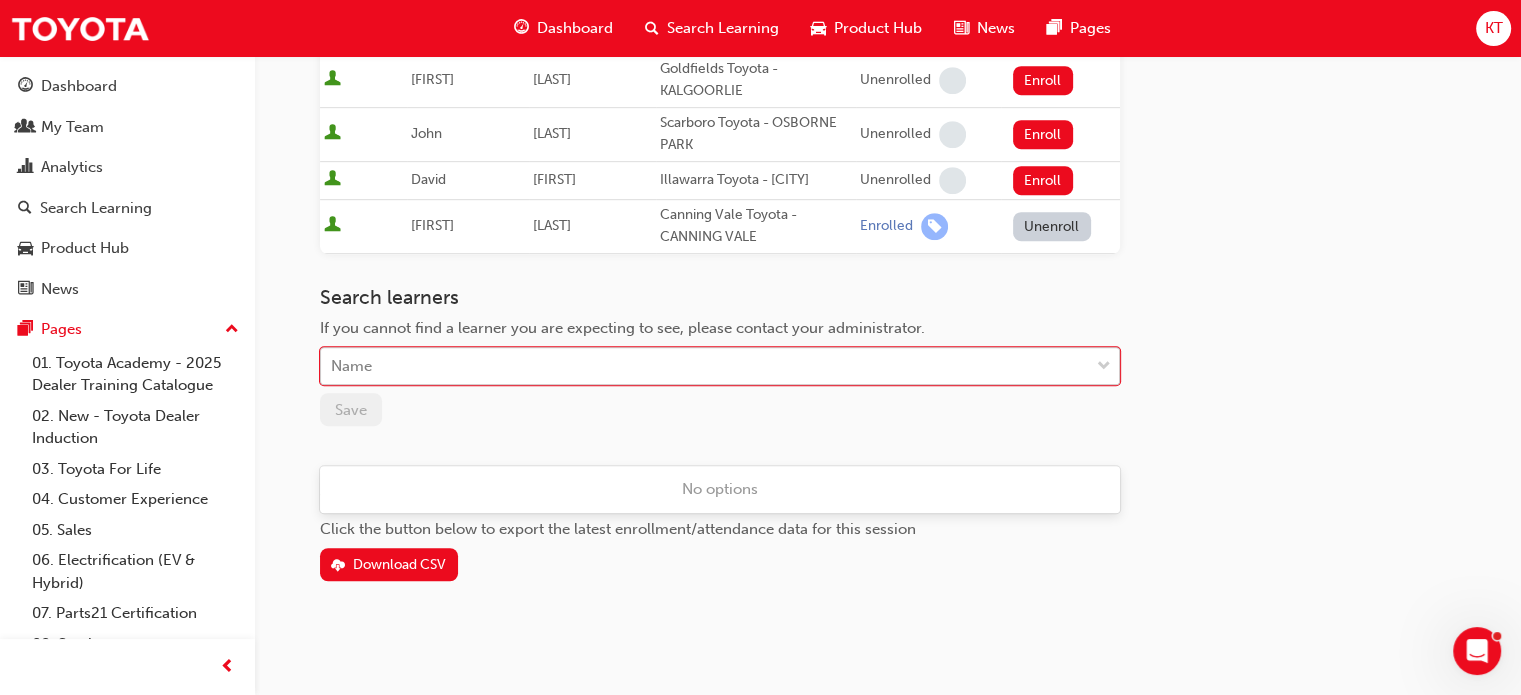 click on "Name" at bounding box center (705, 366) 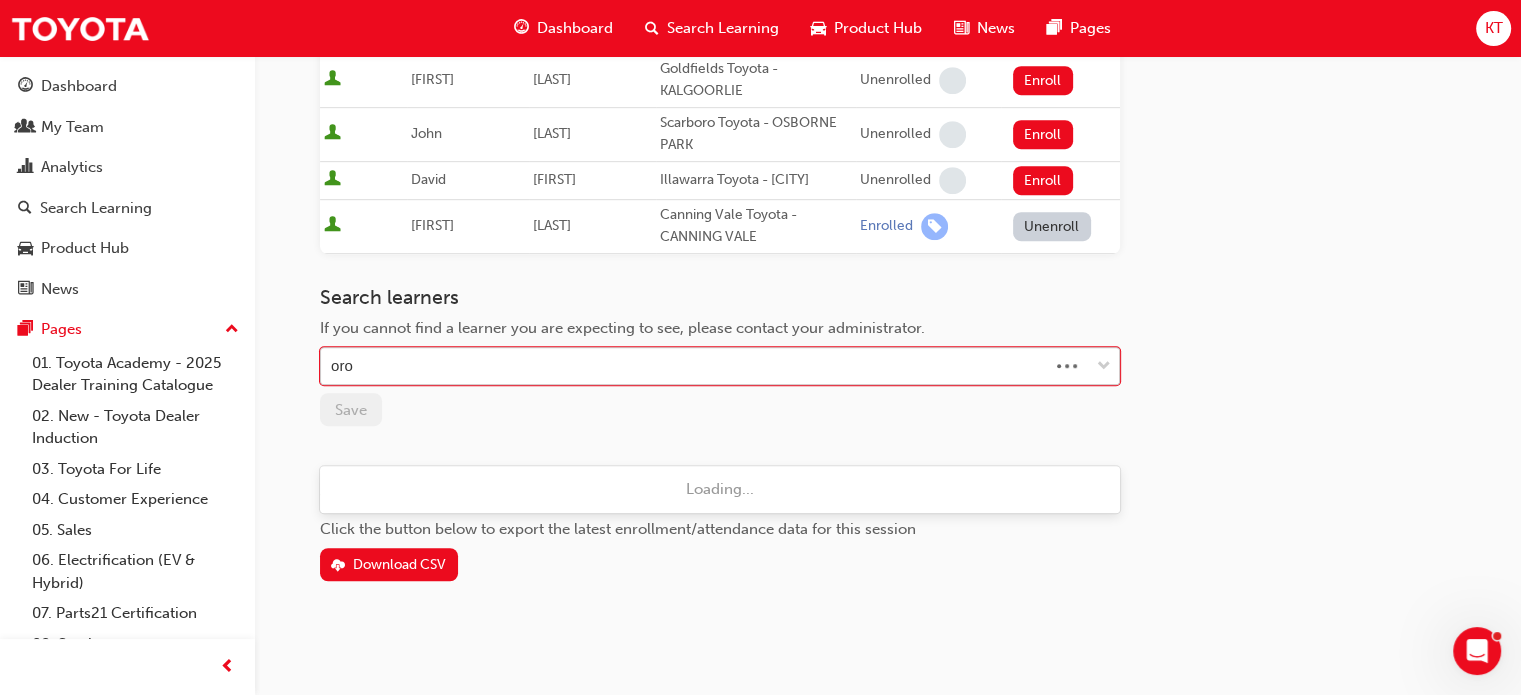 type on "orou" 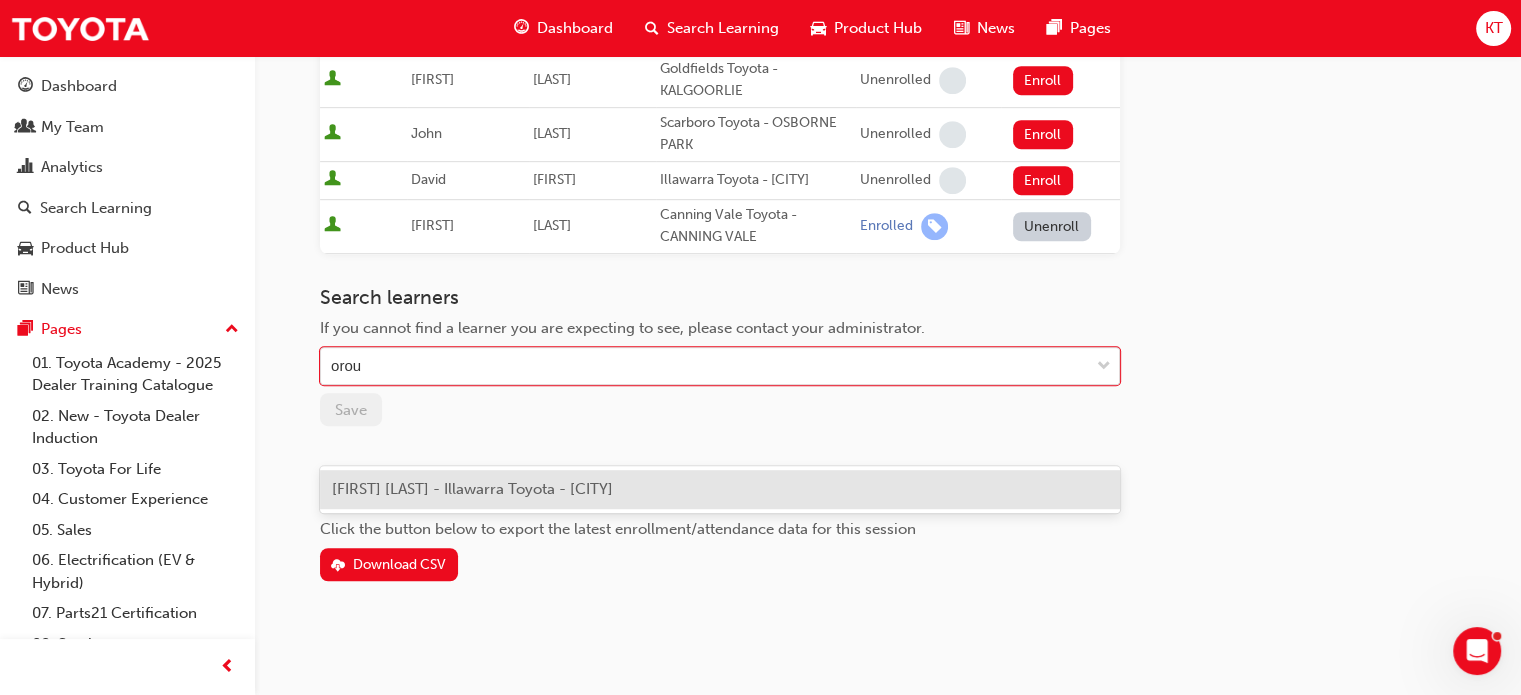 click on "[FIRST] [LAST] - Illawarra Toyota - [CITY]" at bounding box center [472, 489] 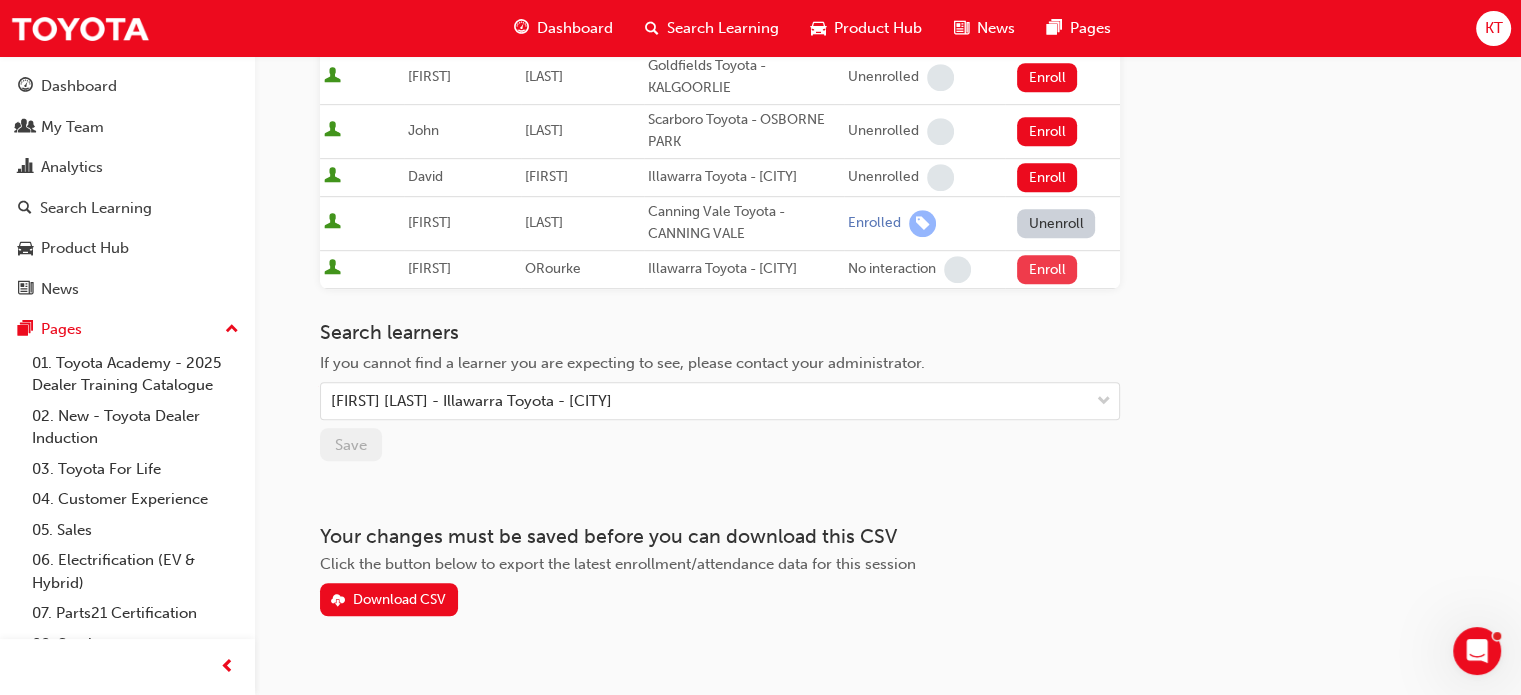 click on "Enroll" at bounding box center (1047, 269) 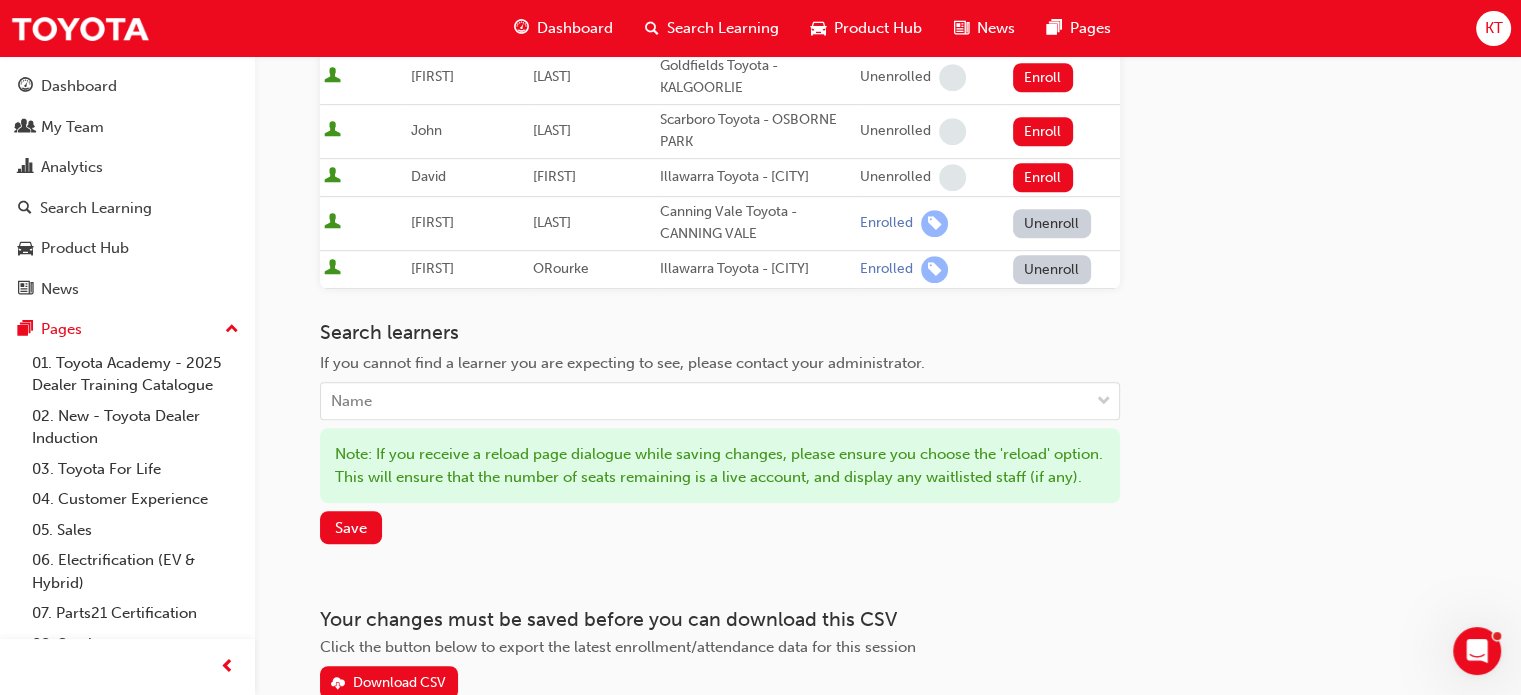 scroll, scrollTop: 1200, scrollLeft: 0, axis: vertical 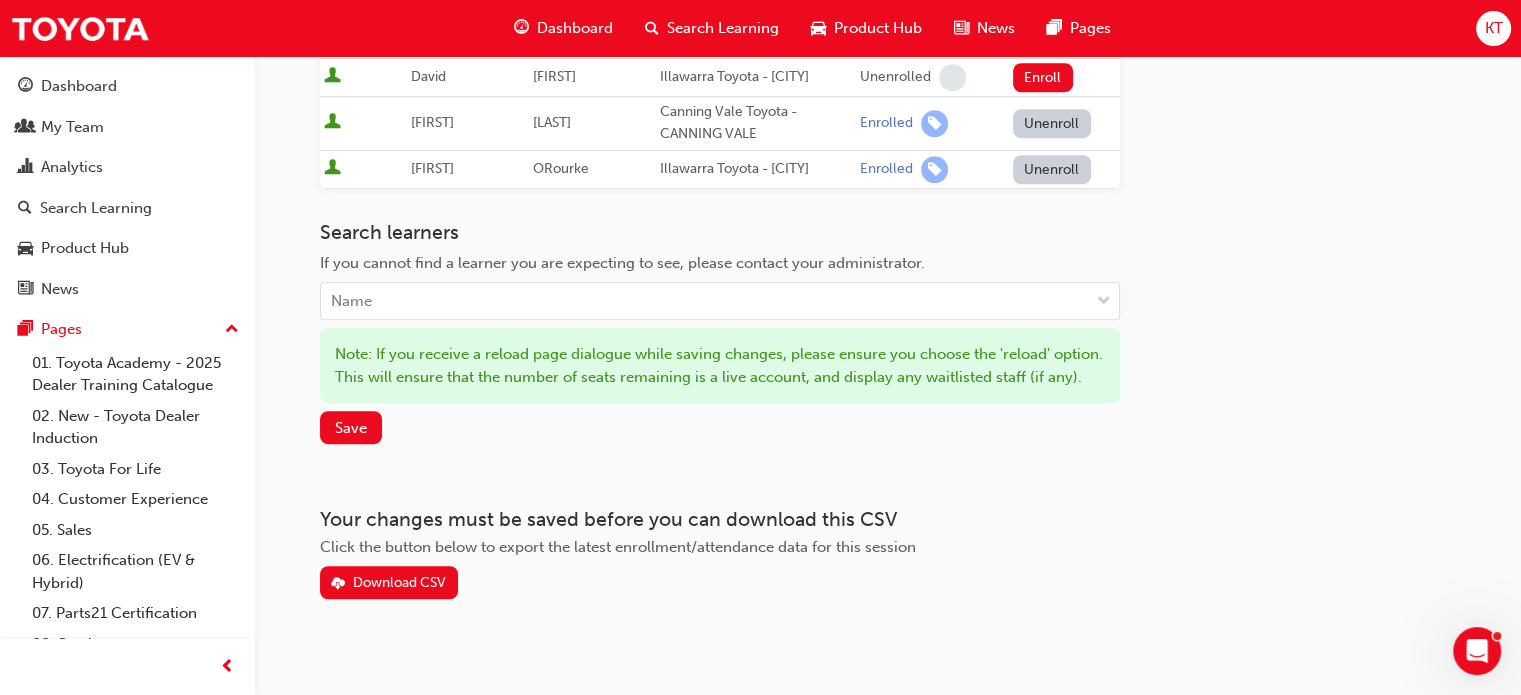 click on "Note: If you receive a reload page dialogue while saving changes, please ensure you choose the 'reload' option. This will ensure that the number of seats remaining is a live account, and display any waitlisted staff (if any)." at bounding box center [720, 365] 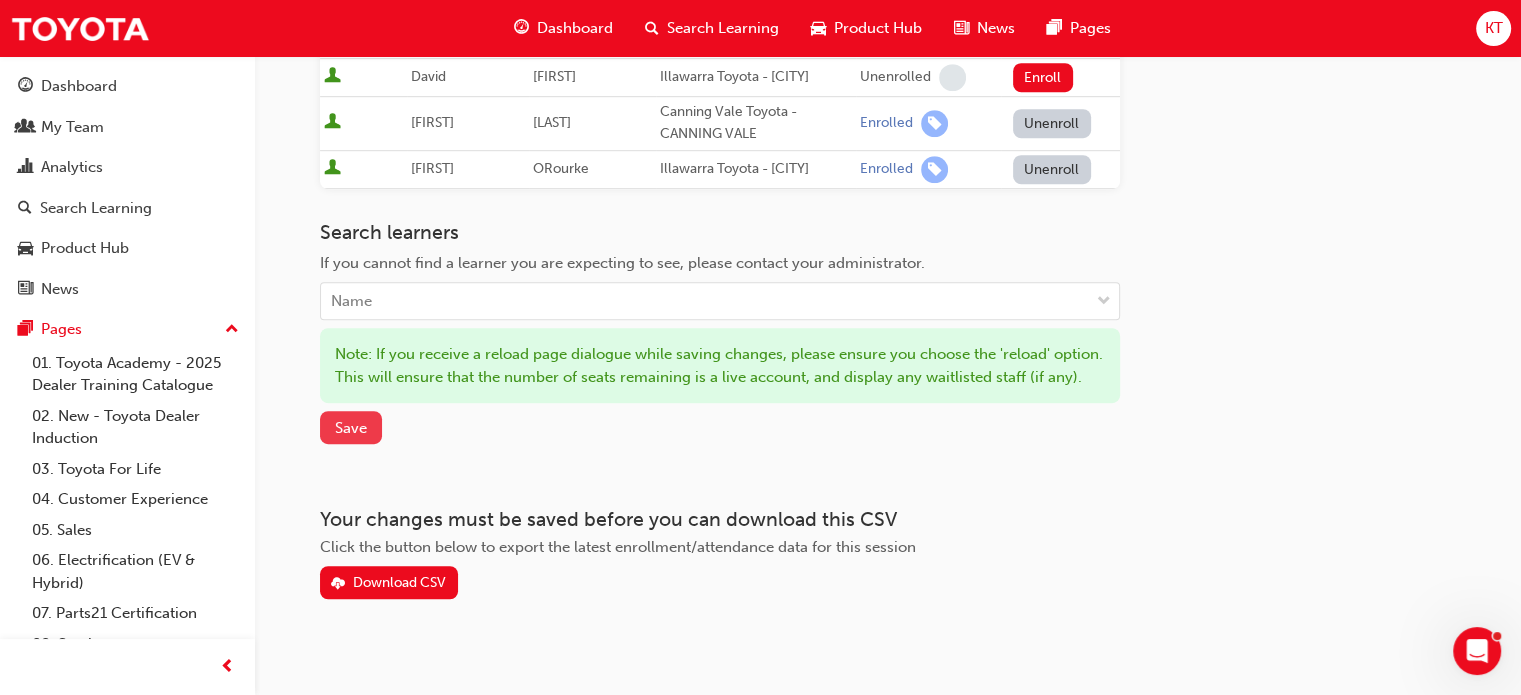 click on "Save" at bounding box center (351, 428) 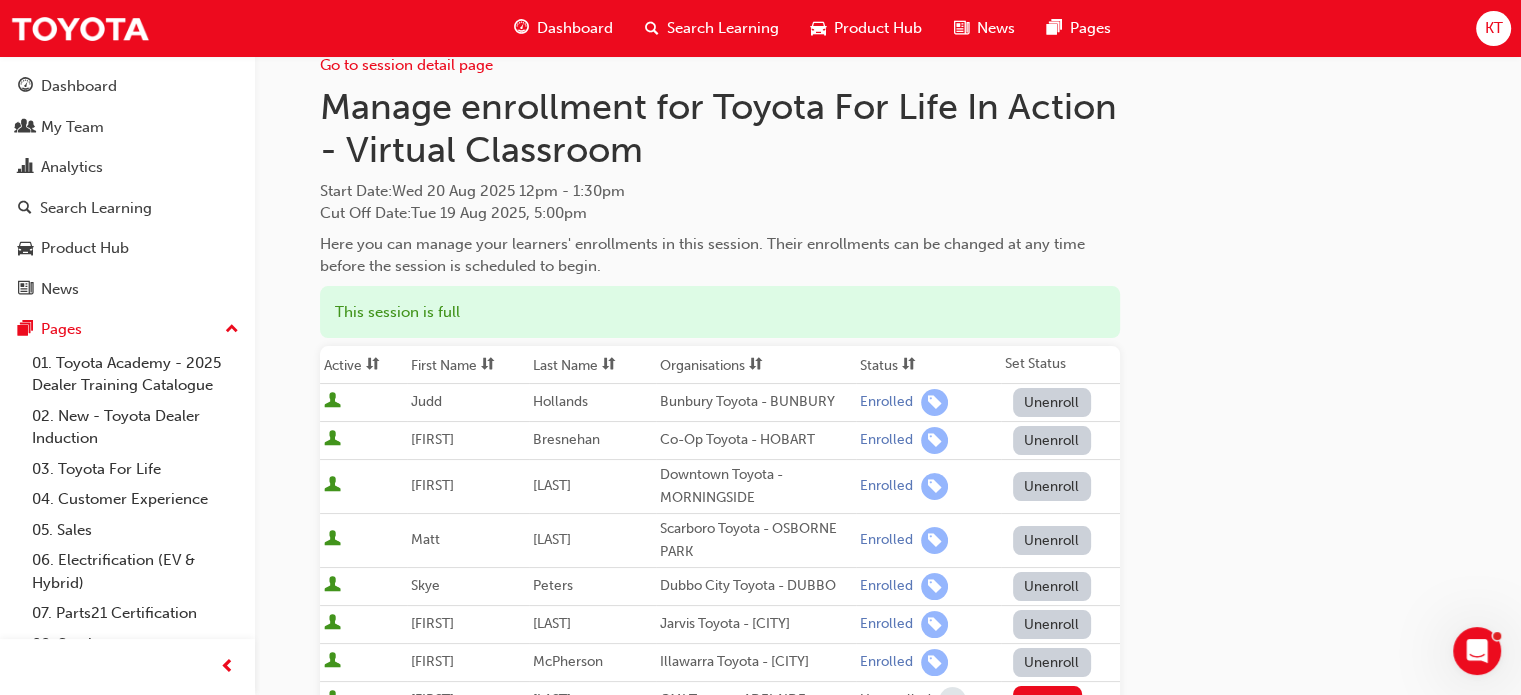 scroll, scrollTop: 0, scrollLeft: 0, axis: both 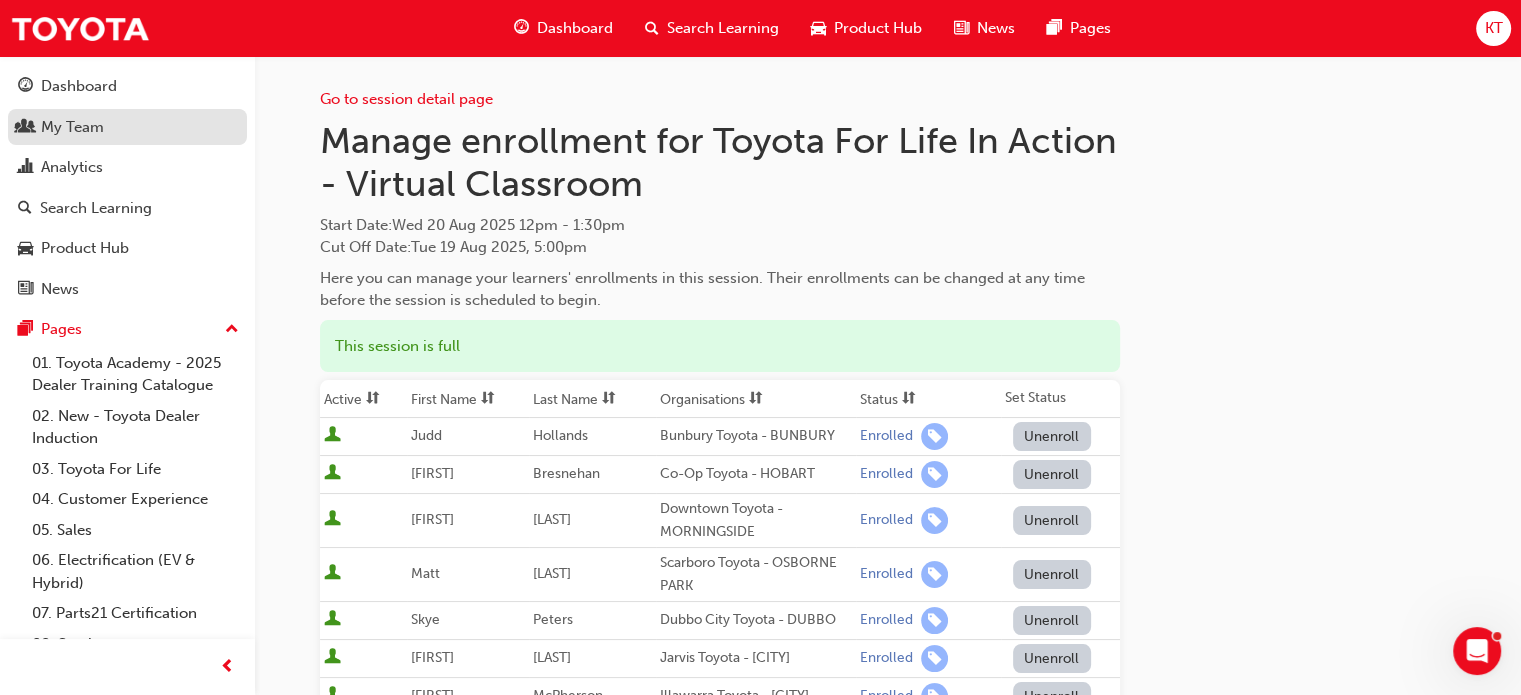 click on "My Team" at bounding box center [127, 127] 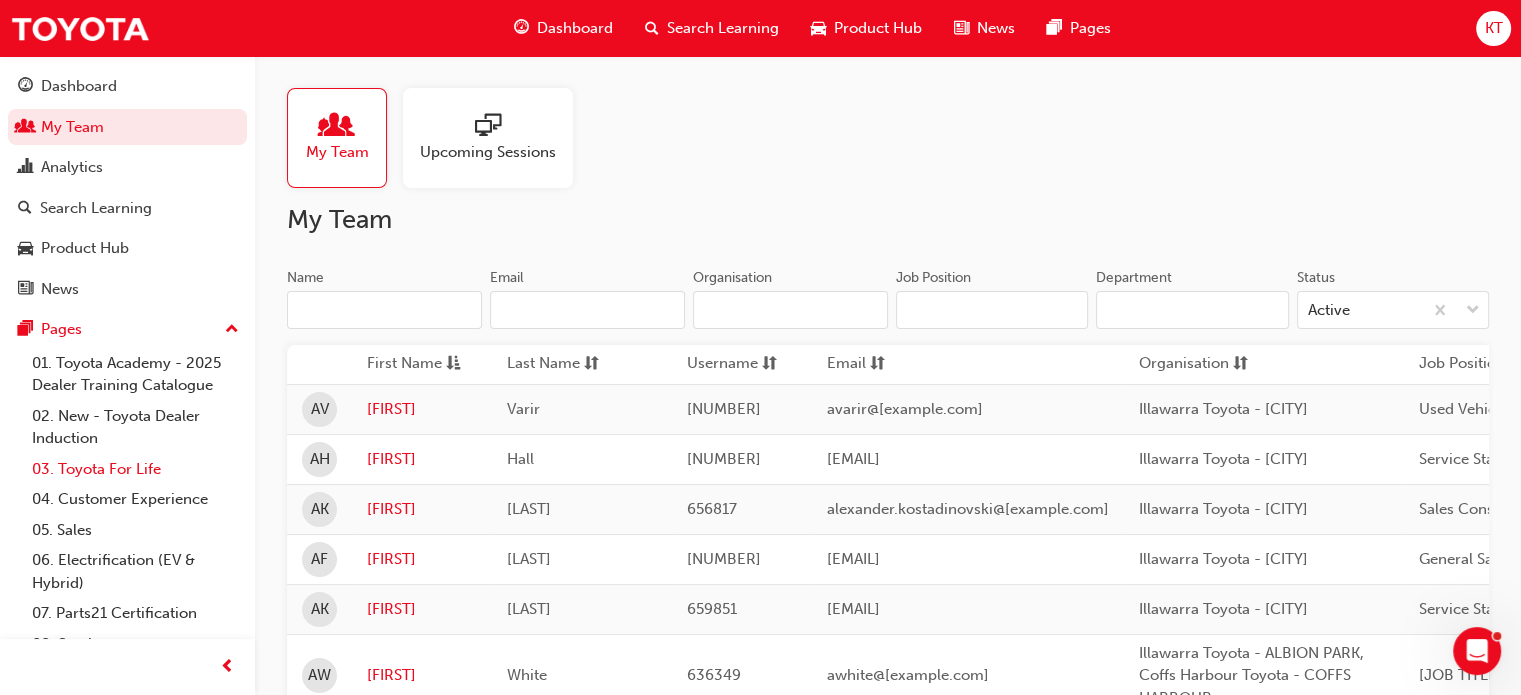 click on "03. Toyota For Life" at bounding box center (135, 469) 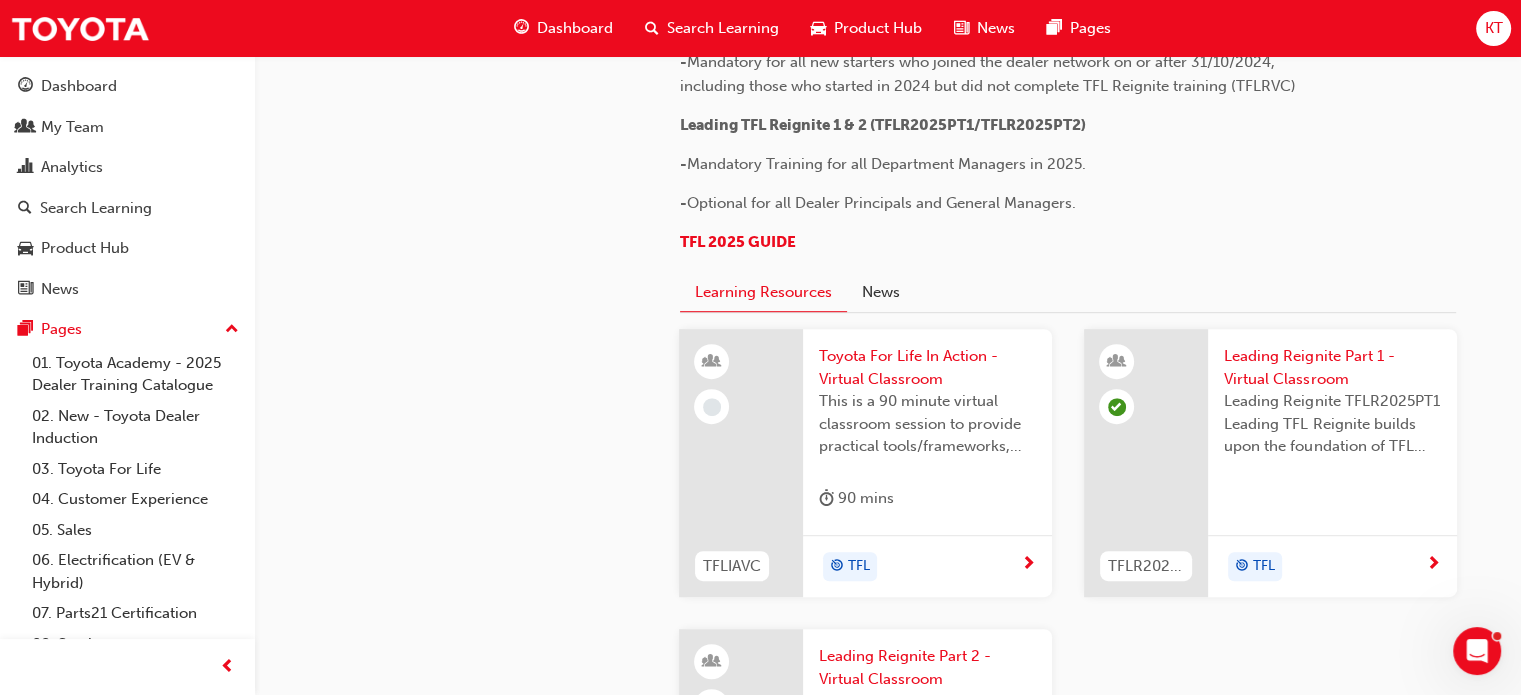 scroll, scrollTop: 1200, scrollLeft: 0, axis: vertical 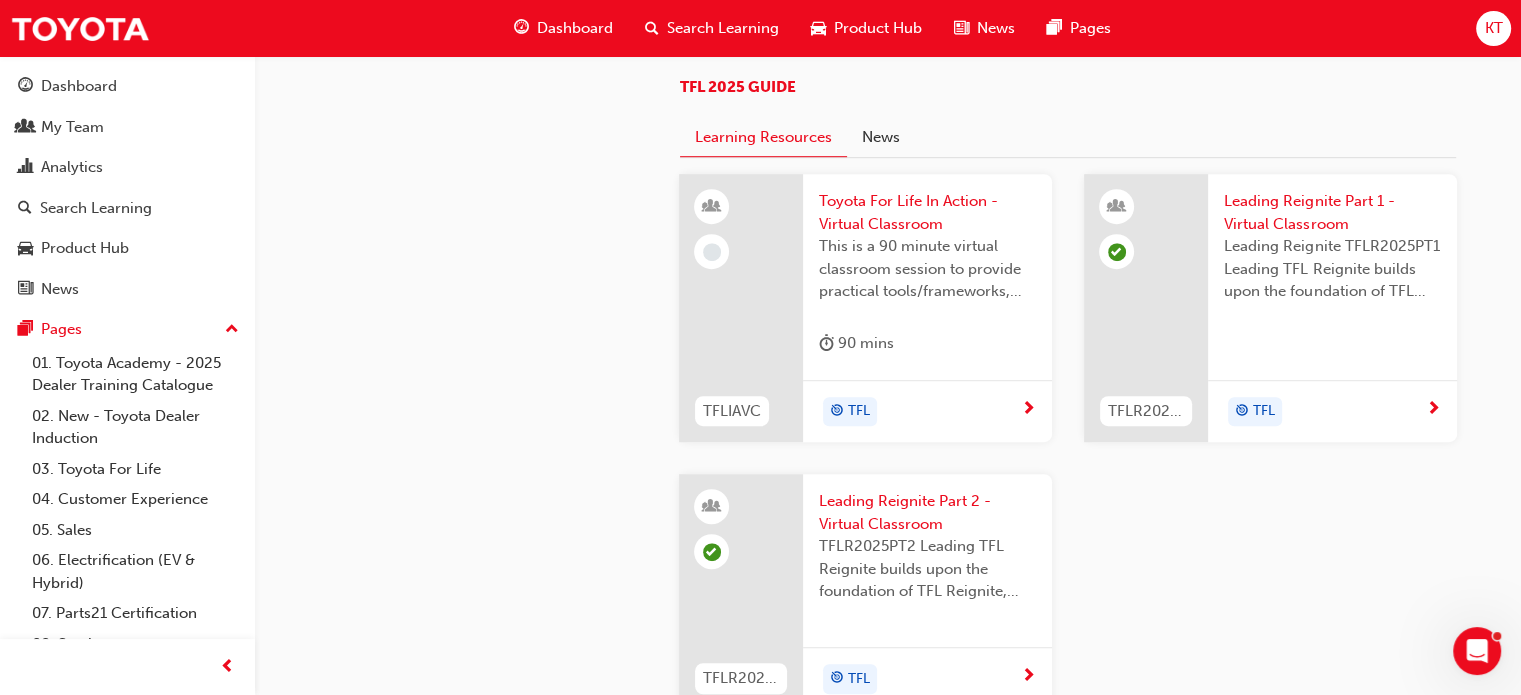click on "Leading Reignite Part 2 - Virtual Classroom" at bounding box center (927, 512) 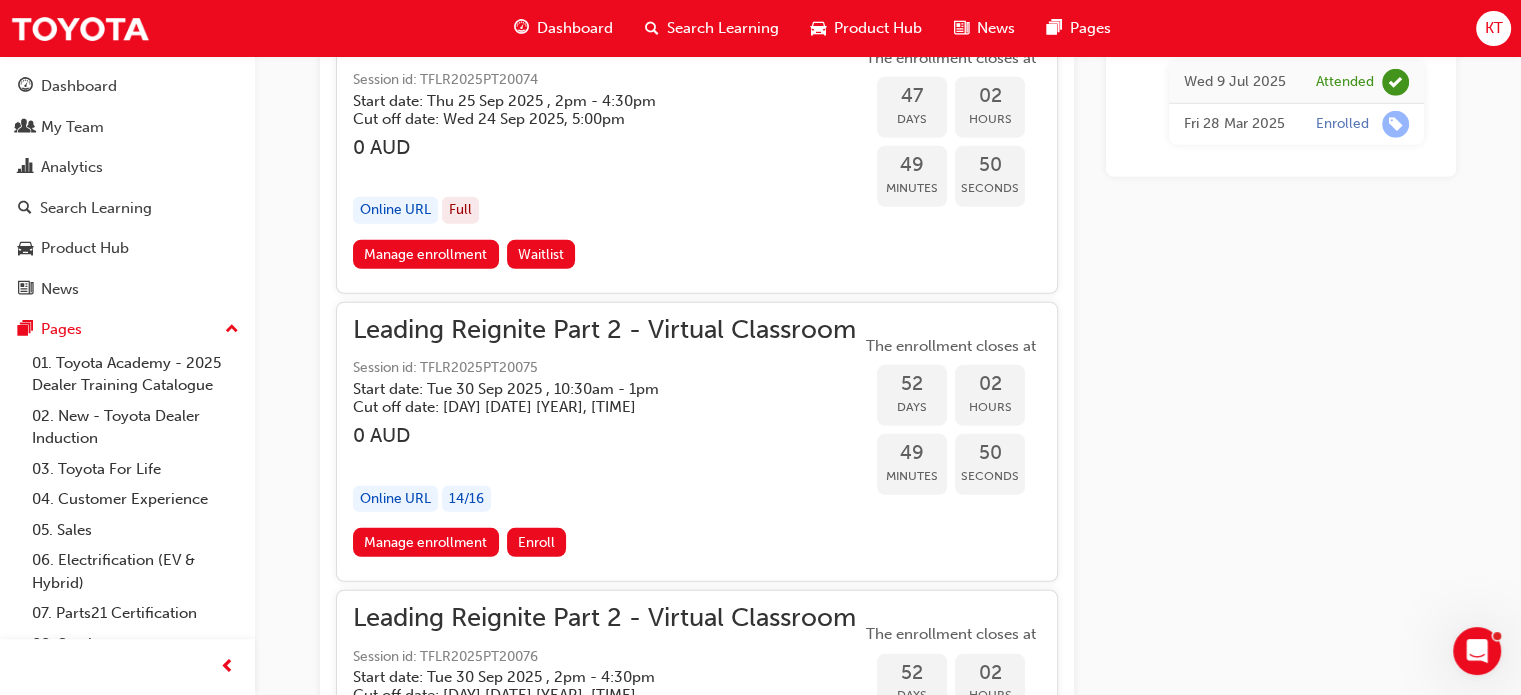 scroll, scrollTop: 13300, scrollLeft: 0, axis: vertical 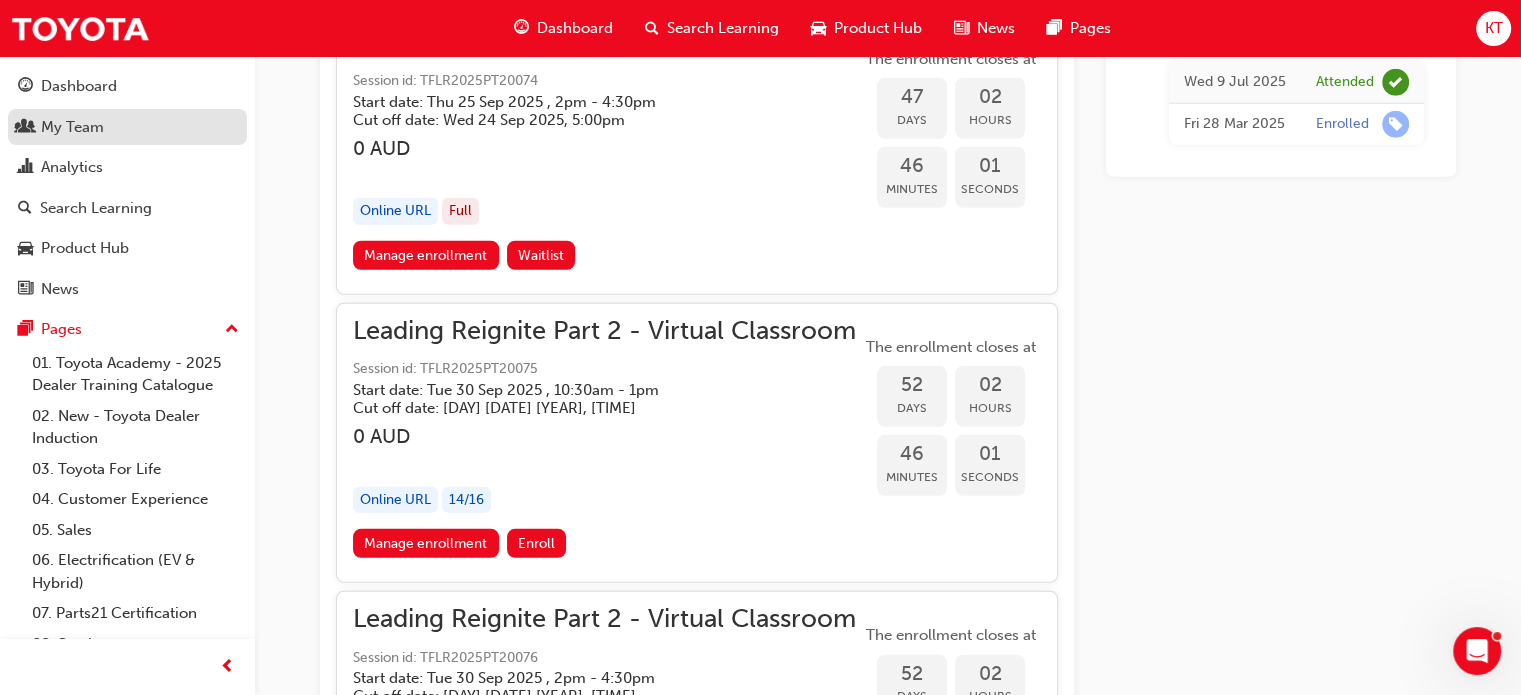 click on "My Team" at bounding box center (72, 127) 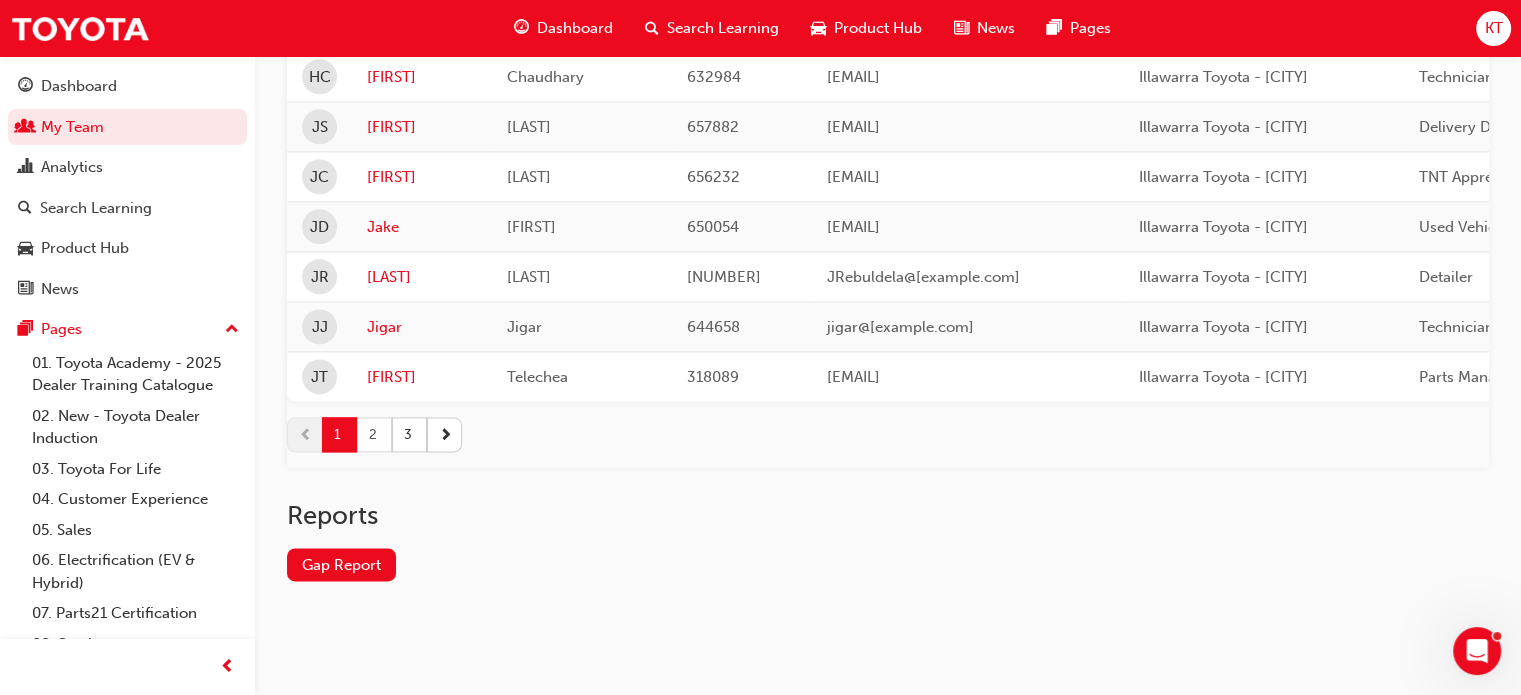 click on "2" at bounding box center (374, 434) 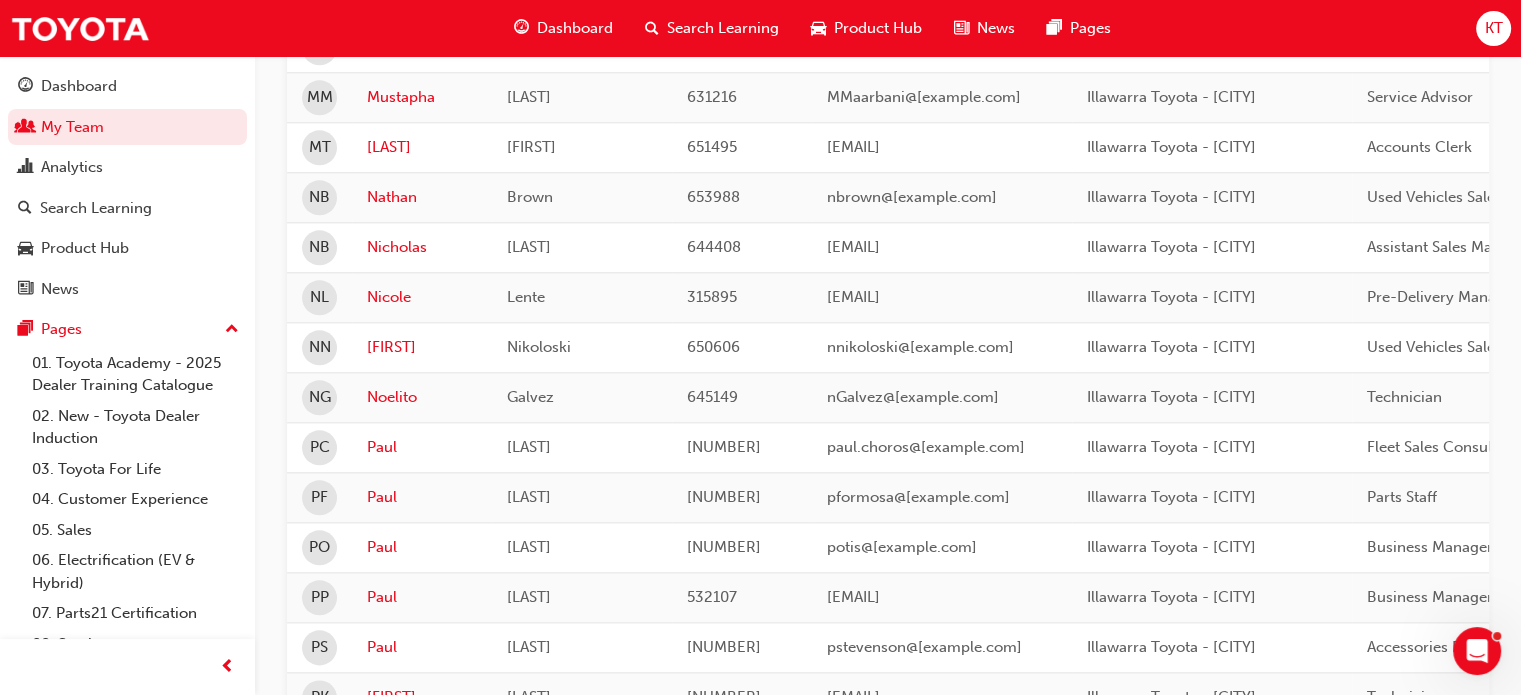 scroll, scrollTop: 2203, scrollLeft: 0, axis: vertical 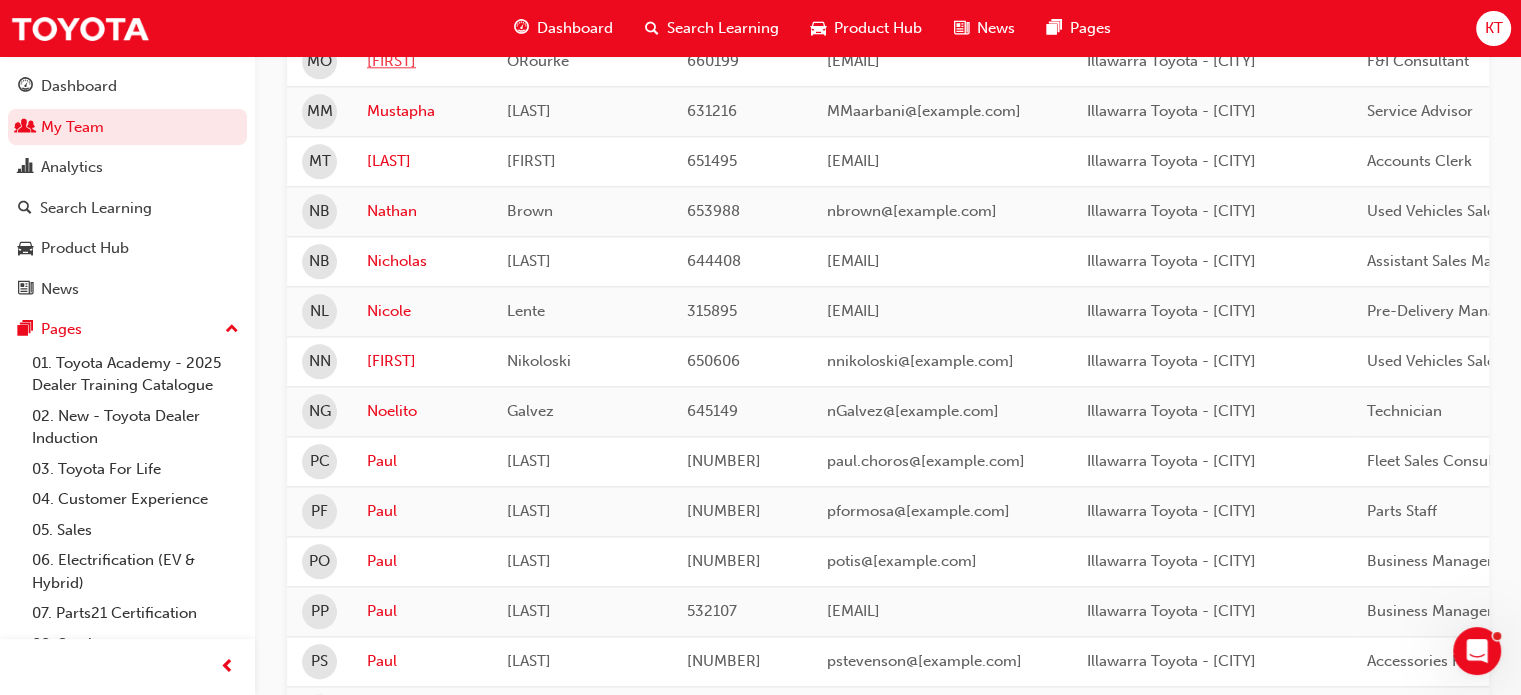 click on "[FIRST]" at bounding box center [422, 61] 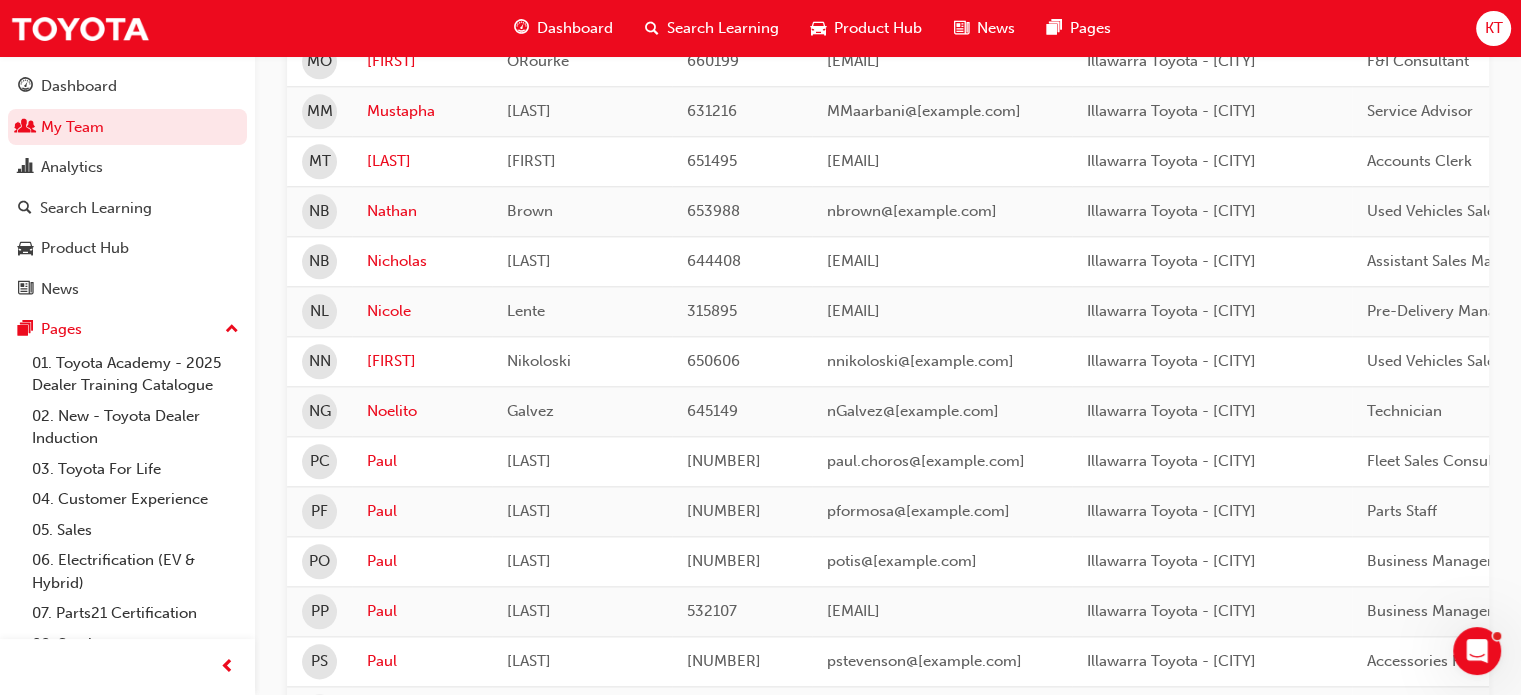 scroll, scrollTop: 0, scrollLeft: 0, axis: both 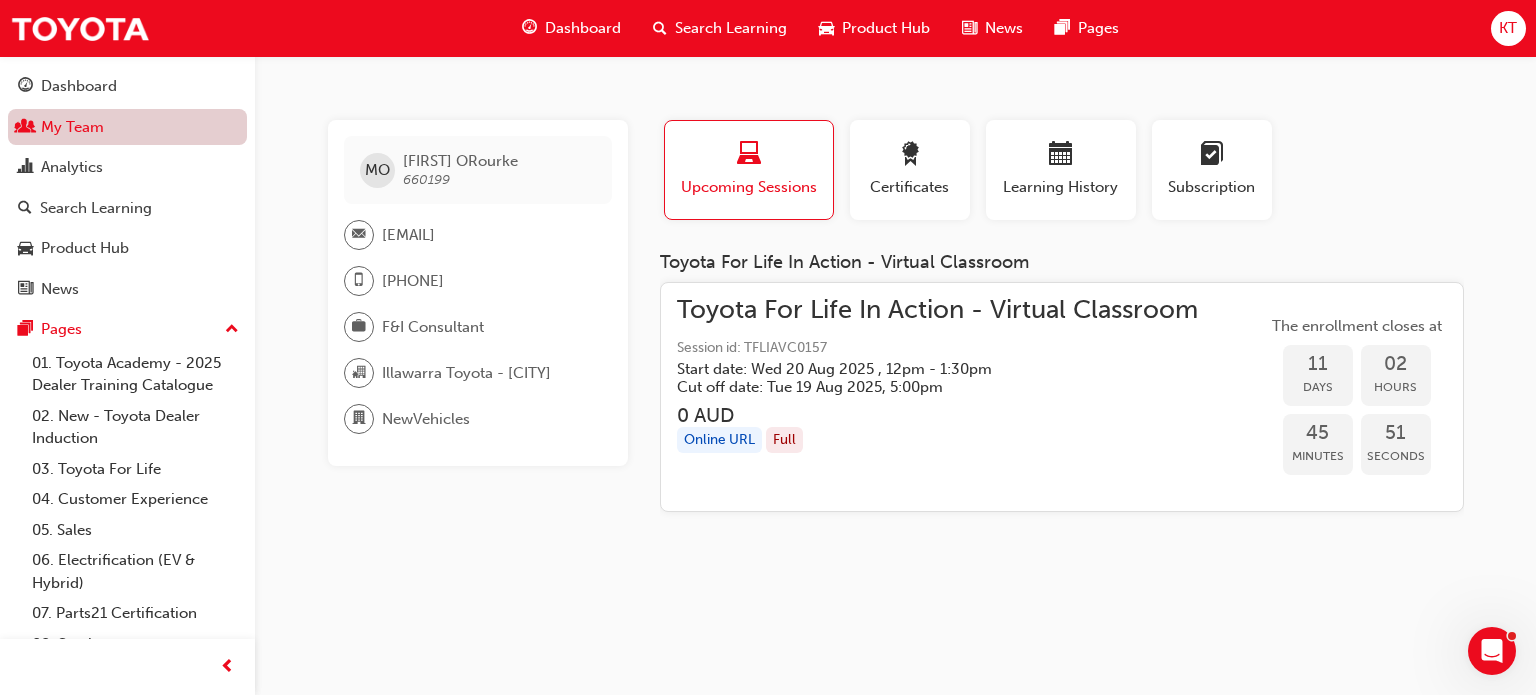 click on "My Team" at bounding box center [127, 127] 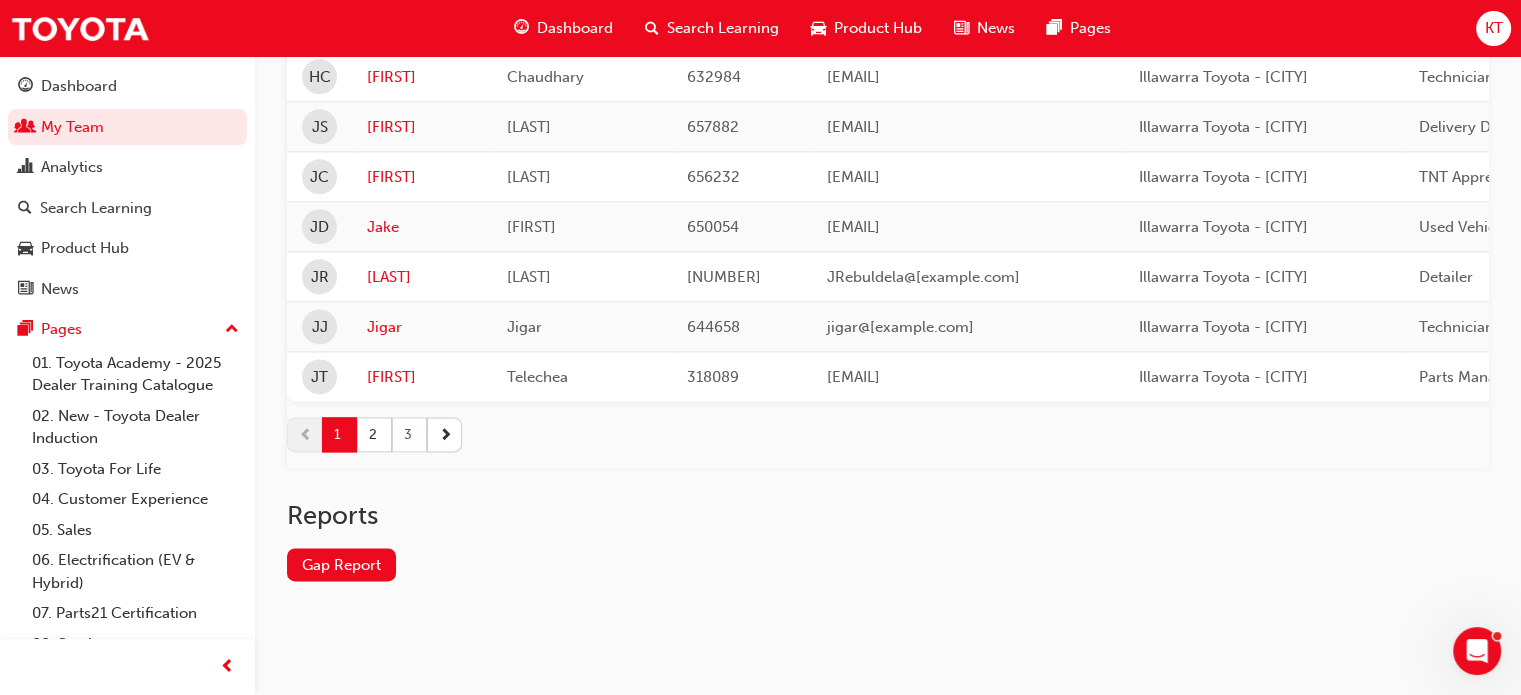 scroll, scrollTop: 2746, scrollLeft: 0, axis: vertical 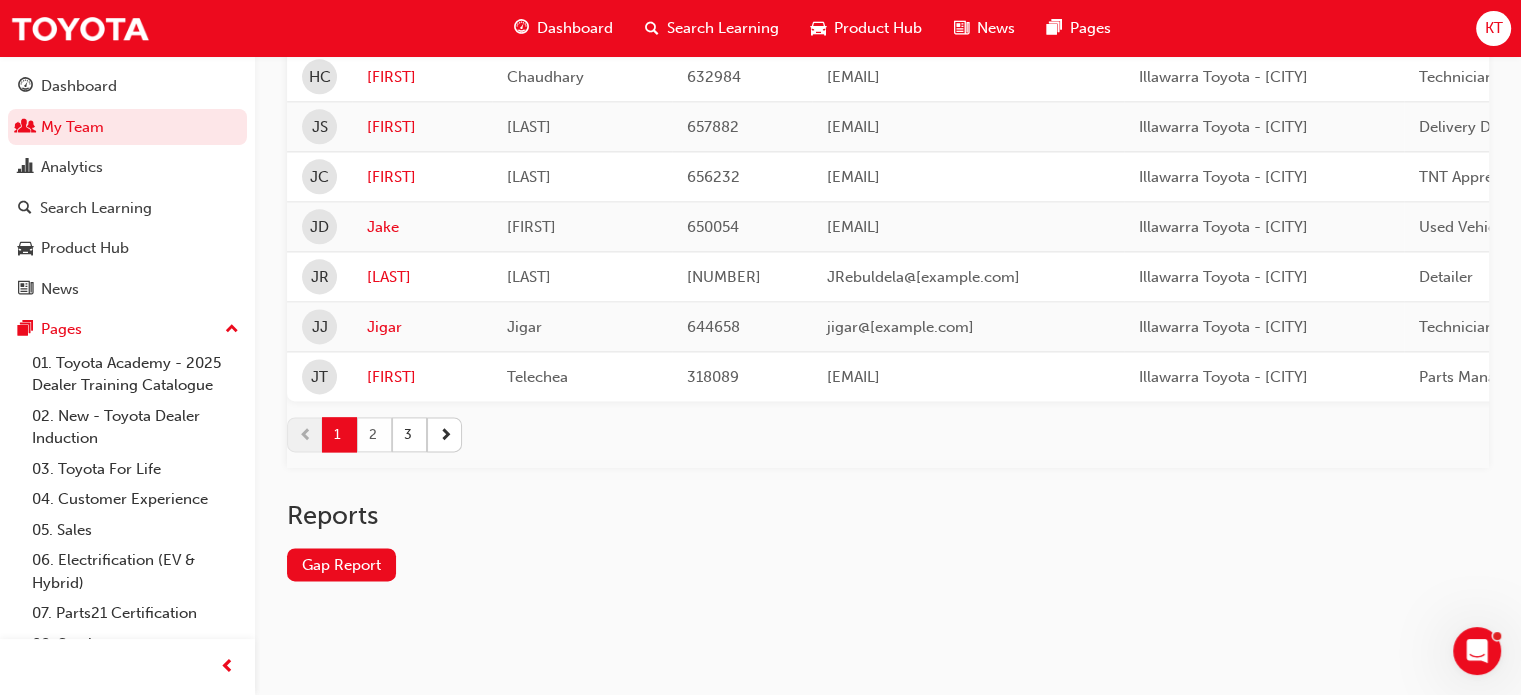 click on "2" at bounding box center [374, 434] 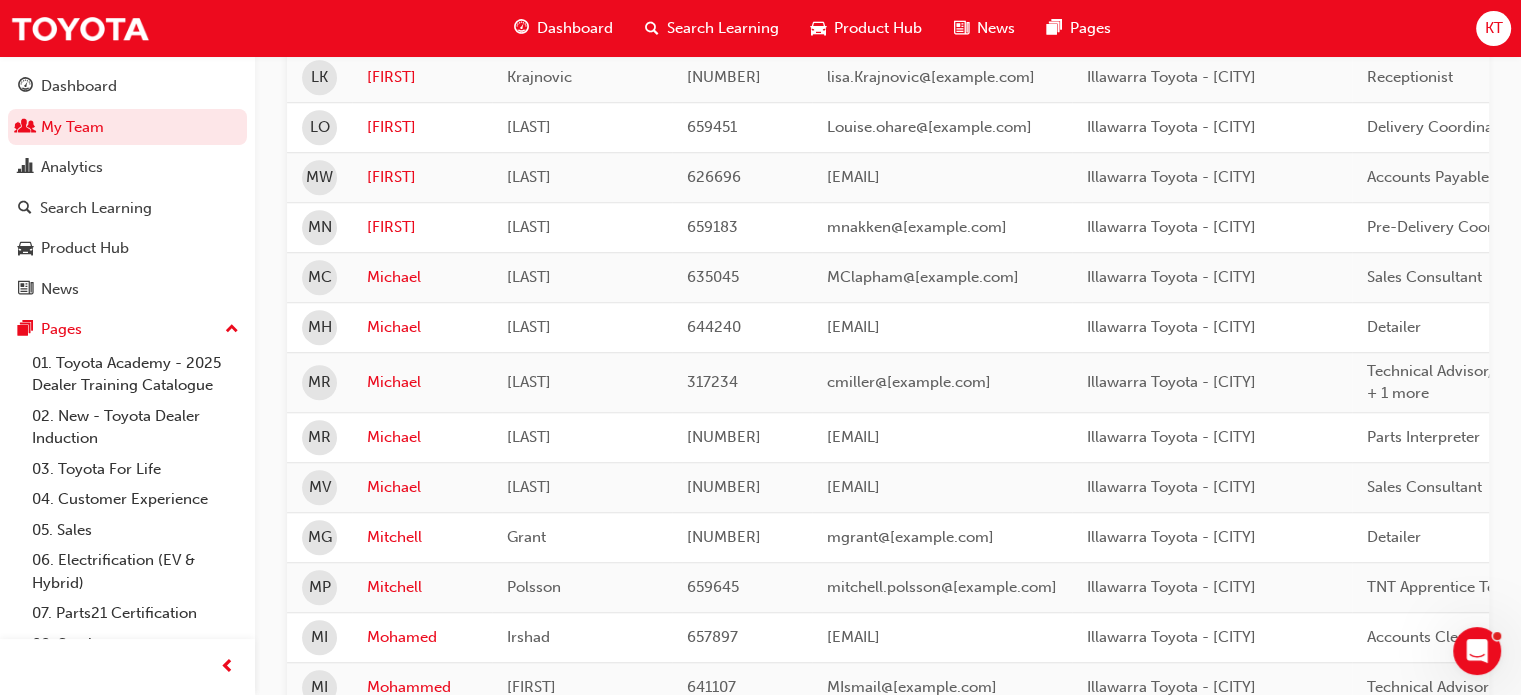 scroll, scrollTop: 1503, scrollLeft: 0, axis: vertical 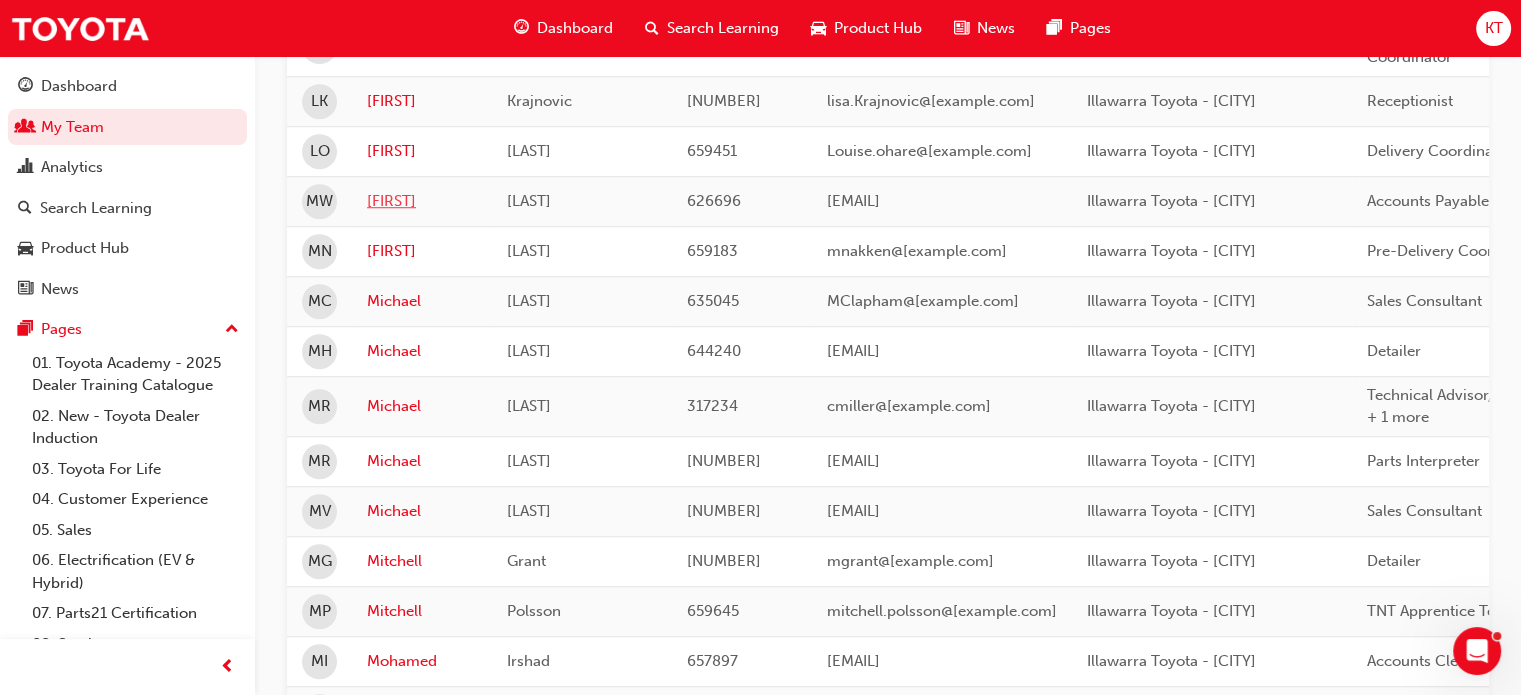 click on "[FIRST]" at bounding box center [422, 201] 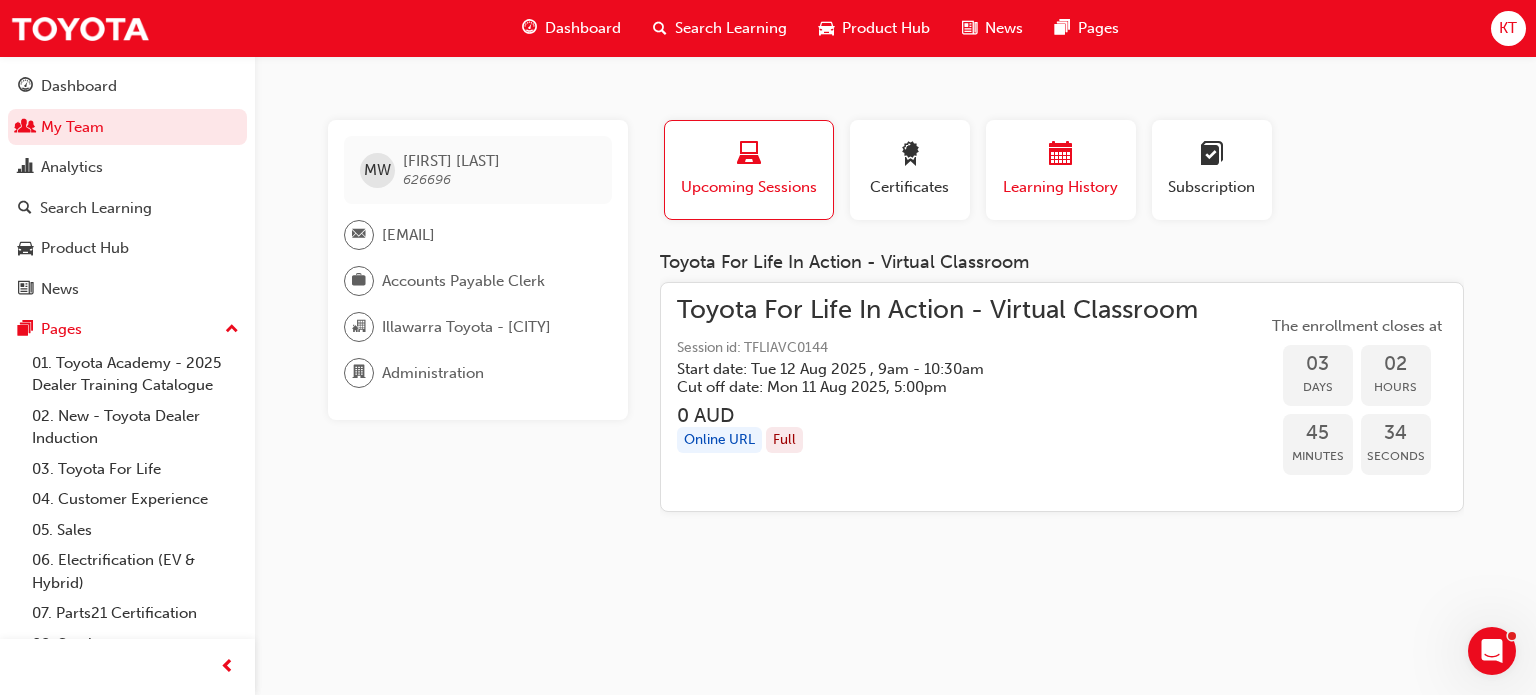 click on "Learning History" at bounding box center (1061, 187) 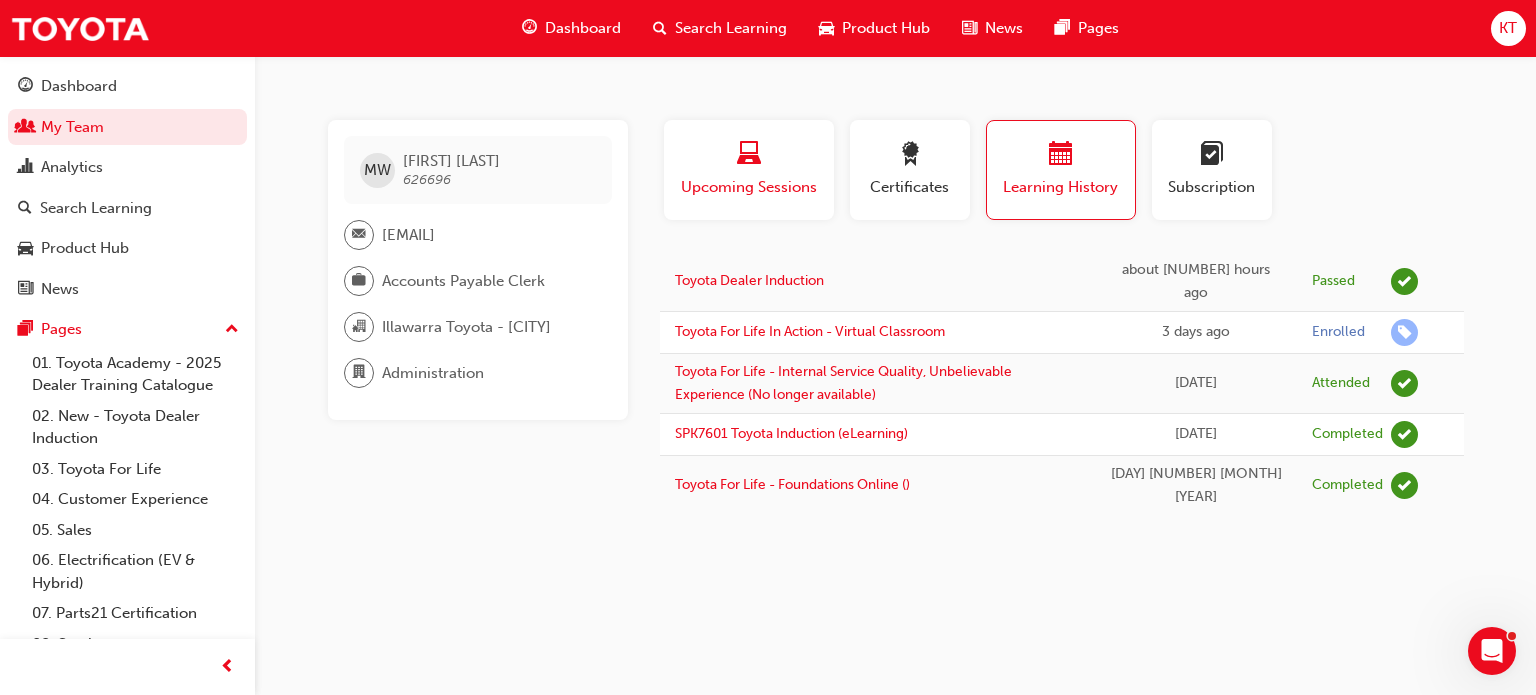 click on "Upcoming Sessions" at bounding box center [749, 170] 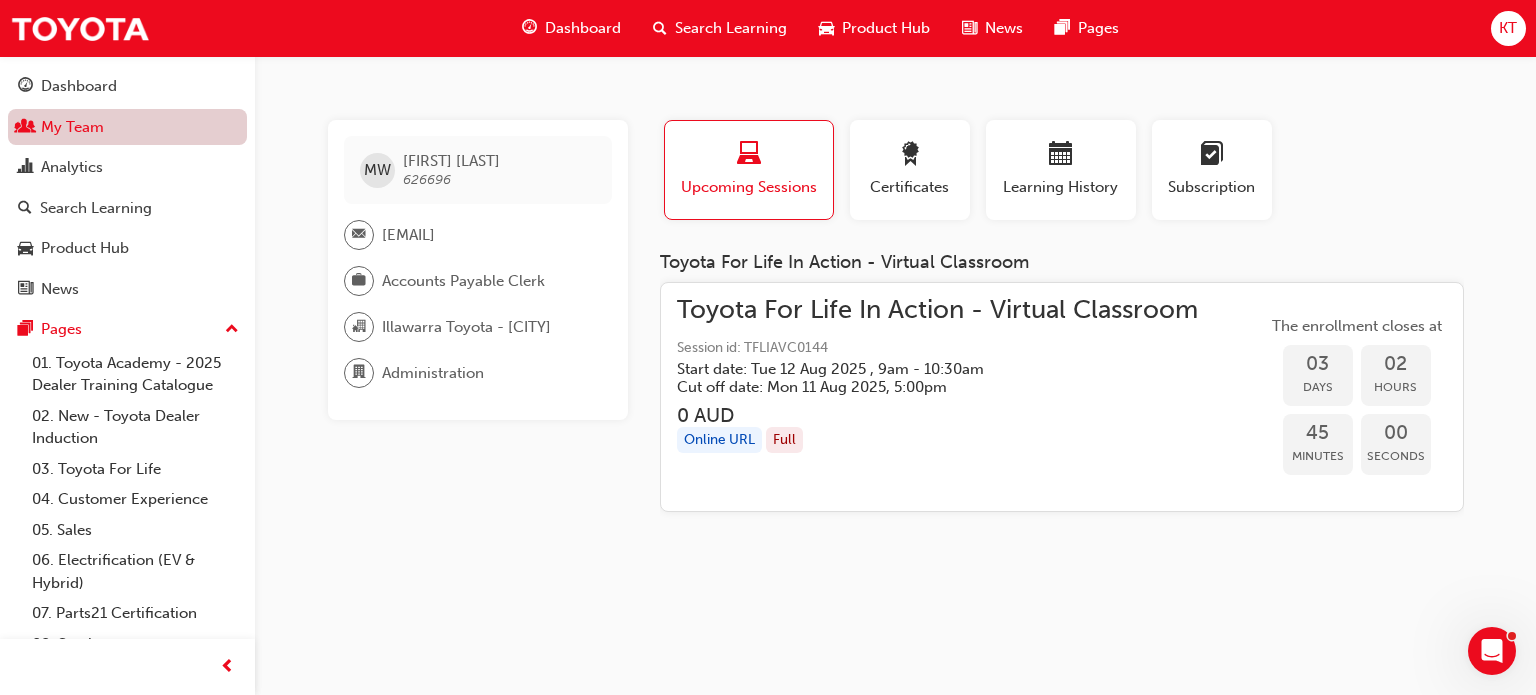 click on "My Team" at bounding box center (127, 127) 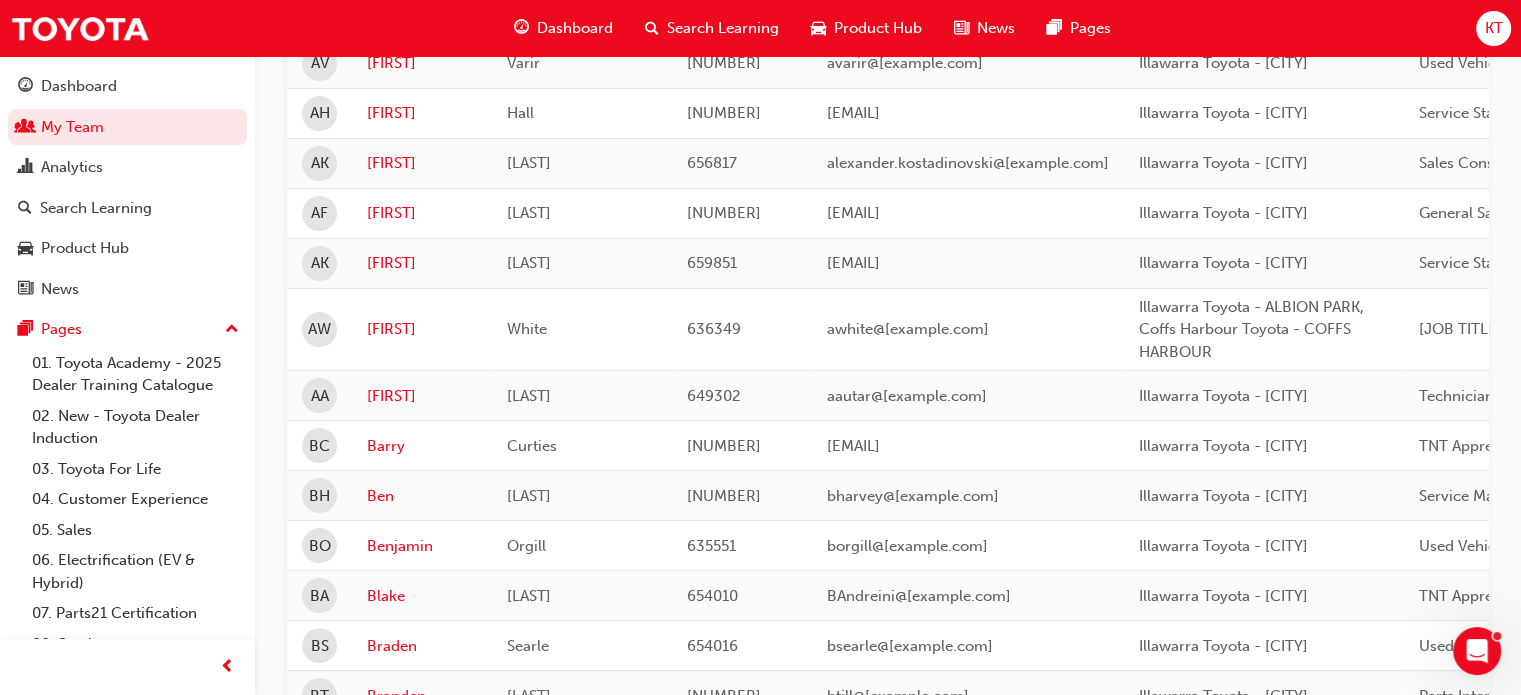 scroll, scrollTop: 0, scrollLeft: 0, axis: both 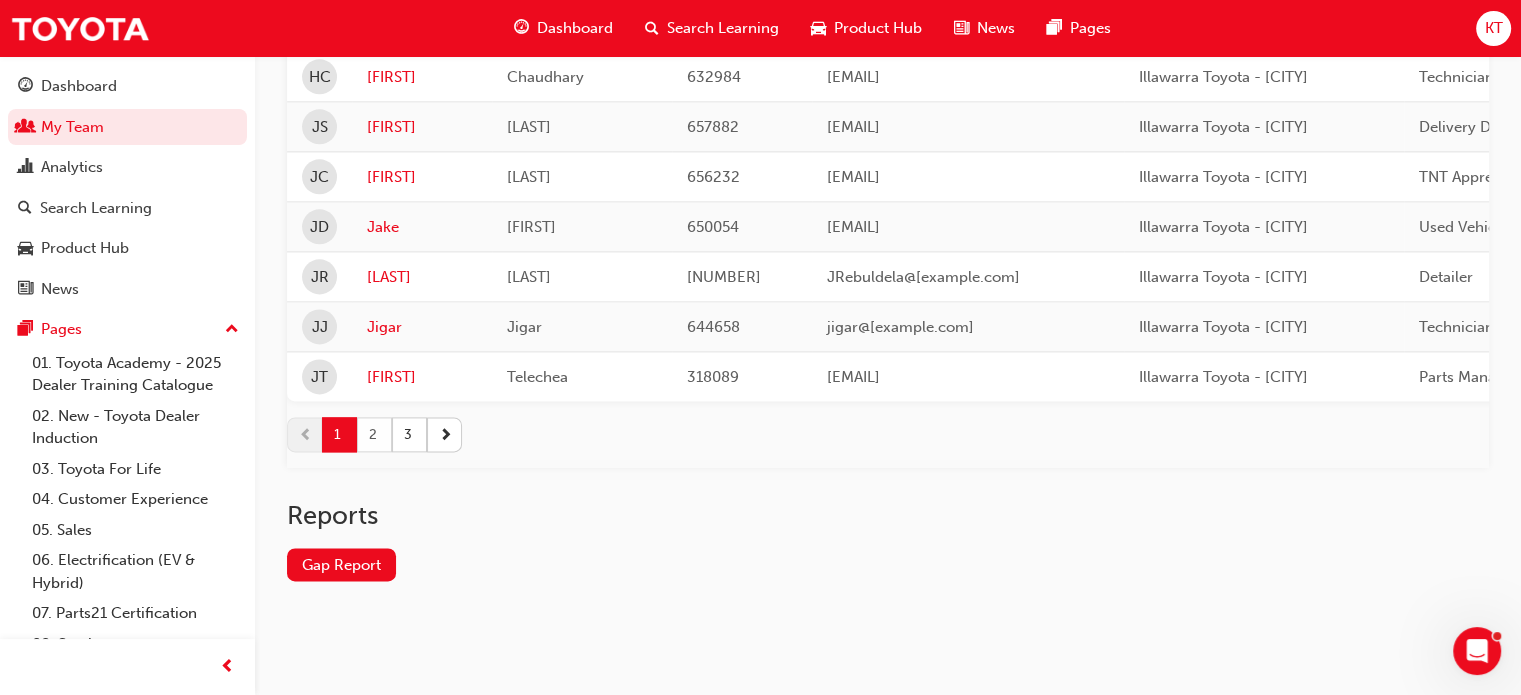 click on "2" at bounding box center [374, 434] 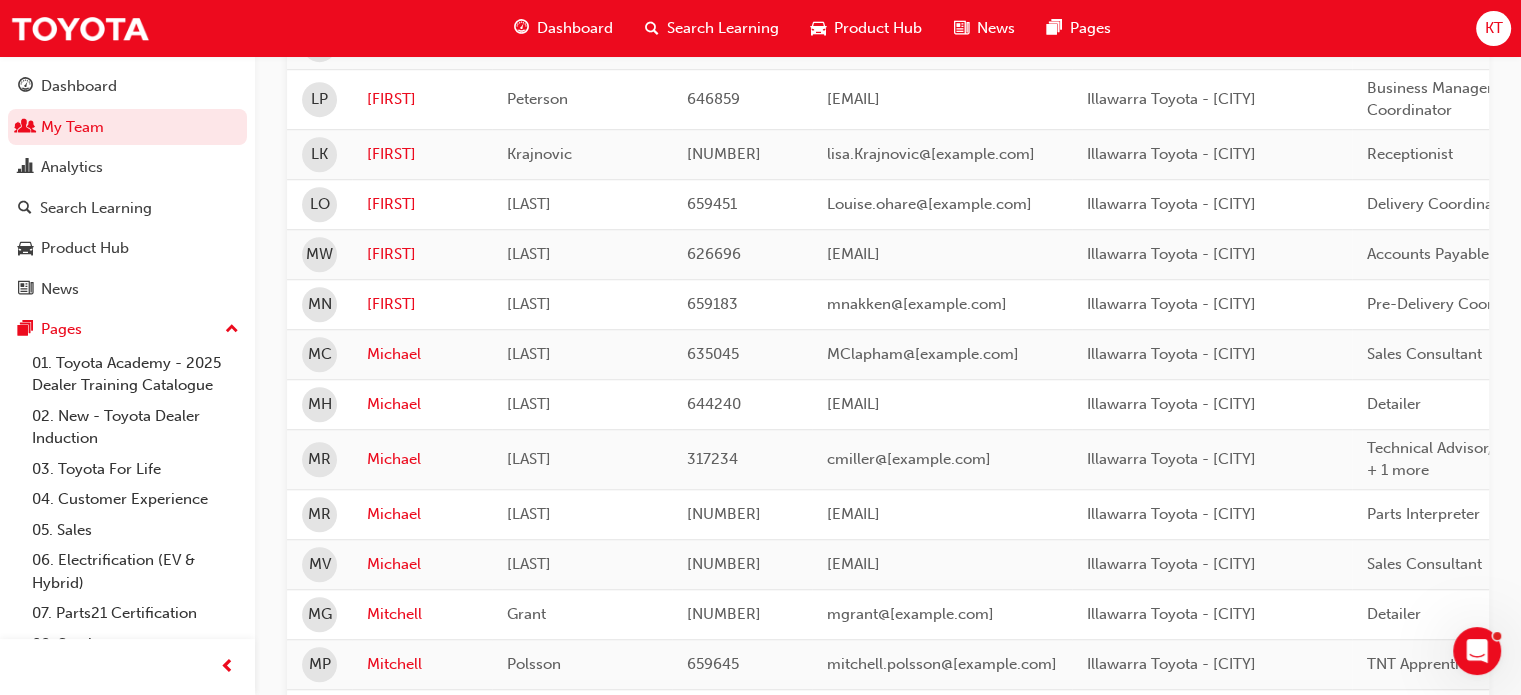 scroll, scrollTop: 1403, scrollLeft: 0, axis: vertical 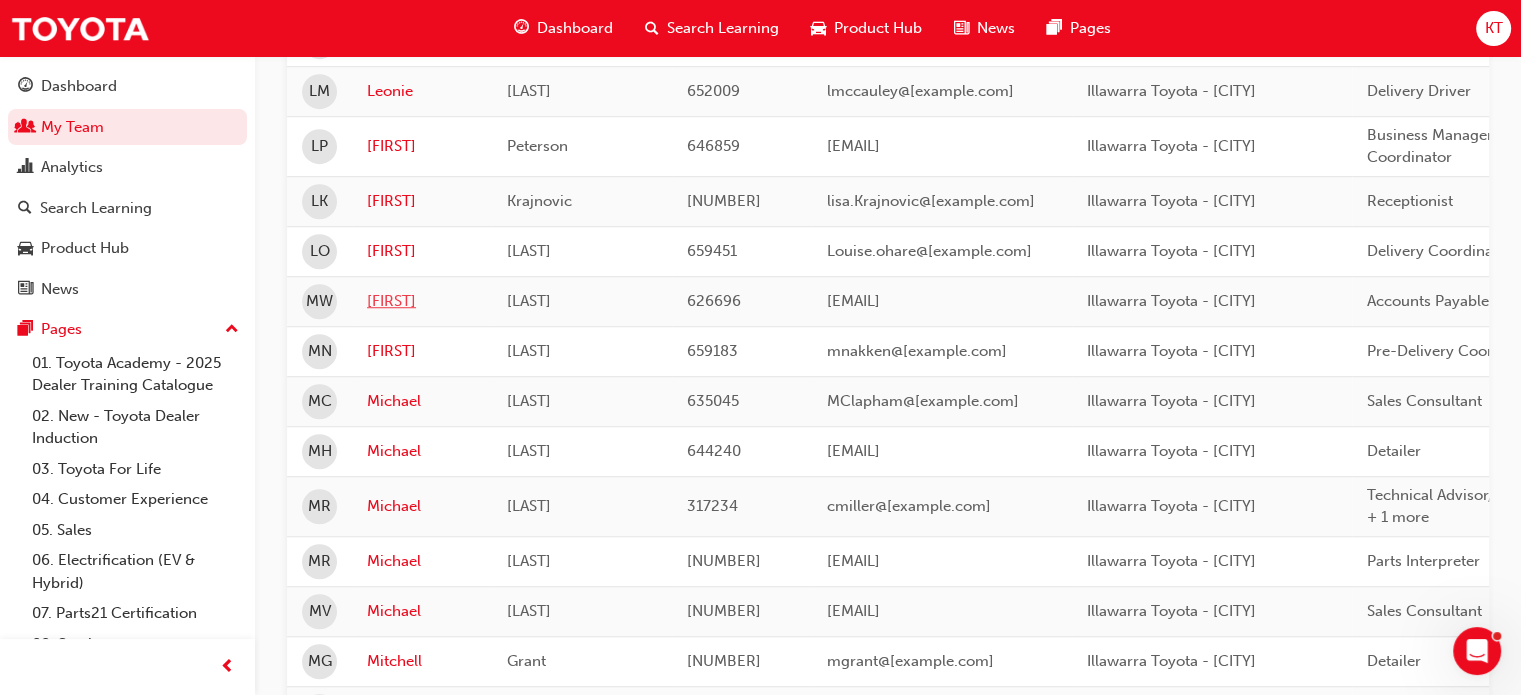 click on "[FIRST]" at bounding box center (422, 301) 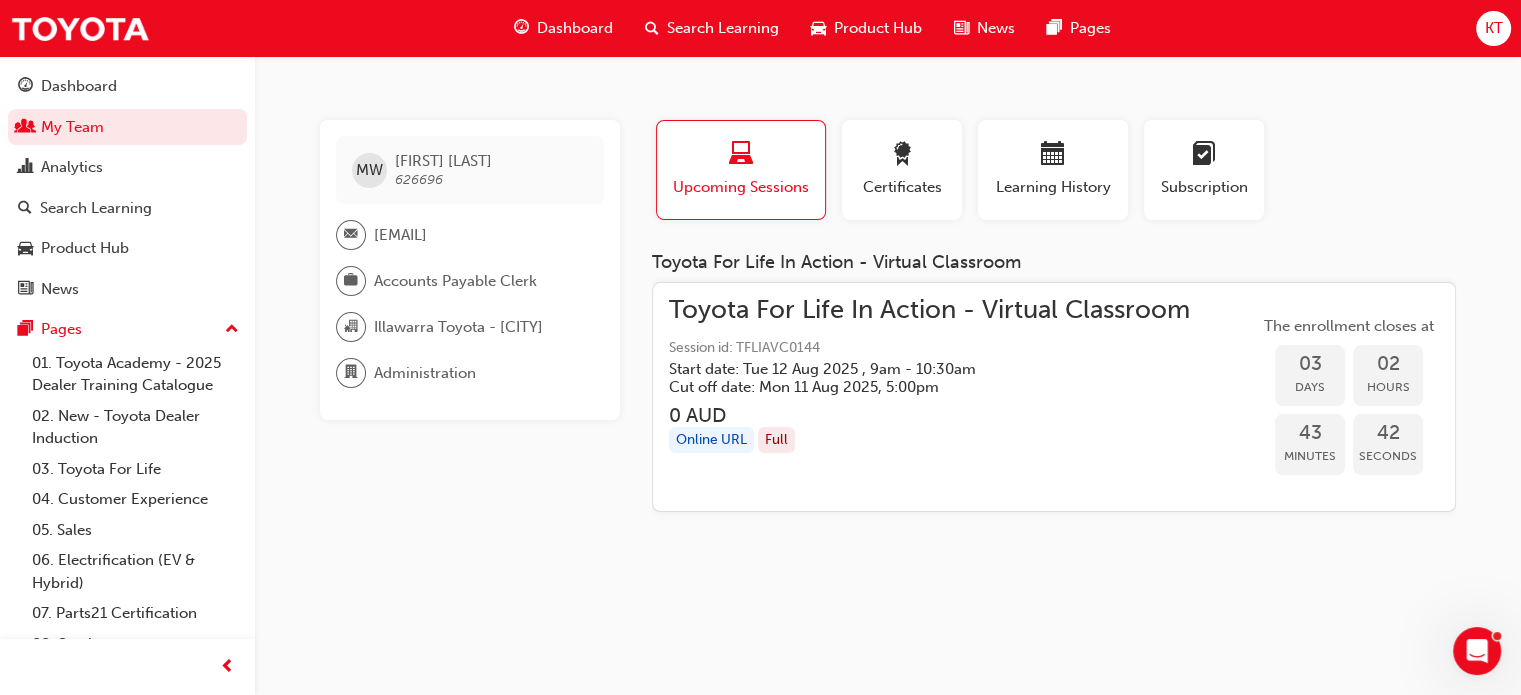 scroll, scrollTop: 0, scrollLeft: 0, axis: both 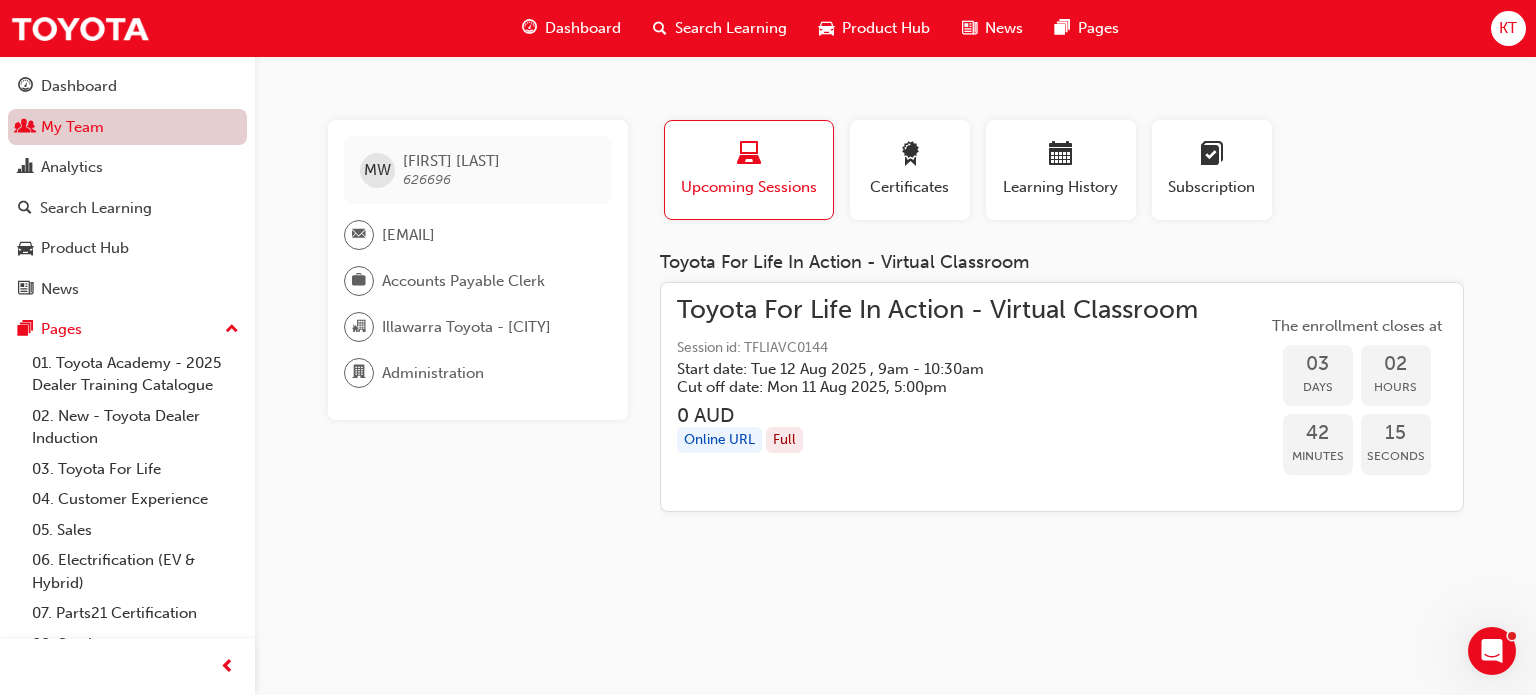 click on "My Team" at bounding box center (127, 127) 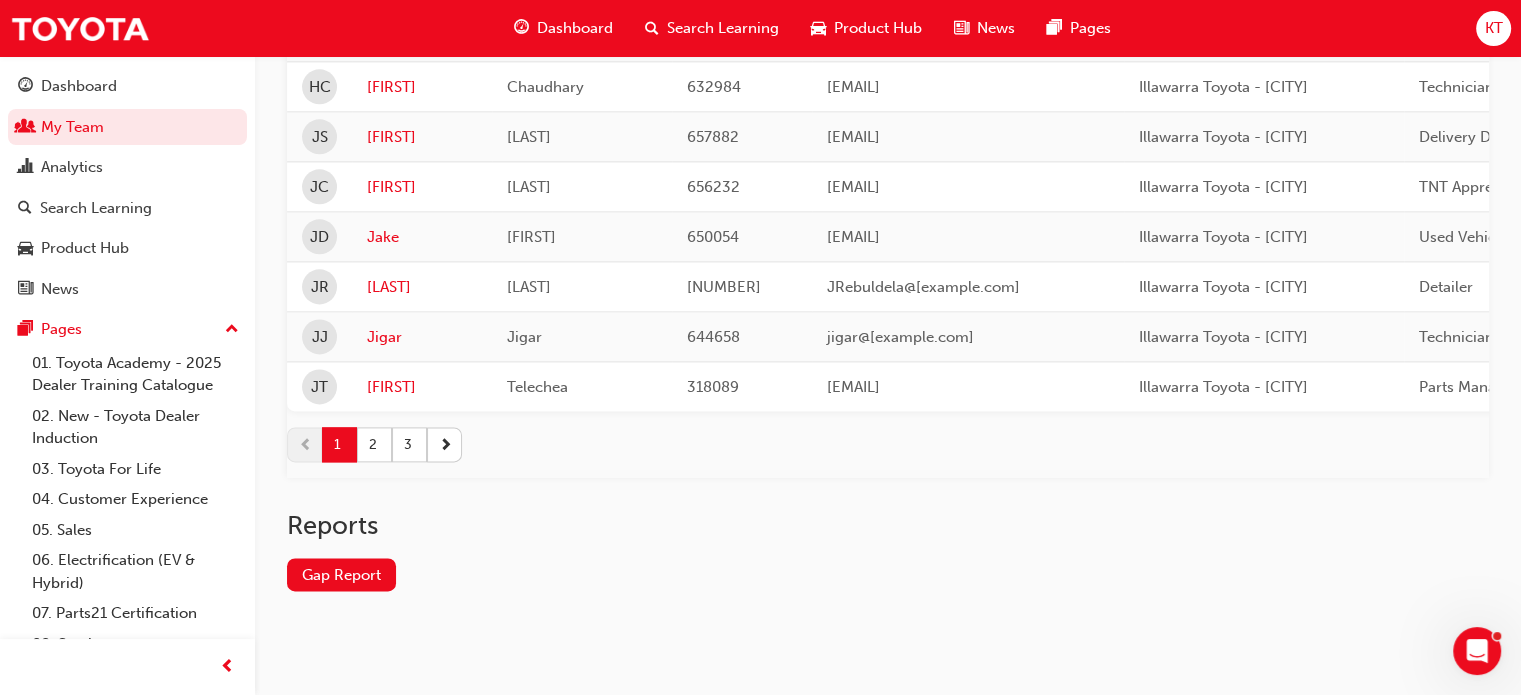 scroll, scrollTop: 2600, scrollLeft: 0, axis: vertical 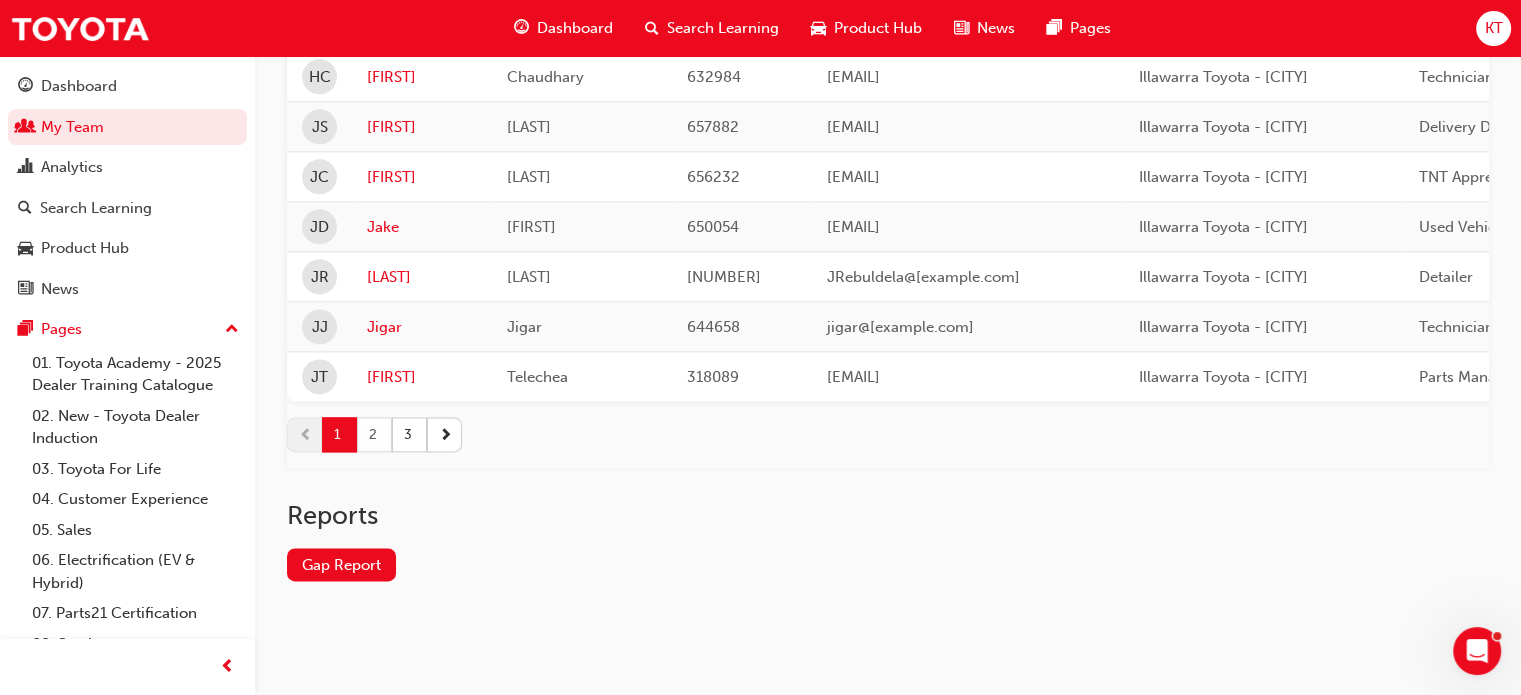 click on "2" at bounding box center (374, 434) 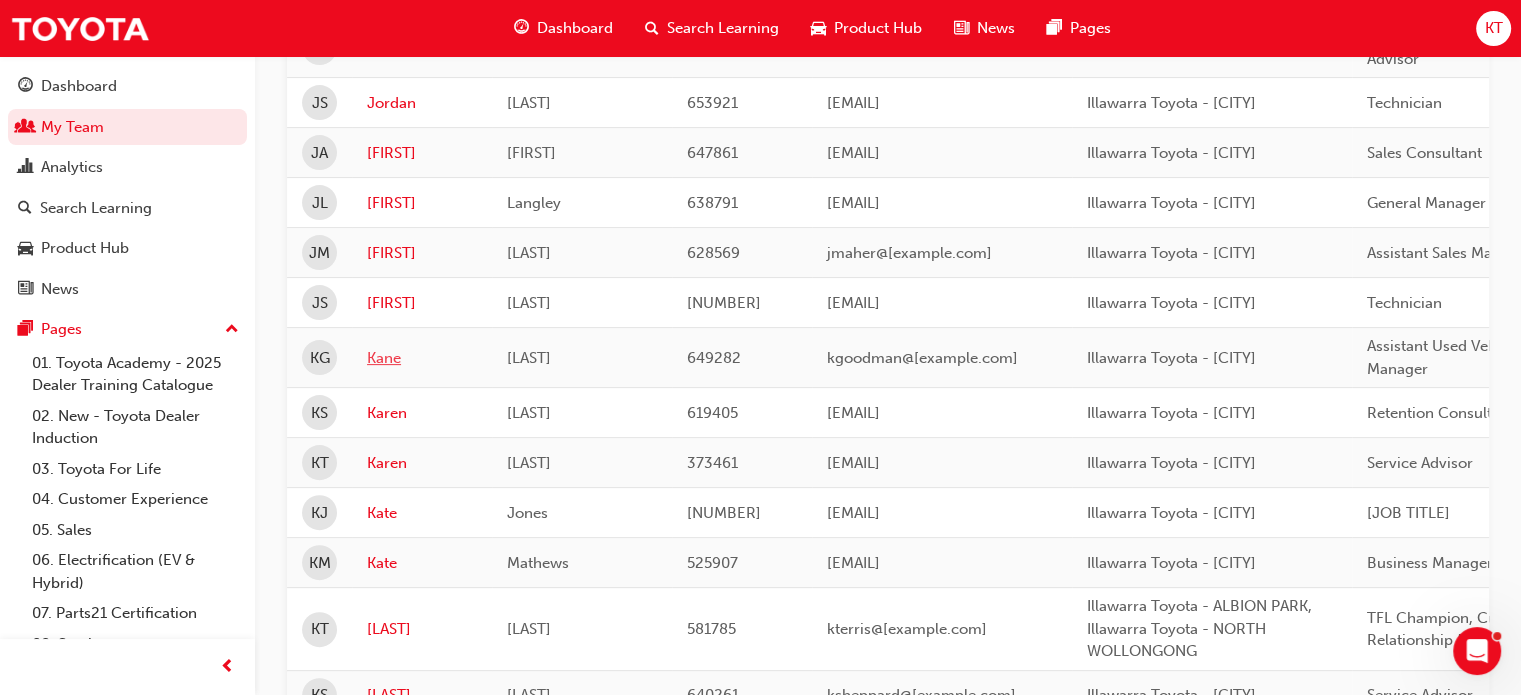 scroll, scrollTop: 500, scrollLeft: 0, axis: vertical 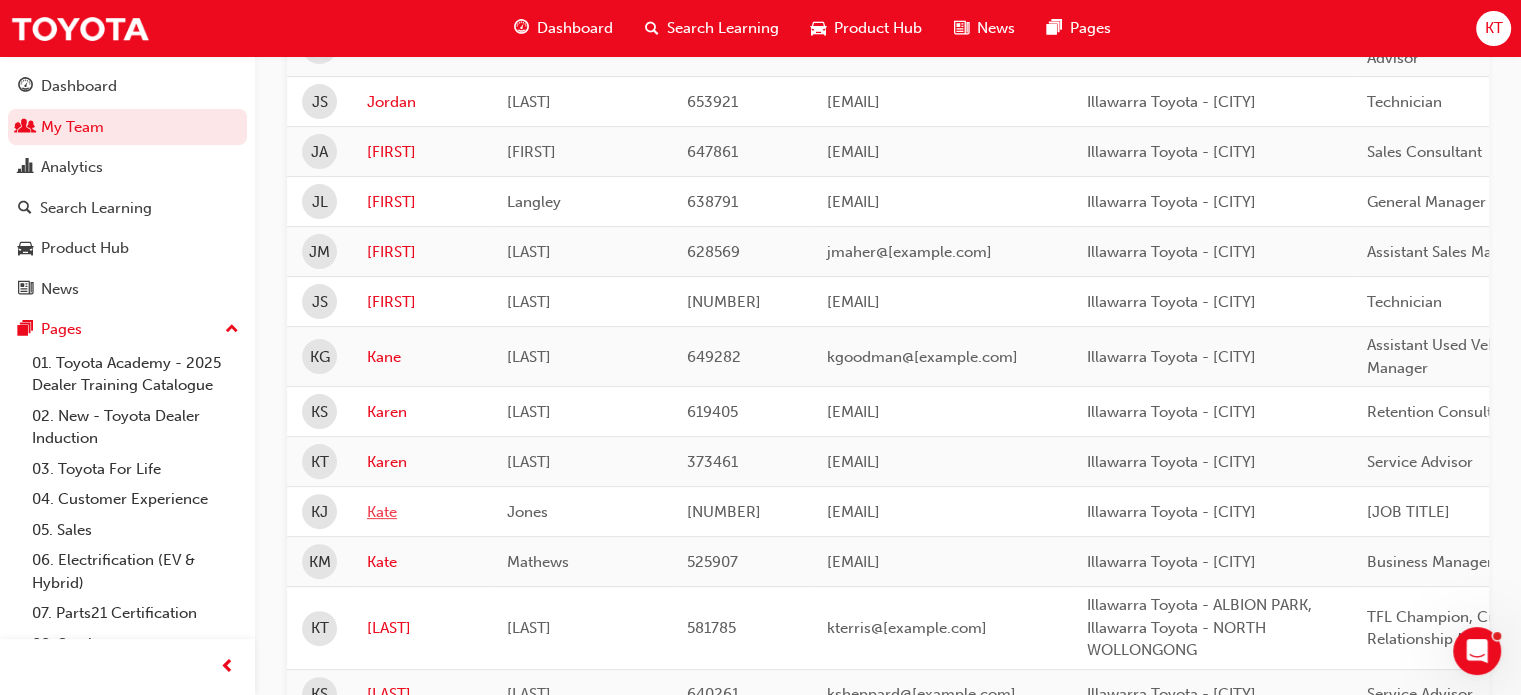 click on "Kate" at bounding box center (422, 512) 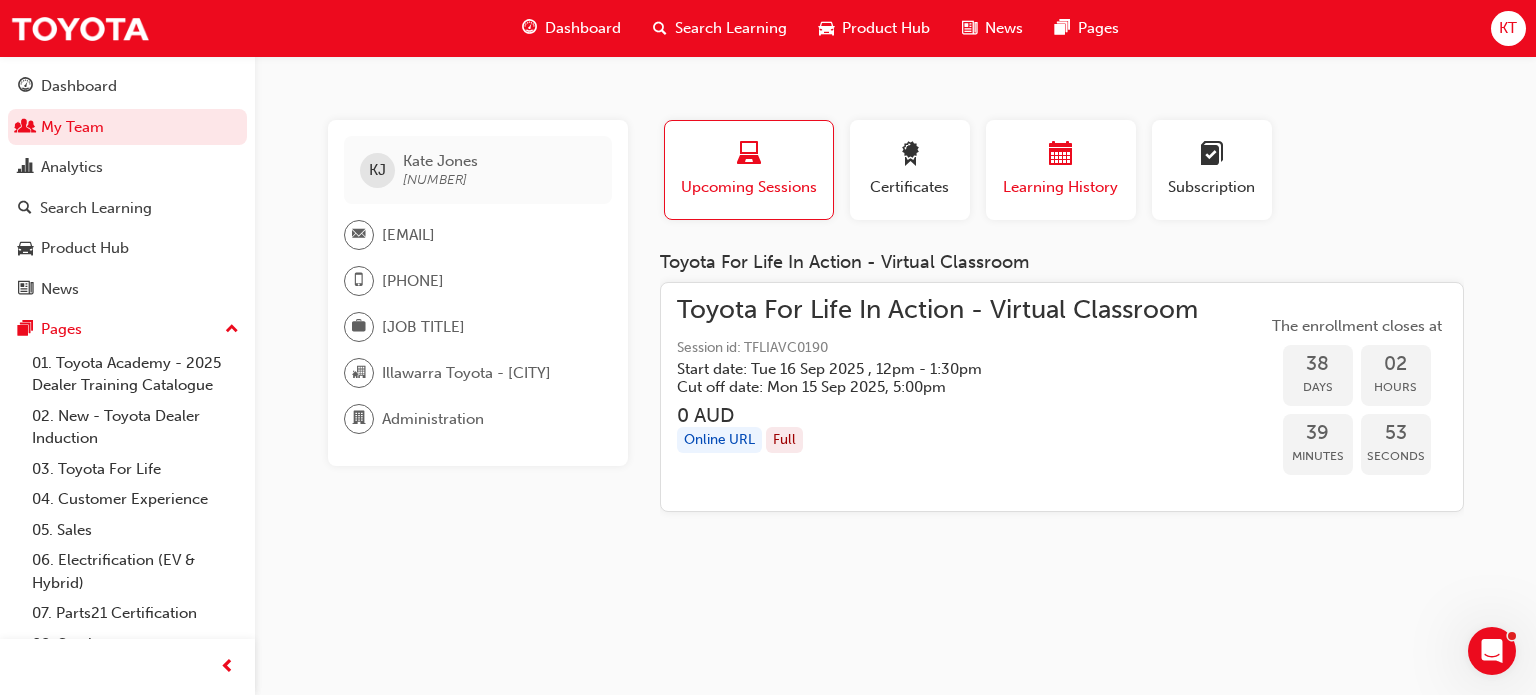 click at bounding box center [1061, 157] 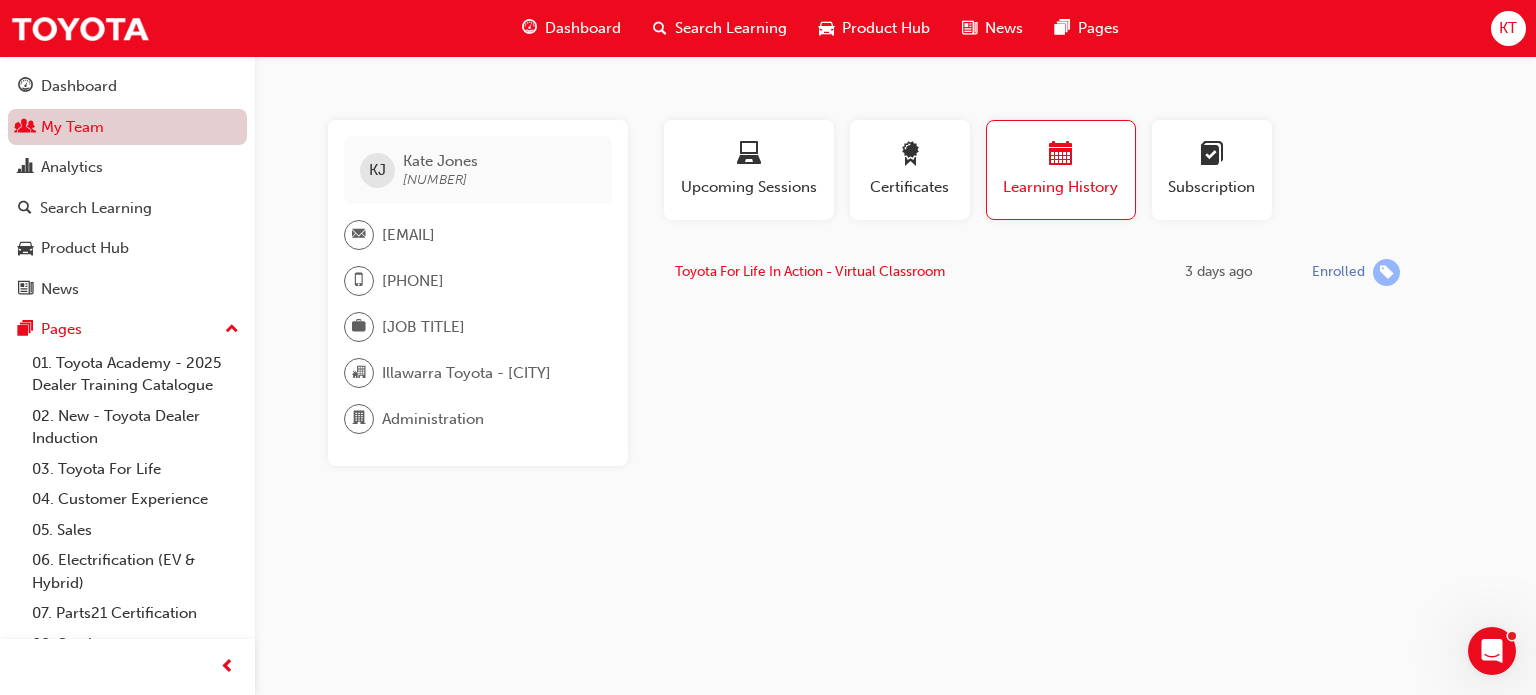 click on "My Team" at bounding box center (127, 127) 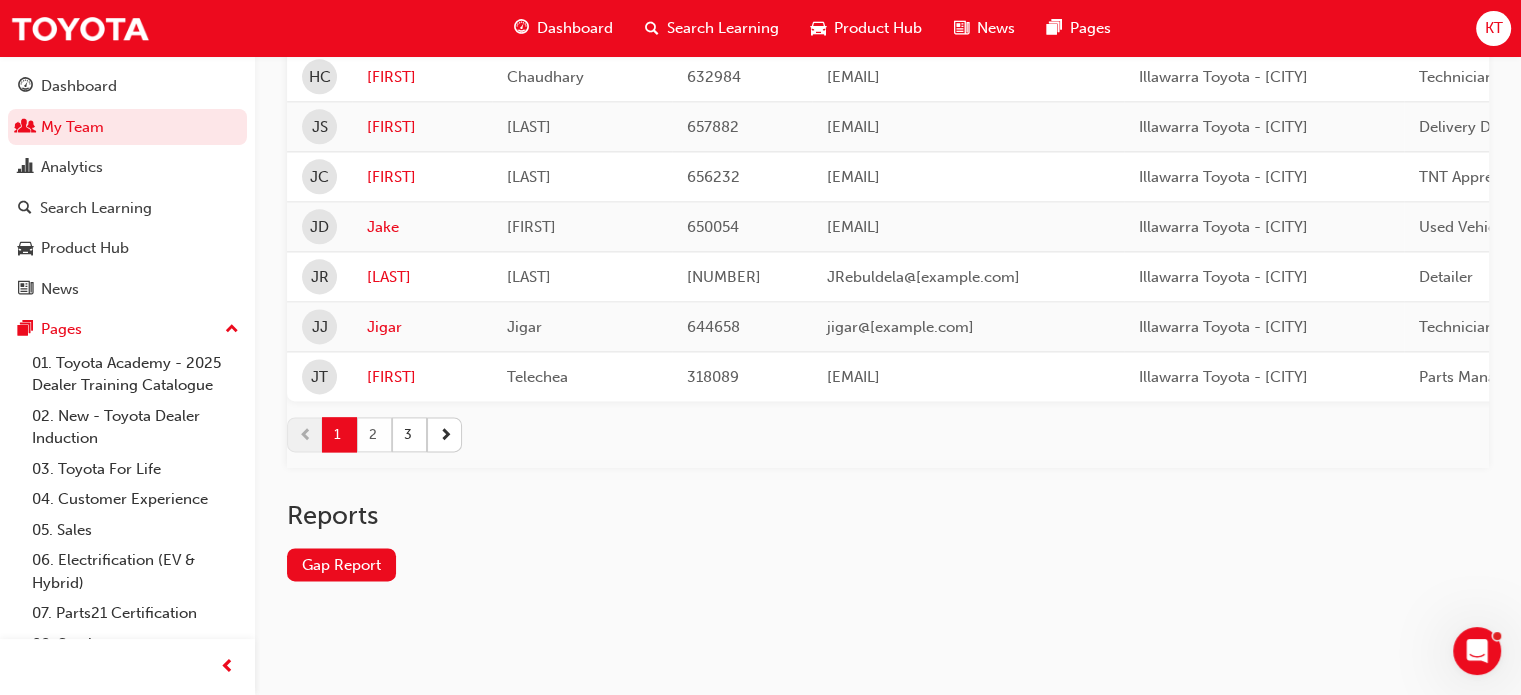 click on "2" at bounding box center [374, 434] 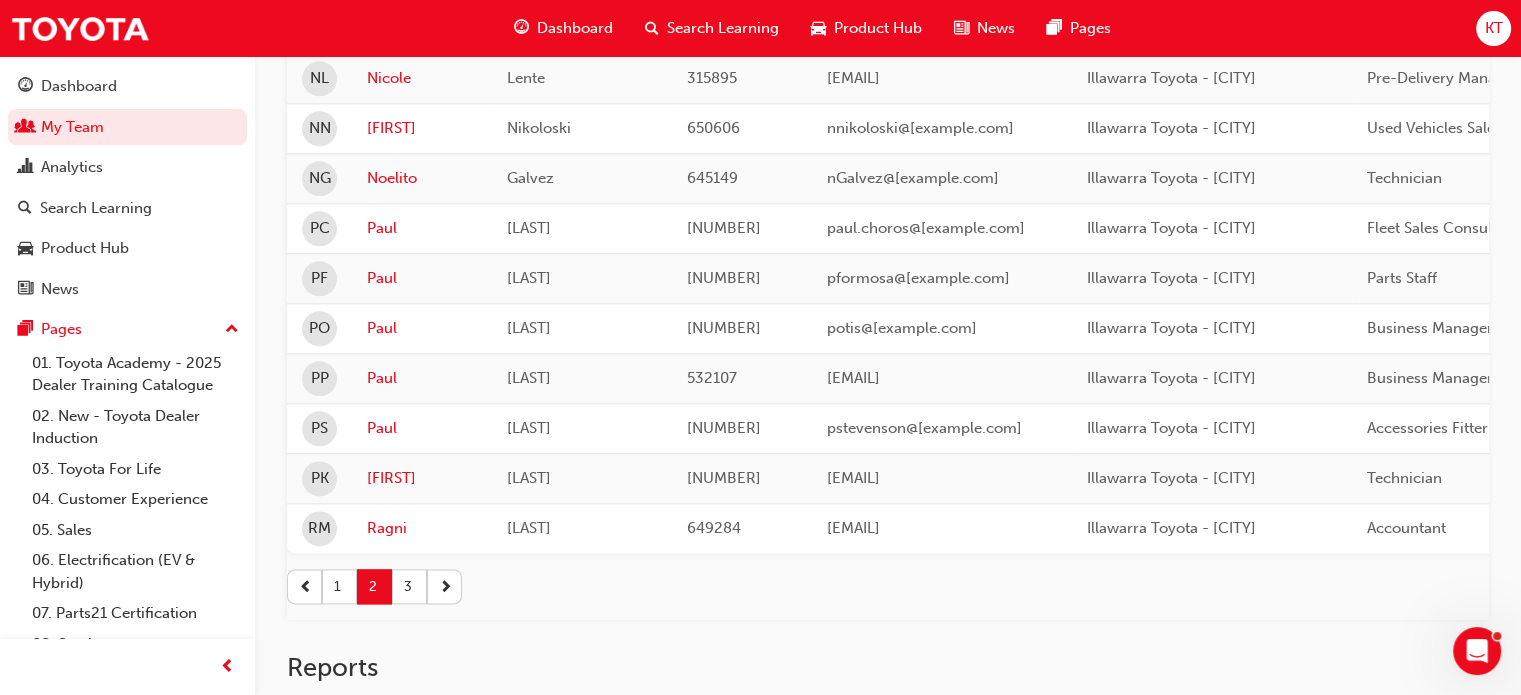 scroll, scrollTop: 2403, scrollLeft: 0, axis: vertical 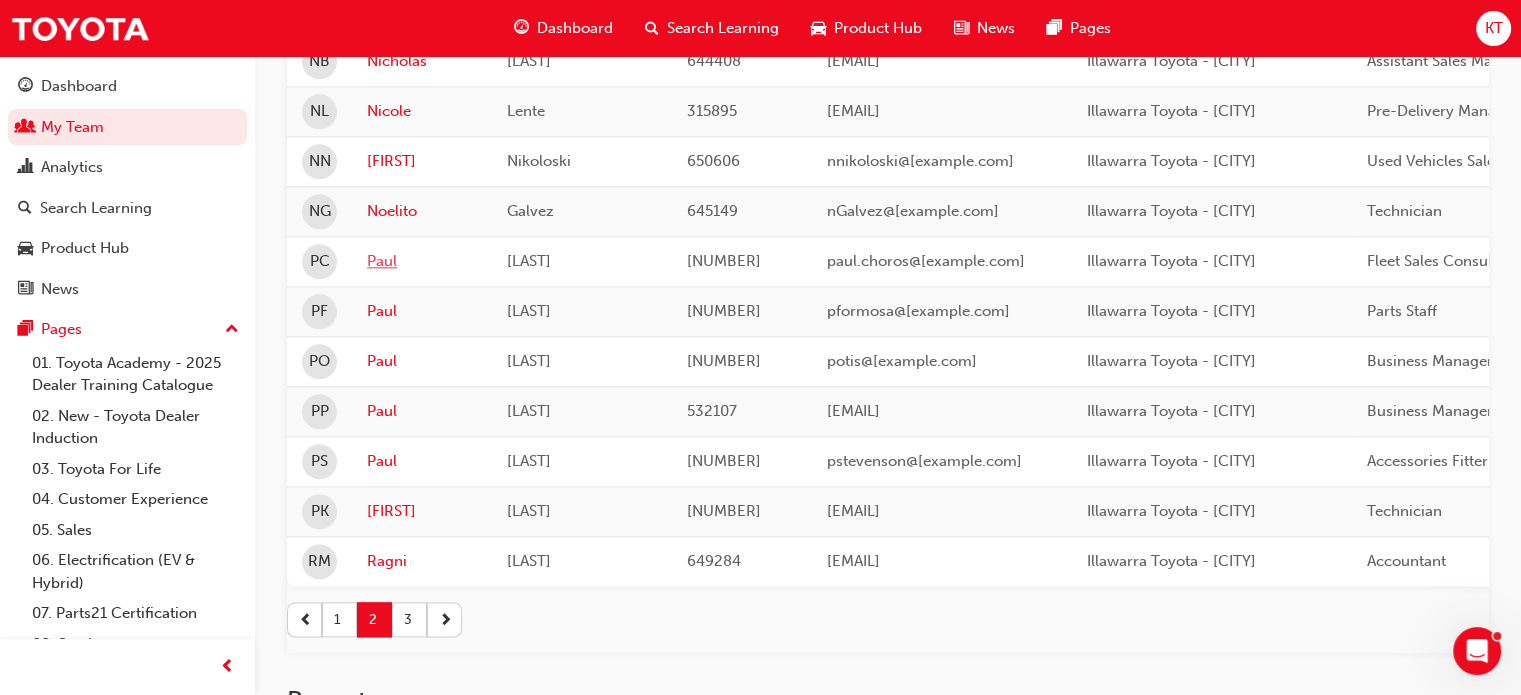 click on "Paul" at bounding box center (422, 261) 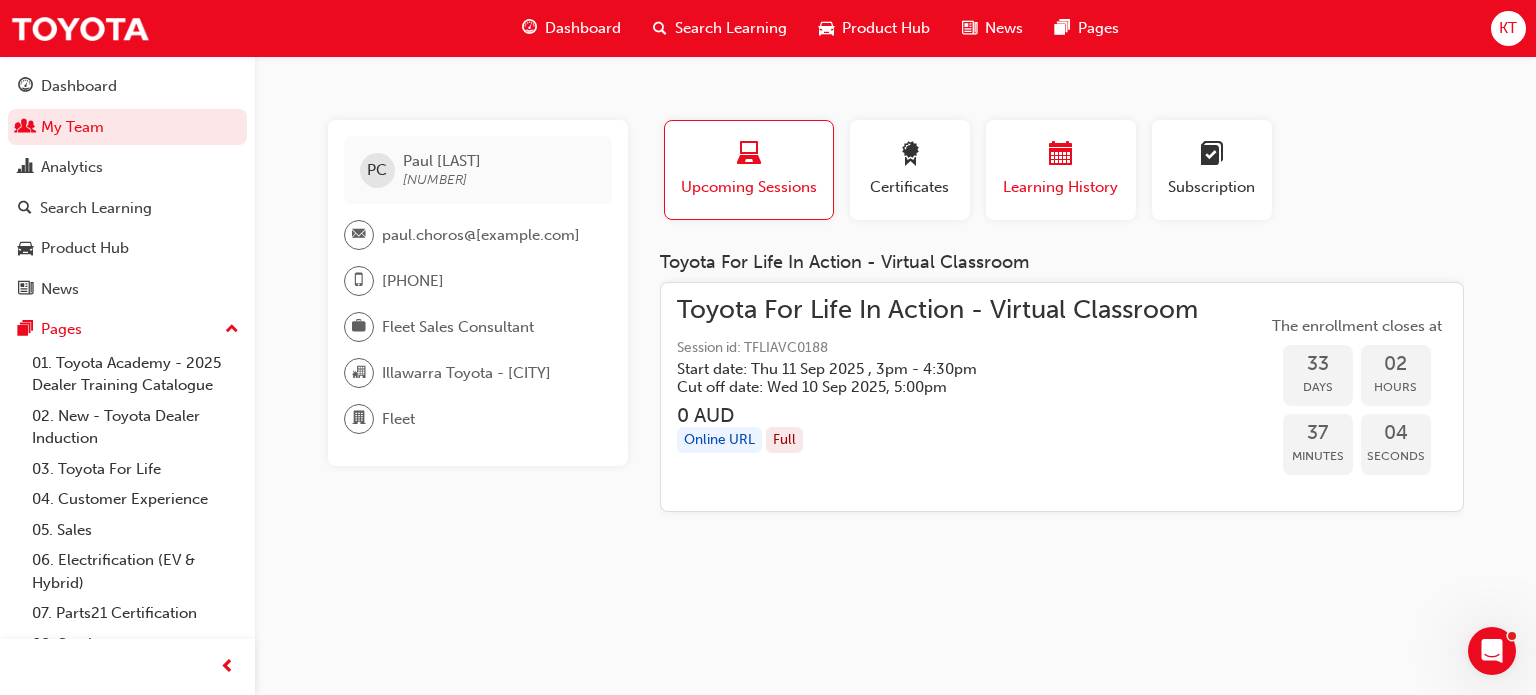 click at bounding box center [1061, 155] 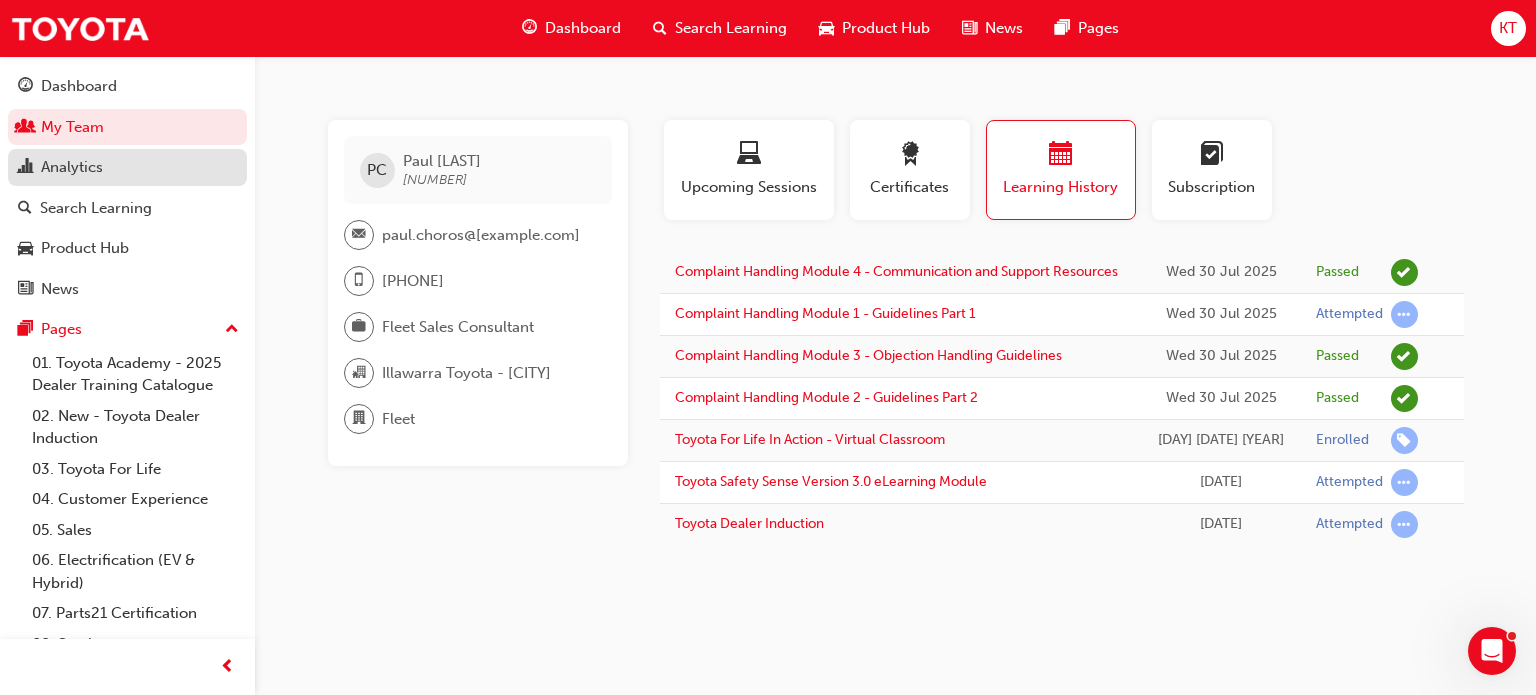 drag, startPoint x: 75, startPoint y: 129, endPoint x: 112, endPoint y: 173, distance: 57.48913 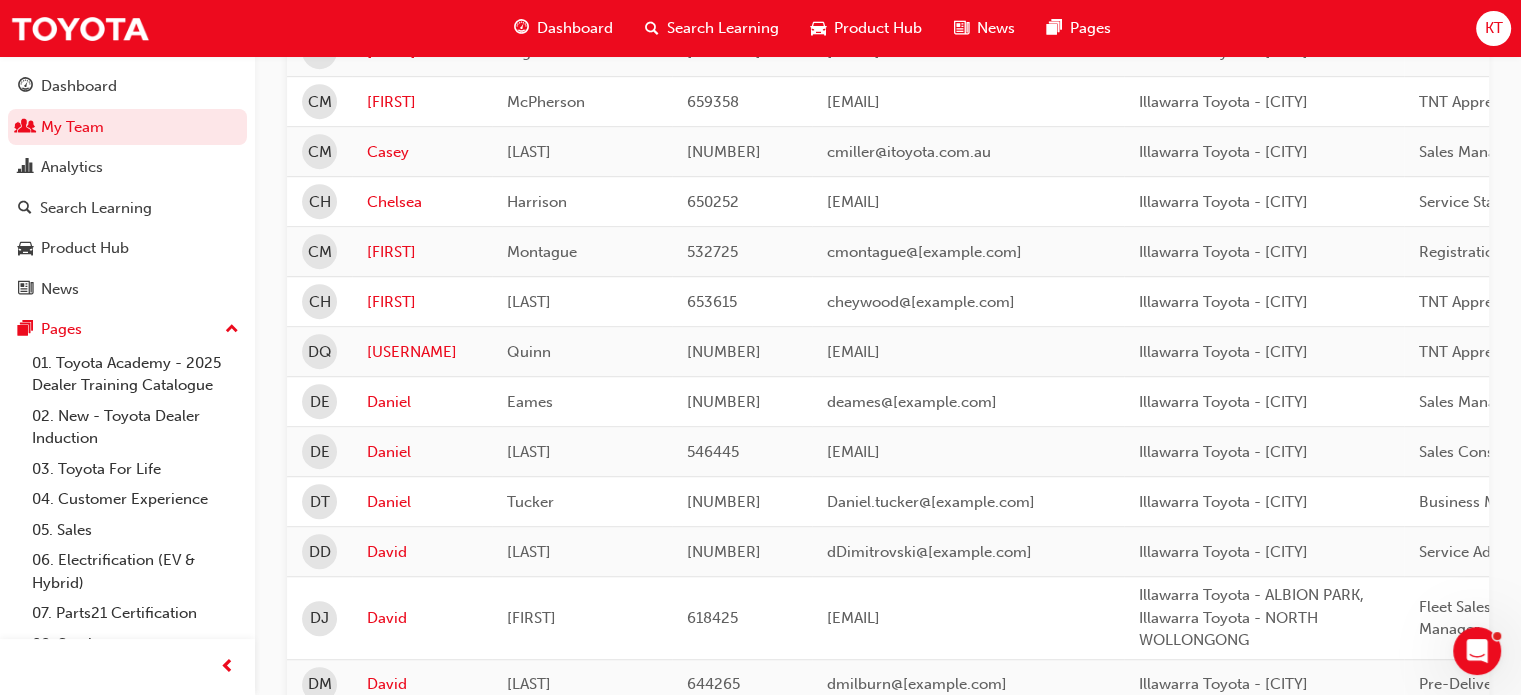 scroll, scrollTop: 1100, scrollLeft: 0, axis: vertical 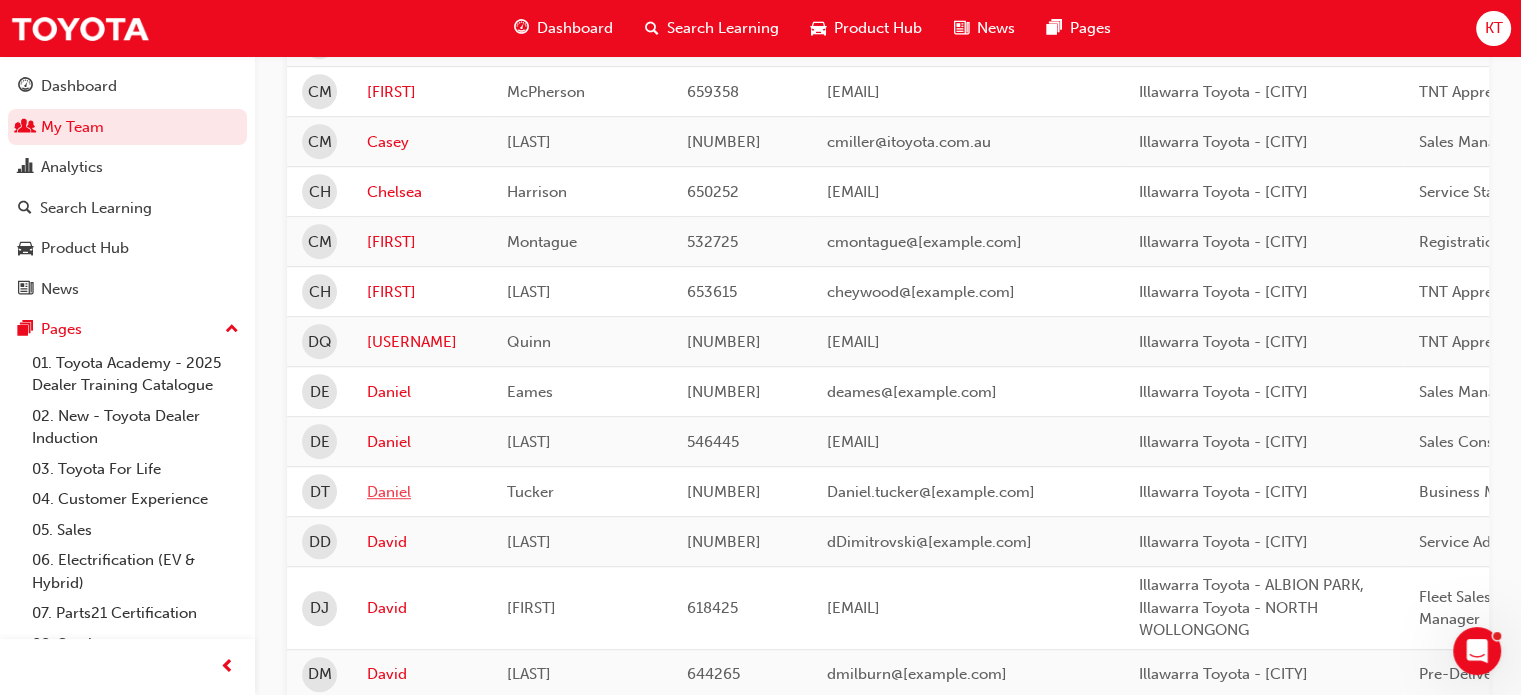 click on "Daniel" at bounding box center (422, 492) 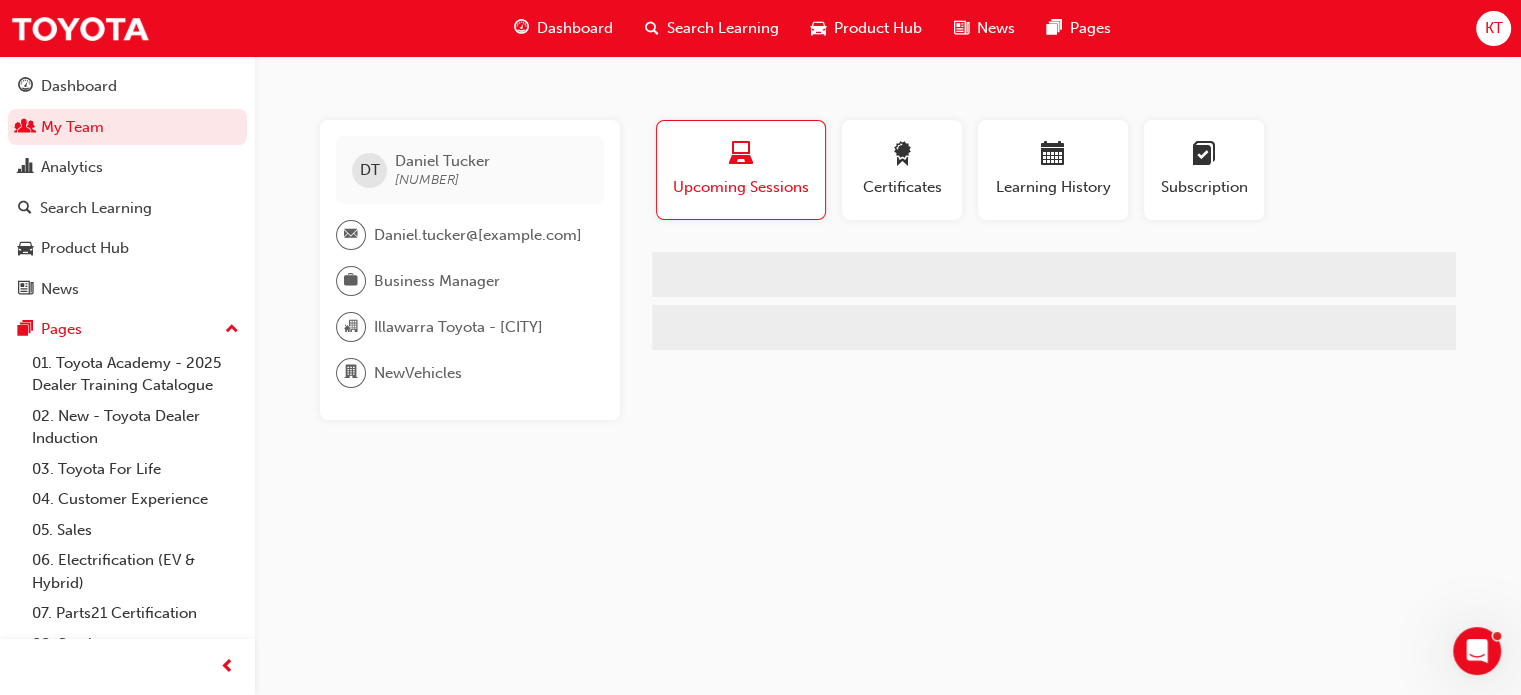 scroll, scrollTop: 0, scrollLeft: 0, axis: both 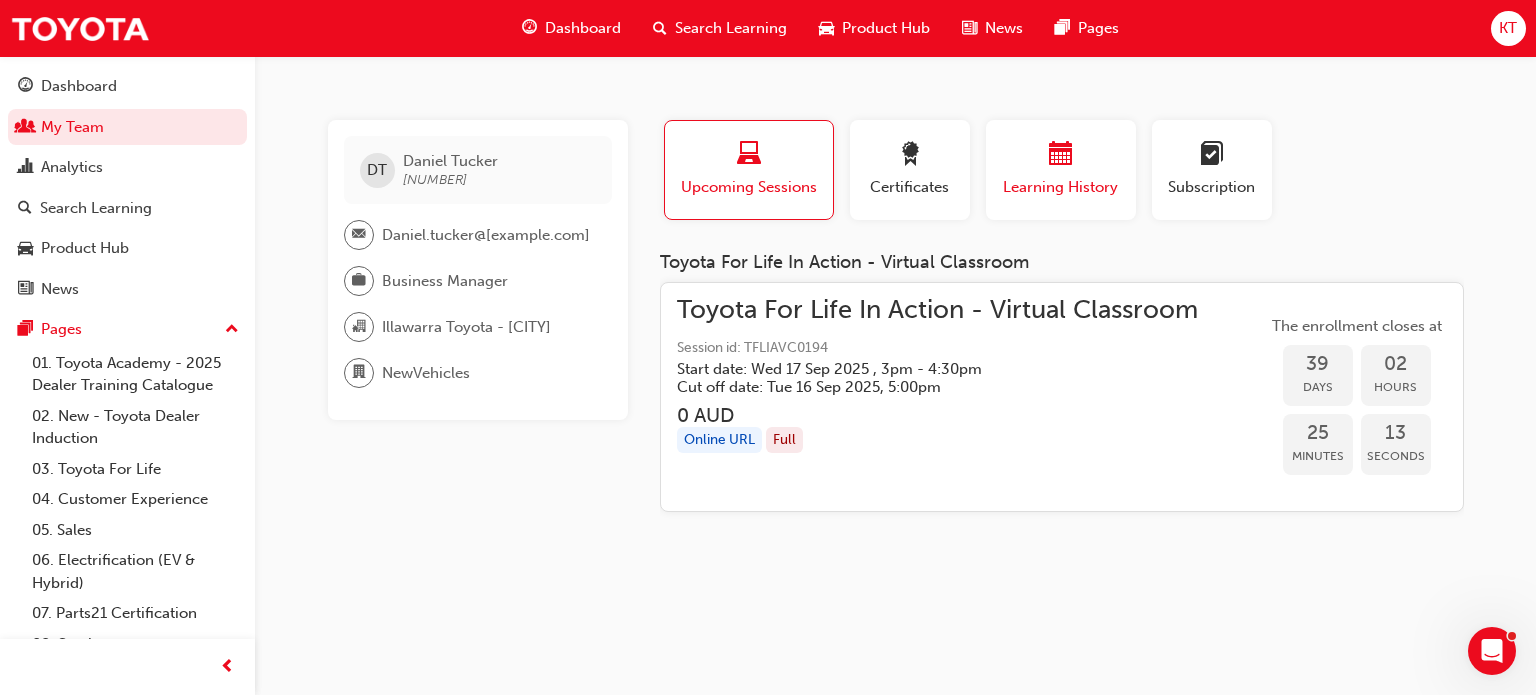 click on "Learning History" at bounding box center [1061, 170] 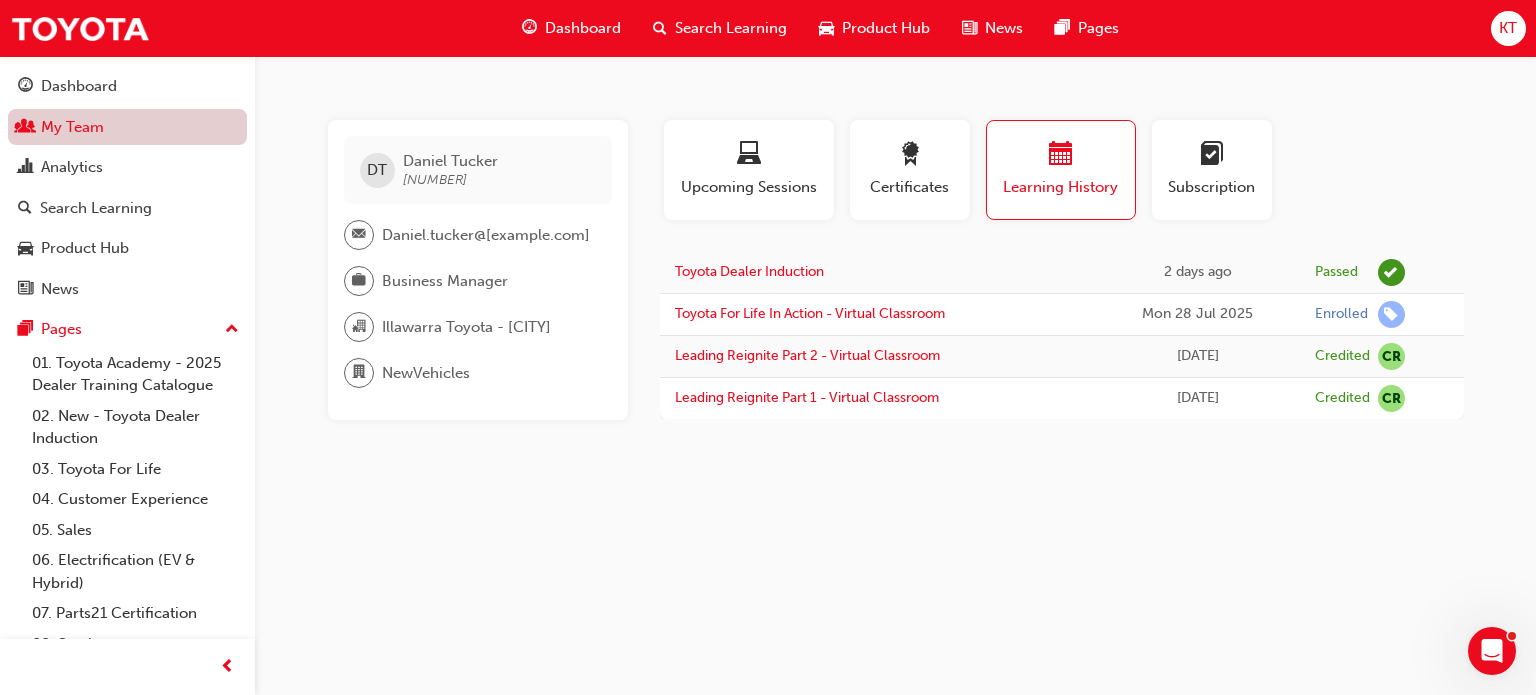 click on "My Team" at bounding box center [127, 127] 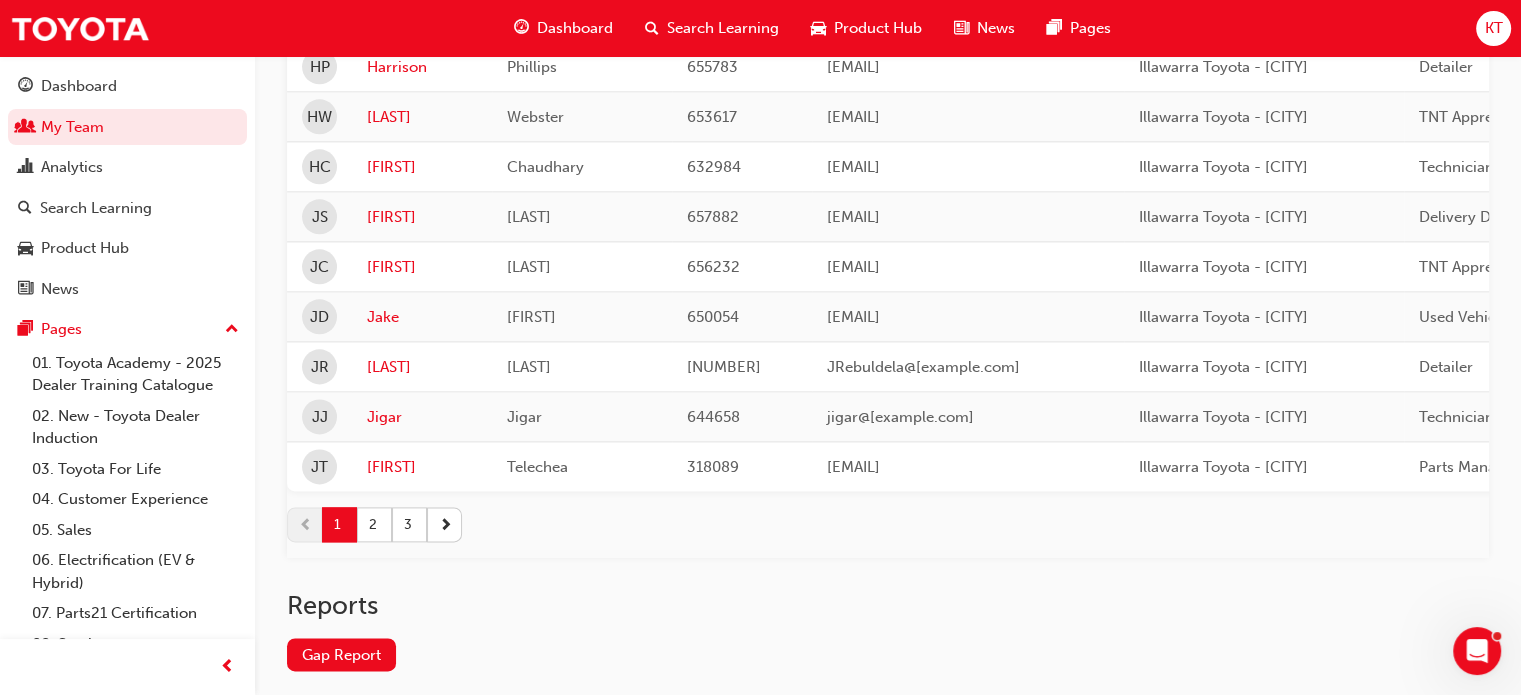scroll, scrollTop: 2746, scrollLeft: 0, axis: vertical 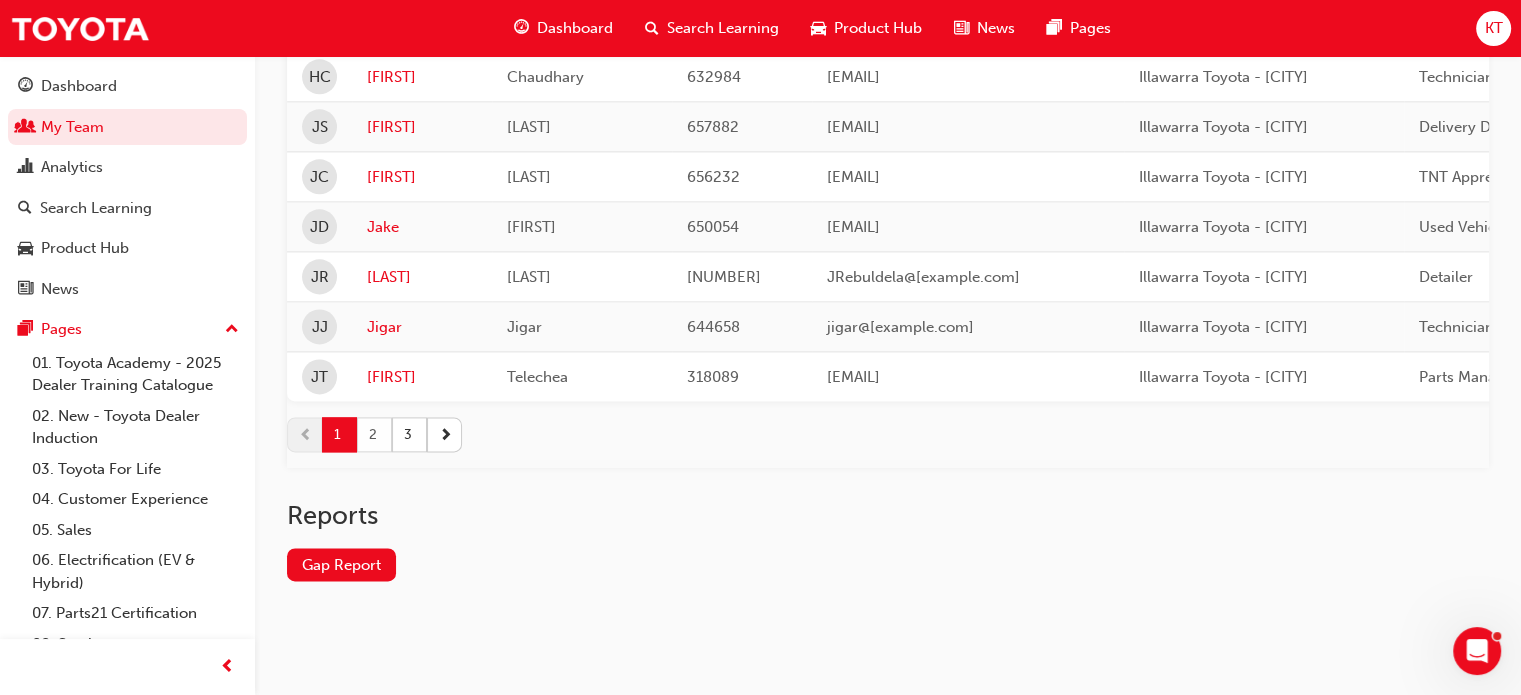 click on "2" at bounding box center (374, 434) 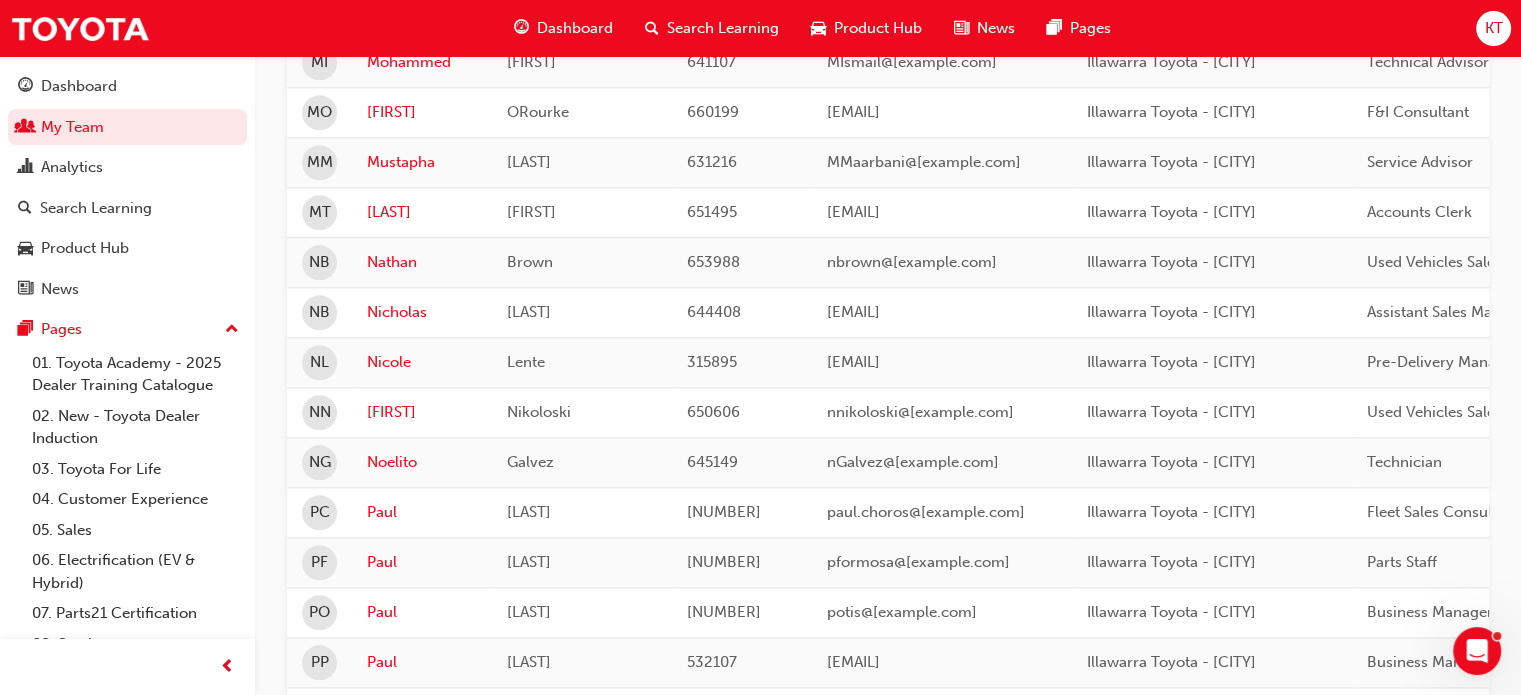scroll, scrollTop: 2103, scrollLeft: 0, axis: vertical 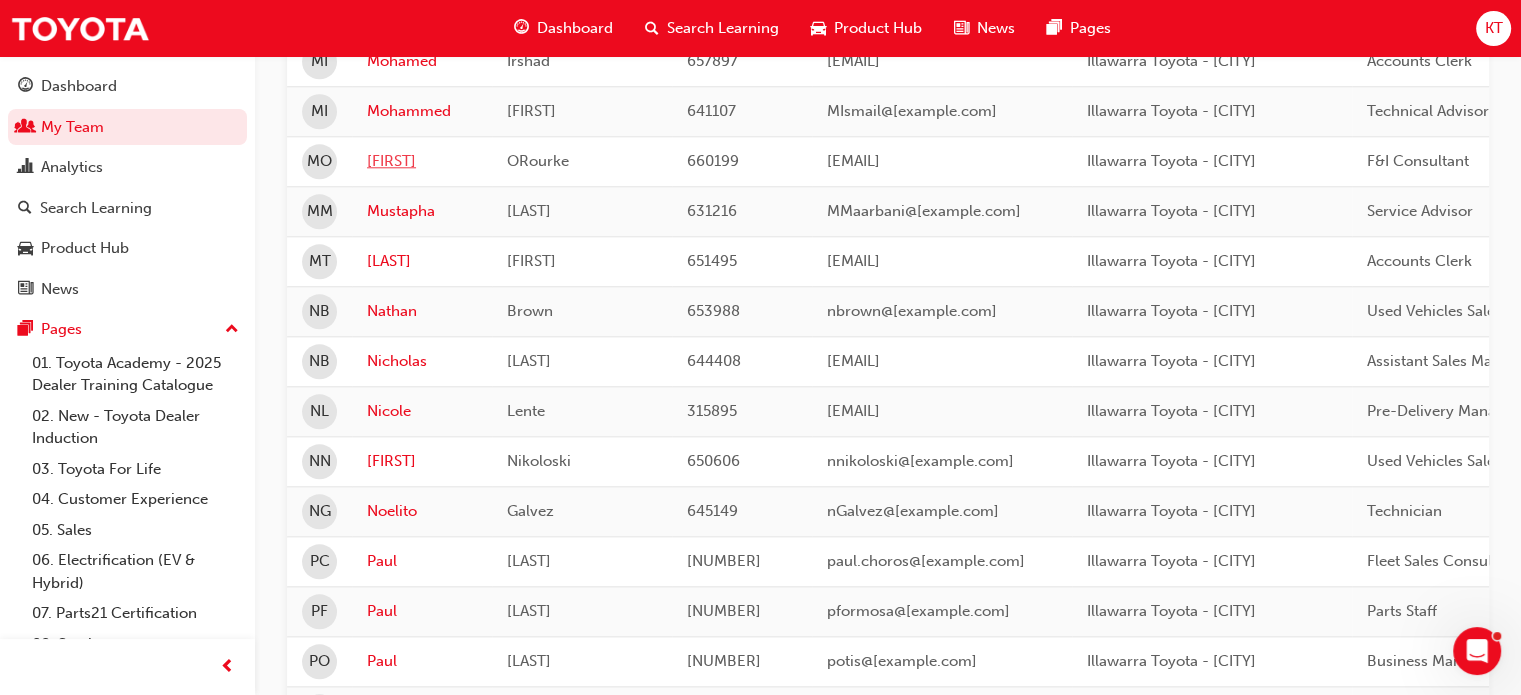 click on "[FIRST]" at bounding box center (422, 161) 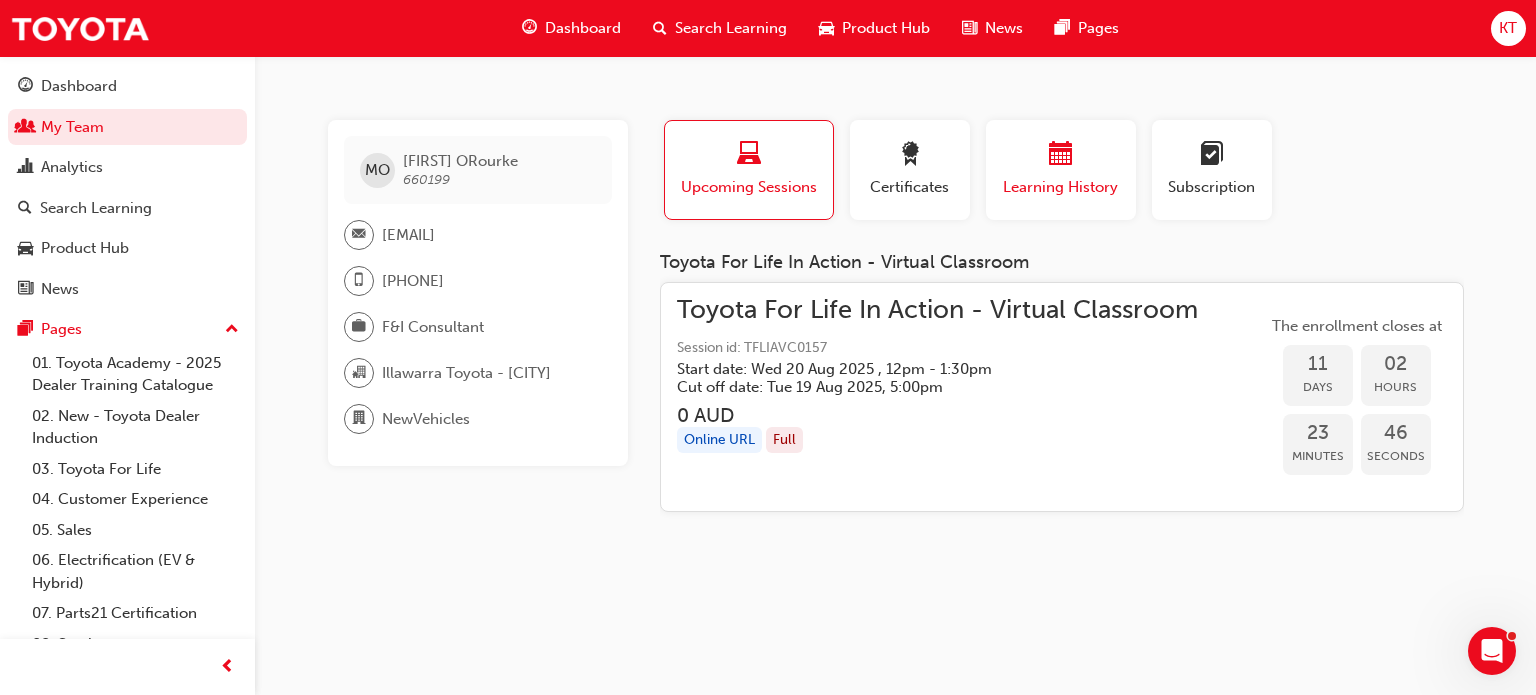 click on "Learning History" at bounding box center (1061, 187) 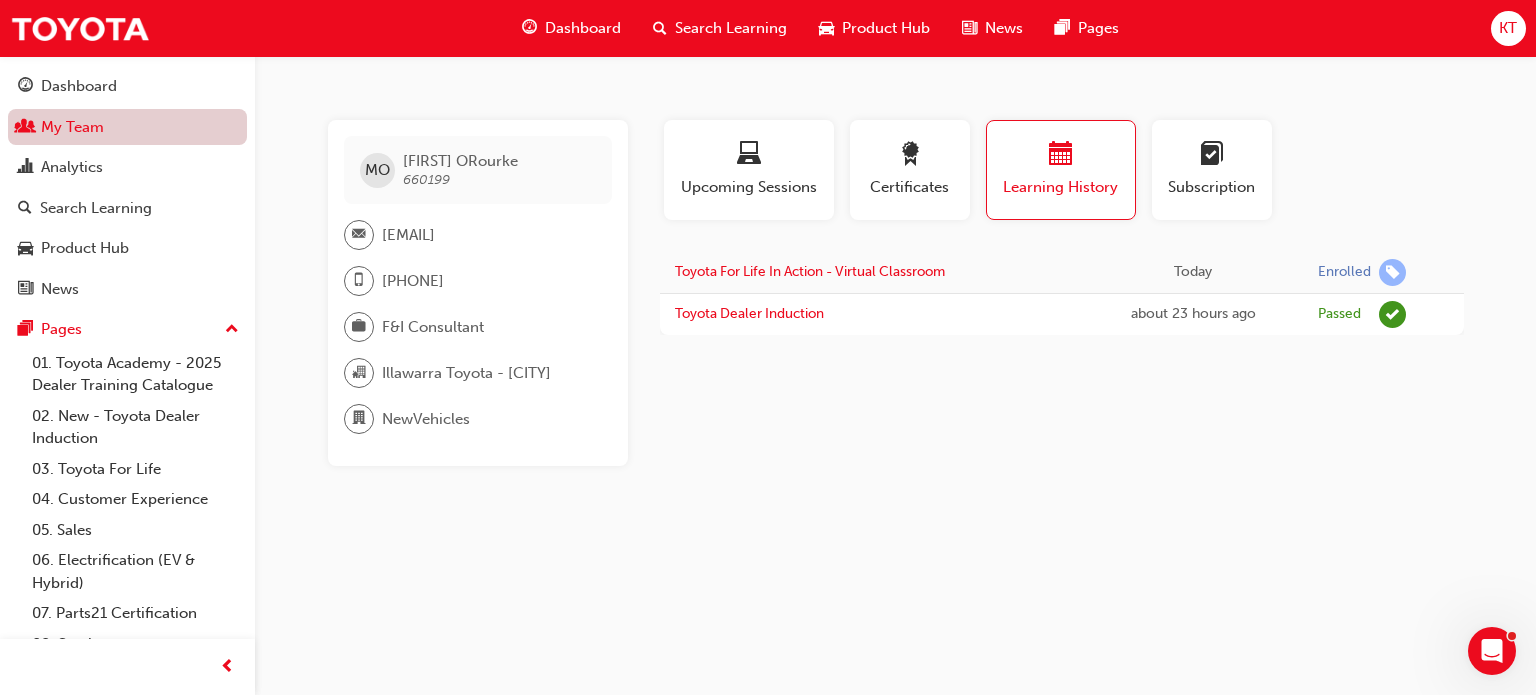 click on "My Team" at bounding box center (127, 127) 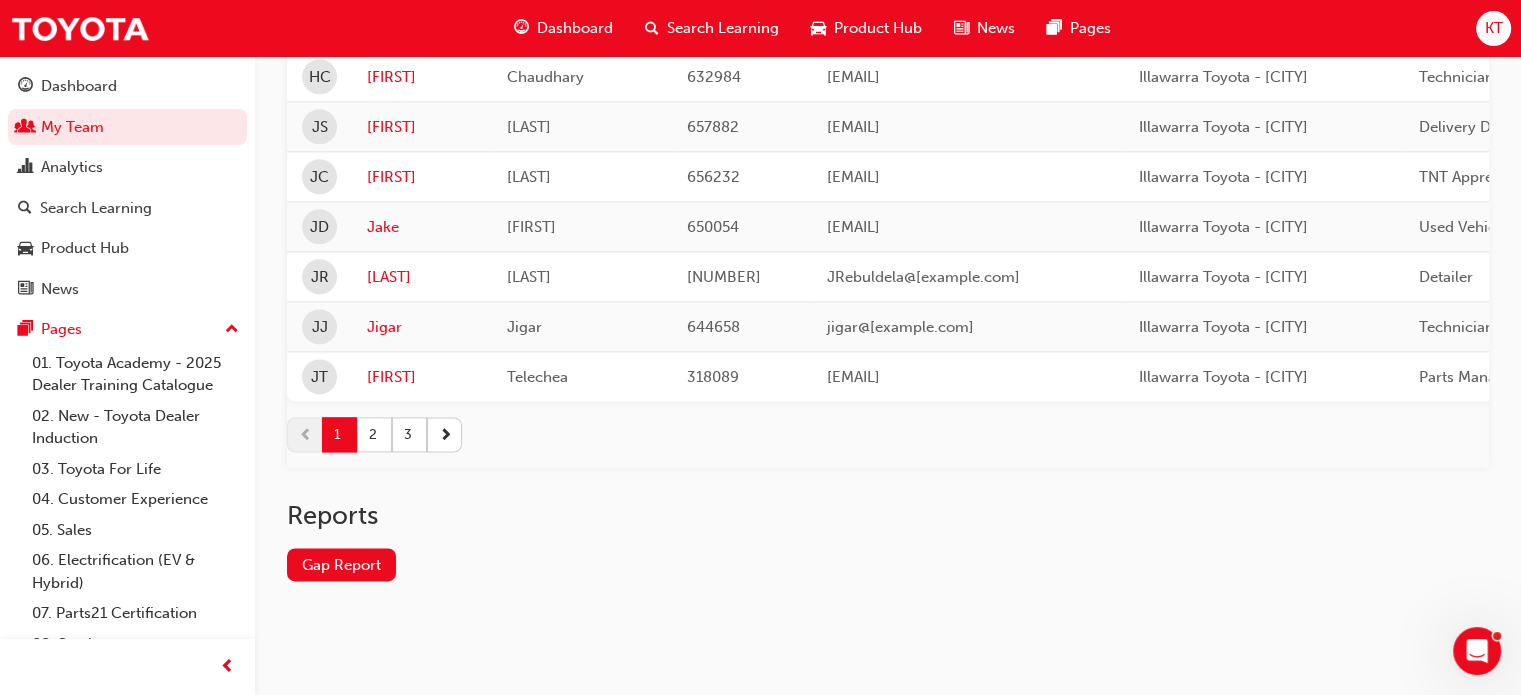 scroll, scrollTop: 2746, scrollLeft: 0, axis: vertical 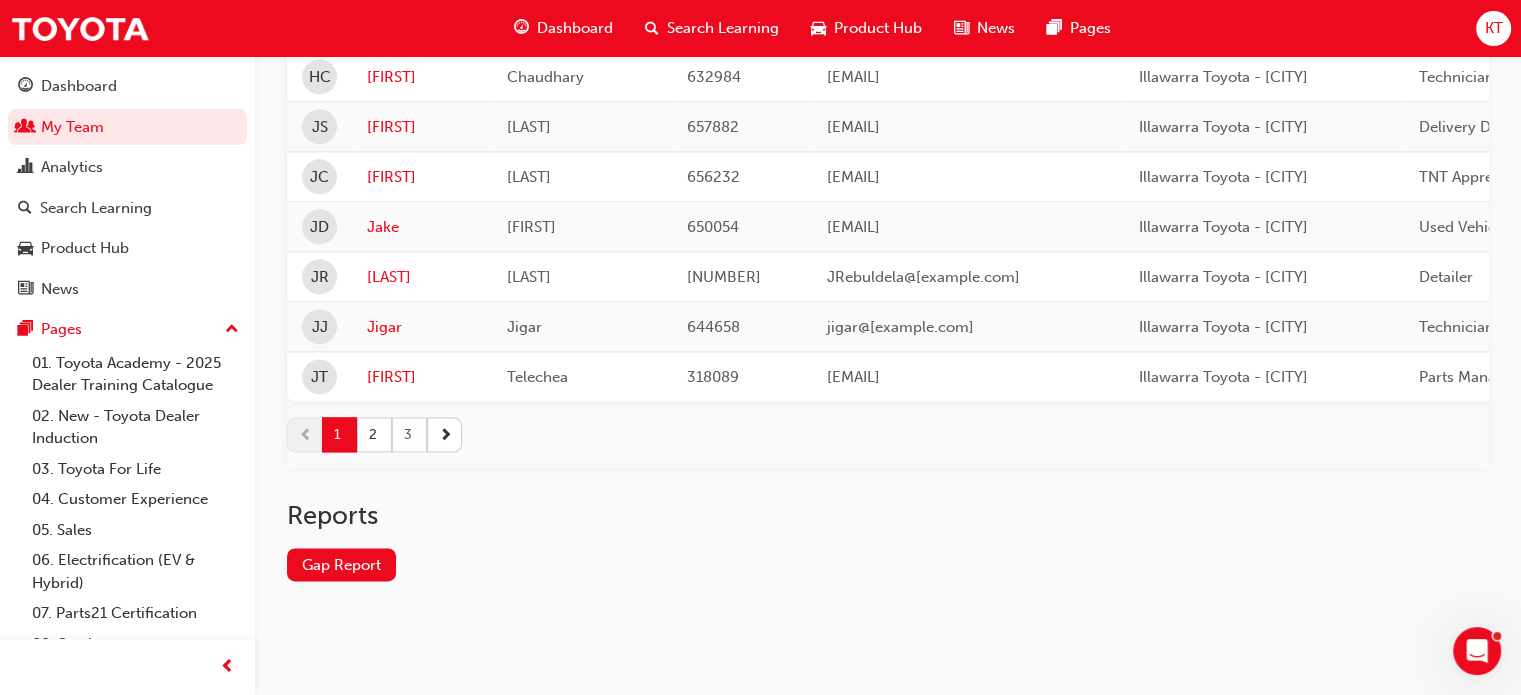 click on "3" at bounding box center (409, 434) 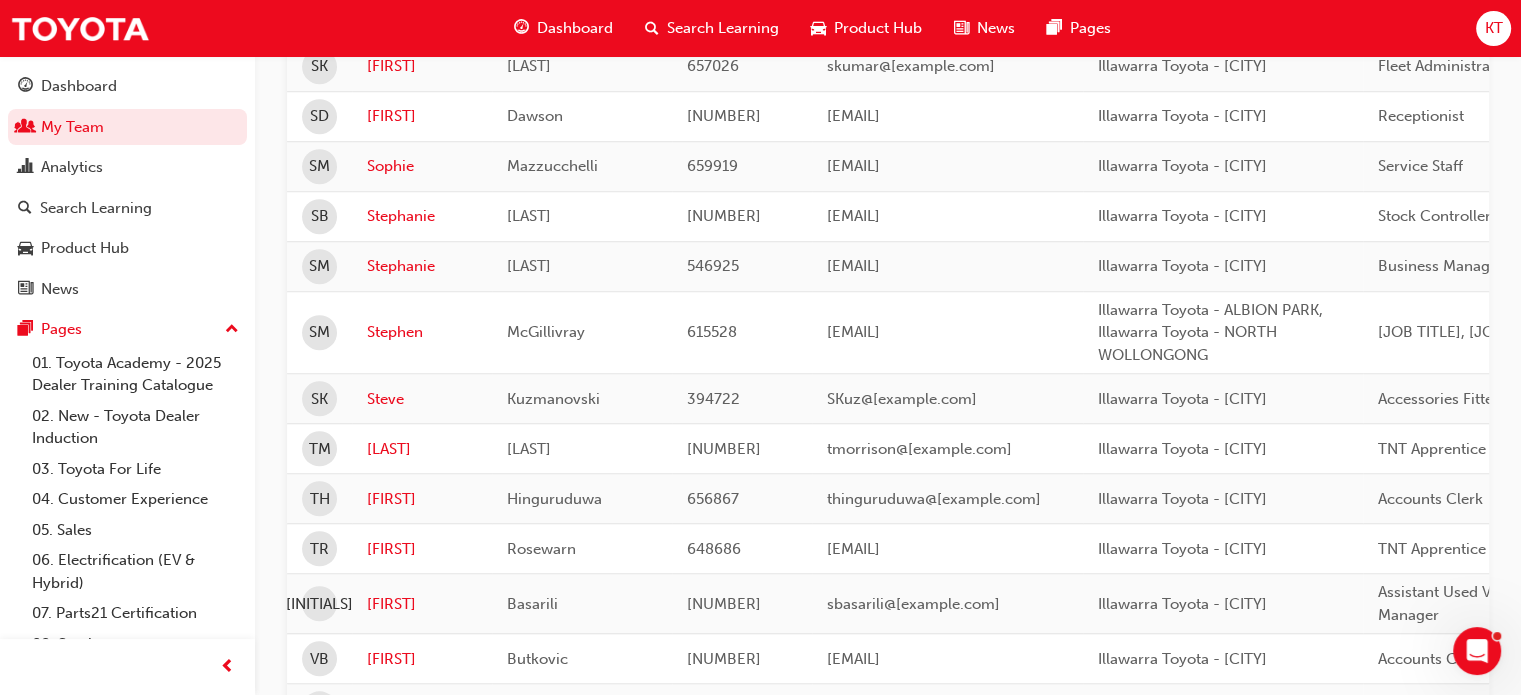 scroll, scrollTop: 943, scrollLeft: 0, axis: vertical 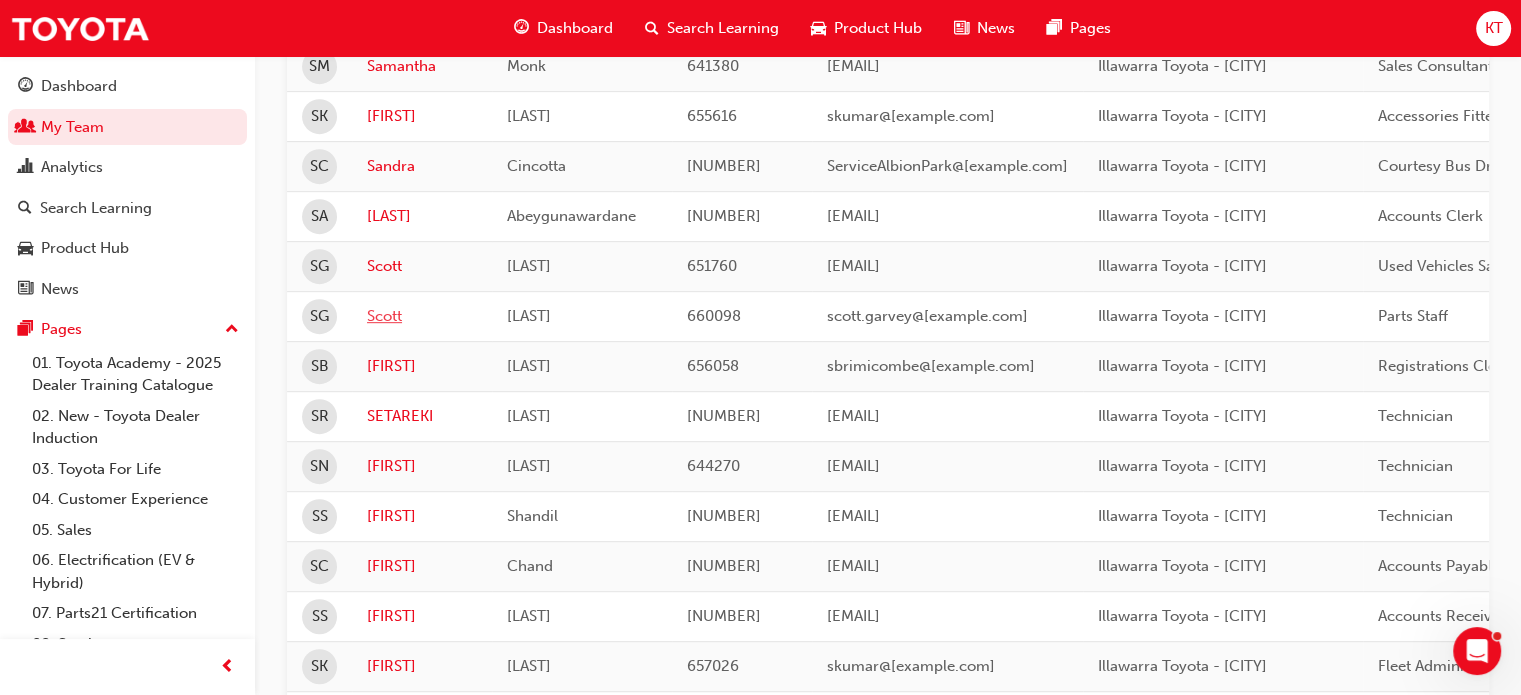click on "Scott" at bounding box center [422, 316] 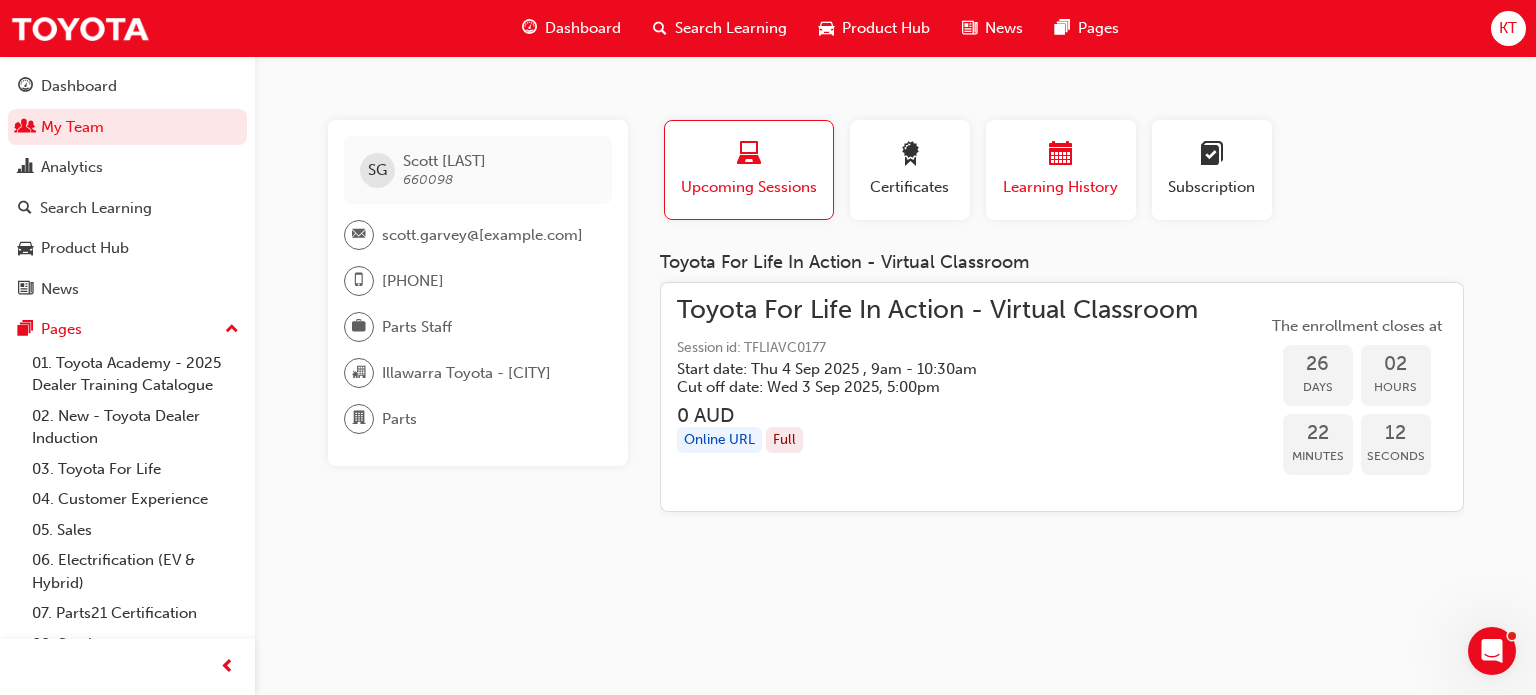 click on "Learning History" at bounding box center (1061, 187) 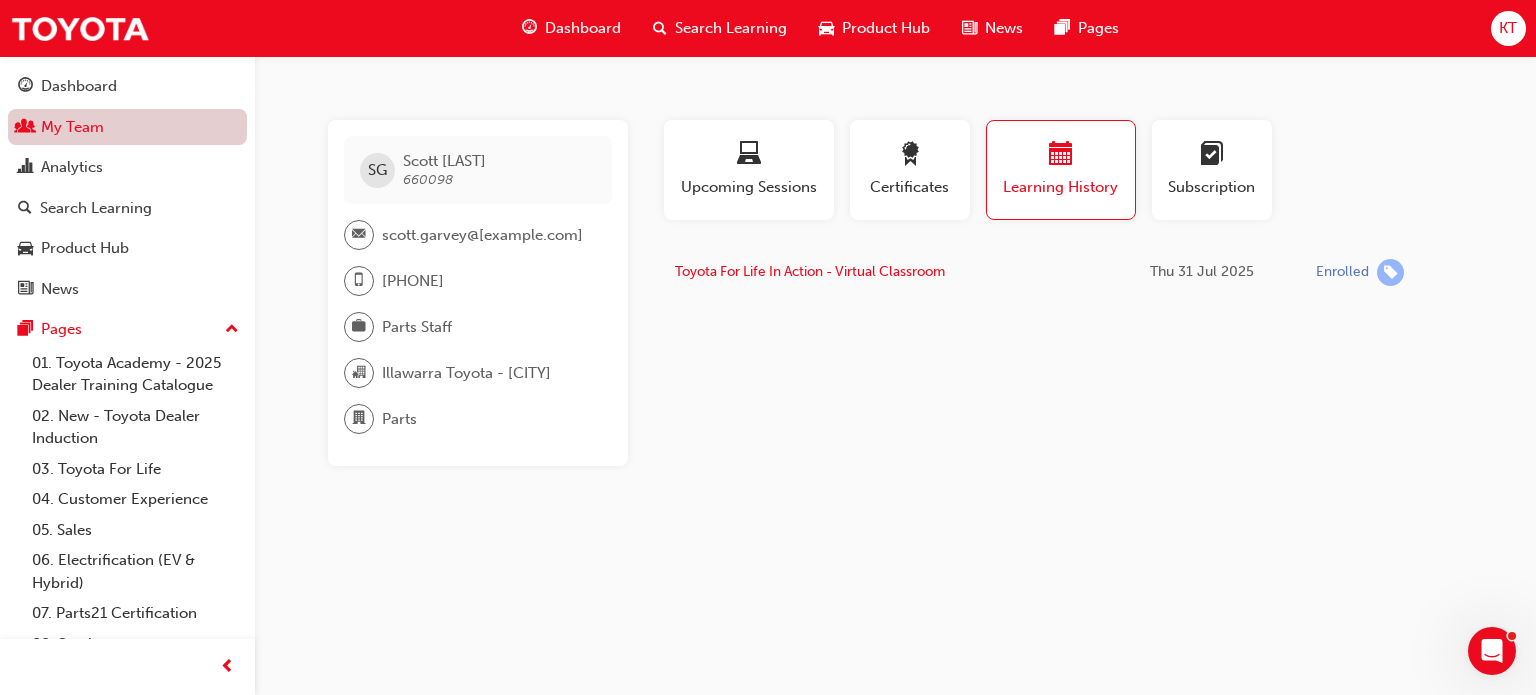 click on "My Team" at bounding box center [127, 127] 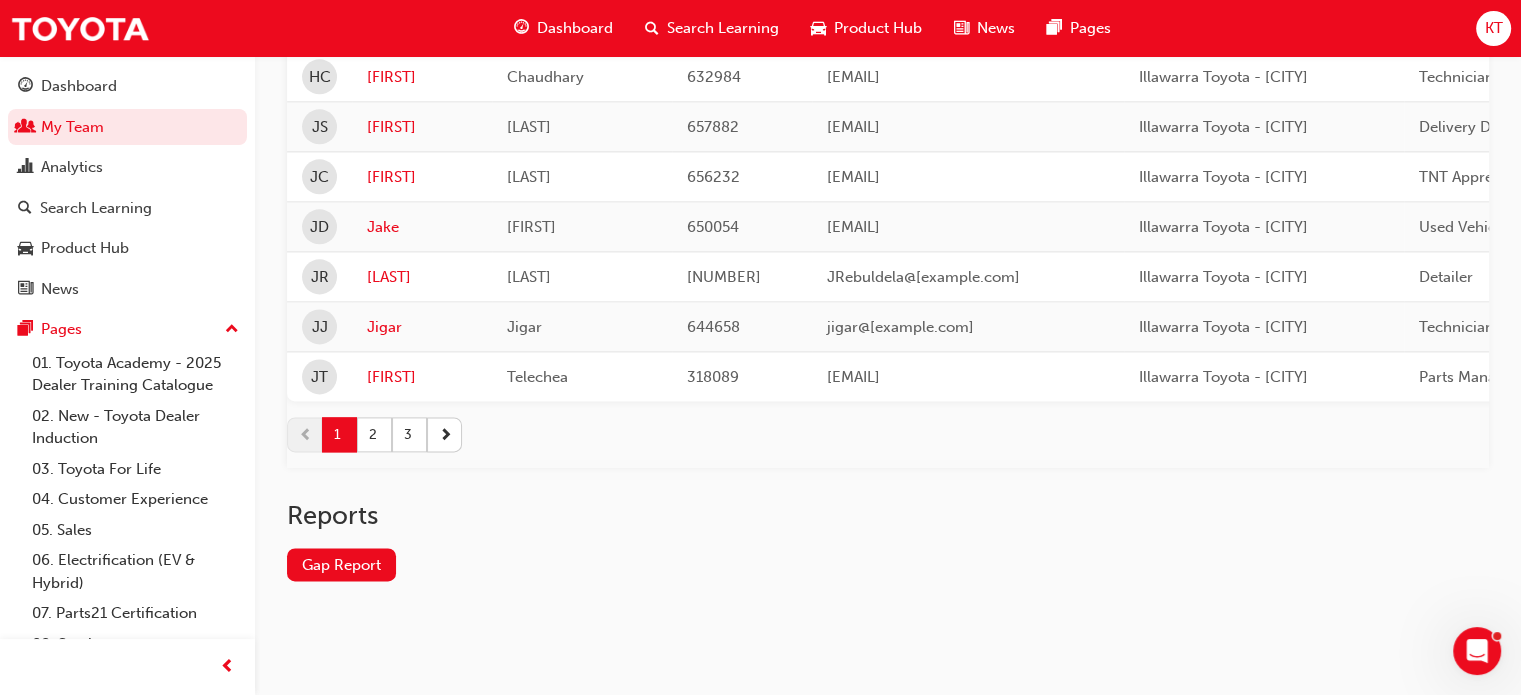 scroll, scrollTop: 2700, scrollLeft: 0, axis: vertical 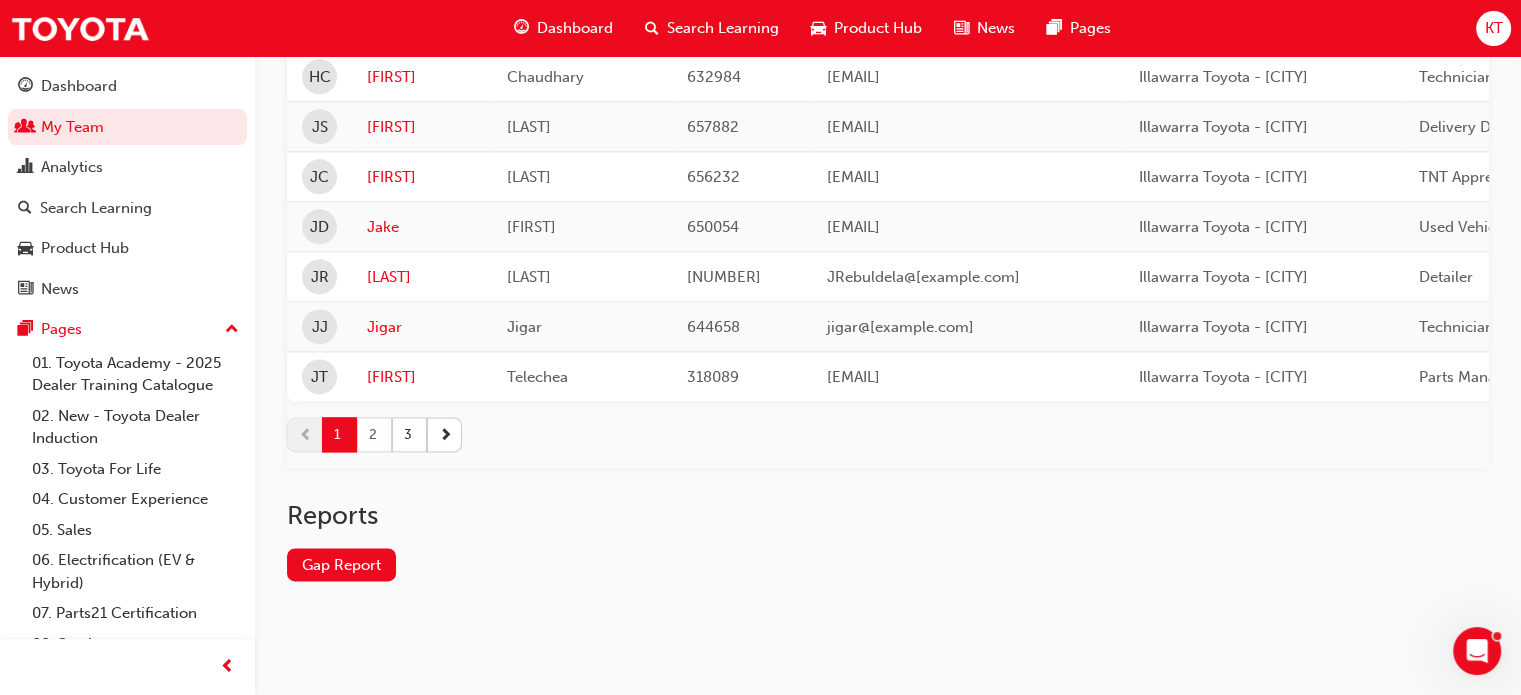 click on "2" at bounding box center [374, 434] 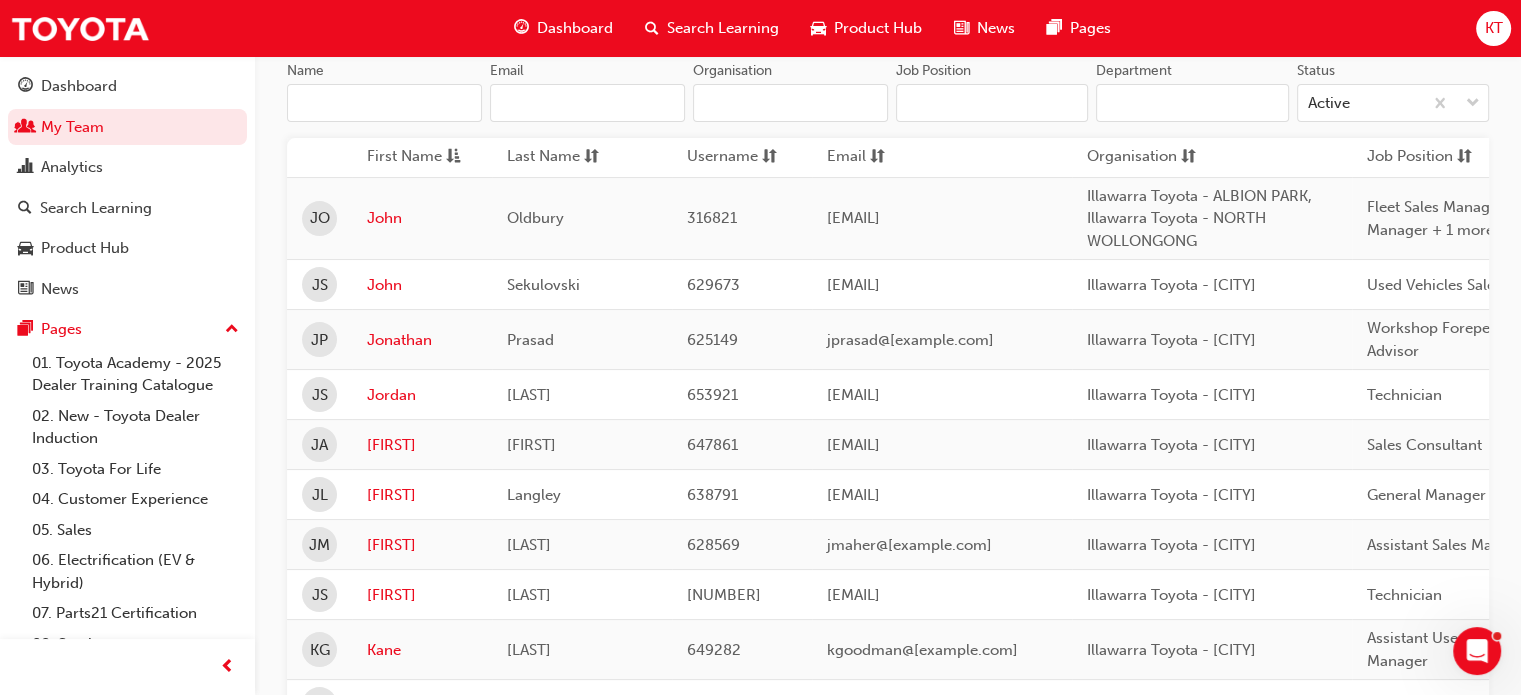 scroll, scrollTop: 200, scrollLeft: 0, axis: vertical 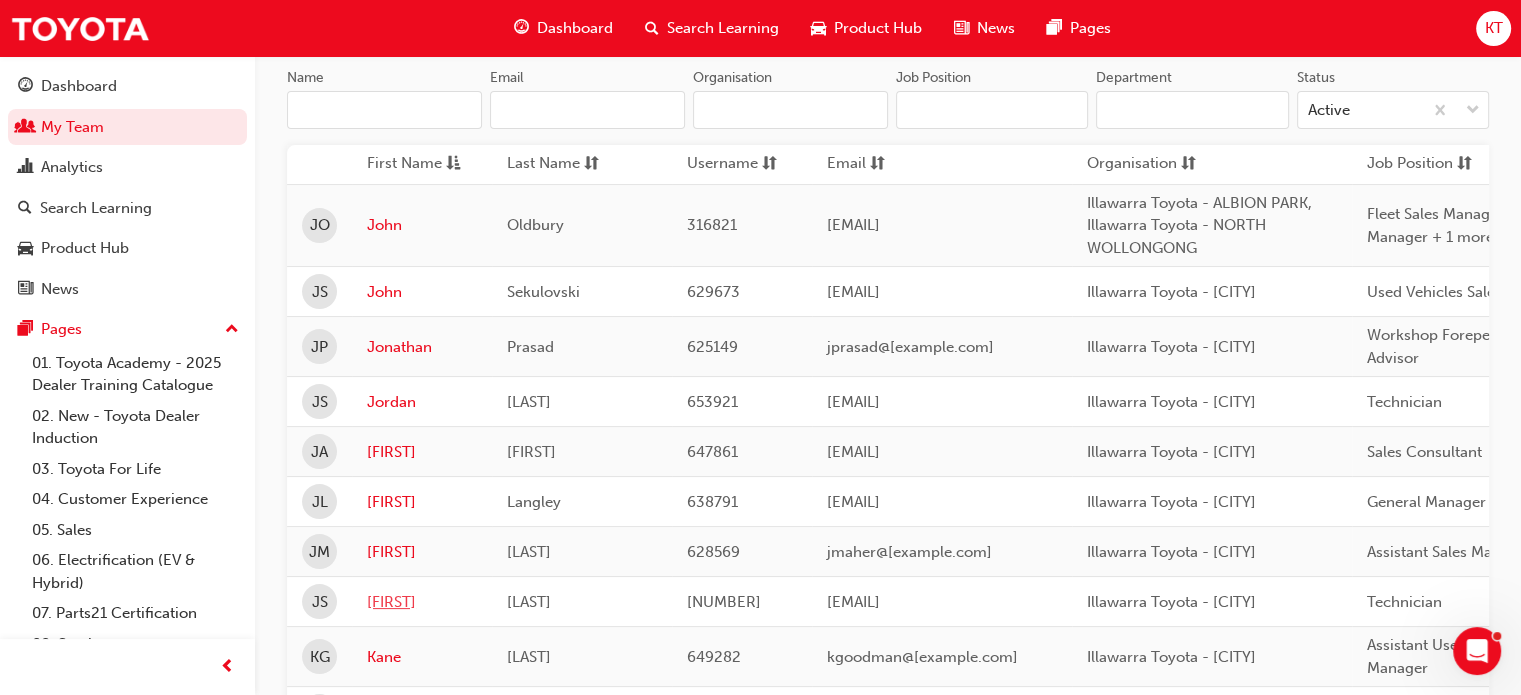click on "[FIRST]" at bounding box center (422, 602) 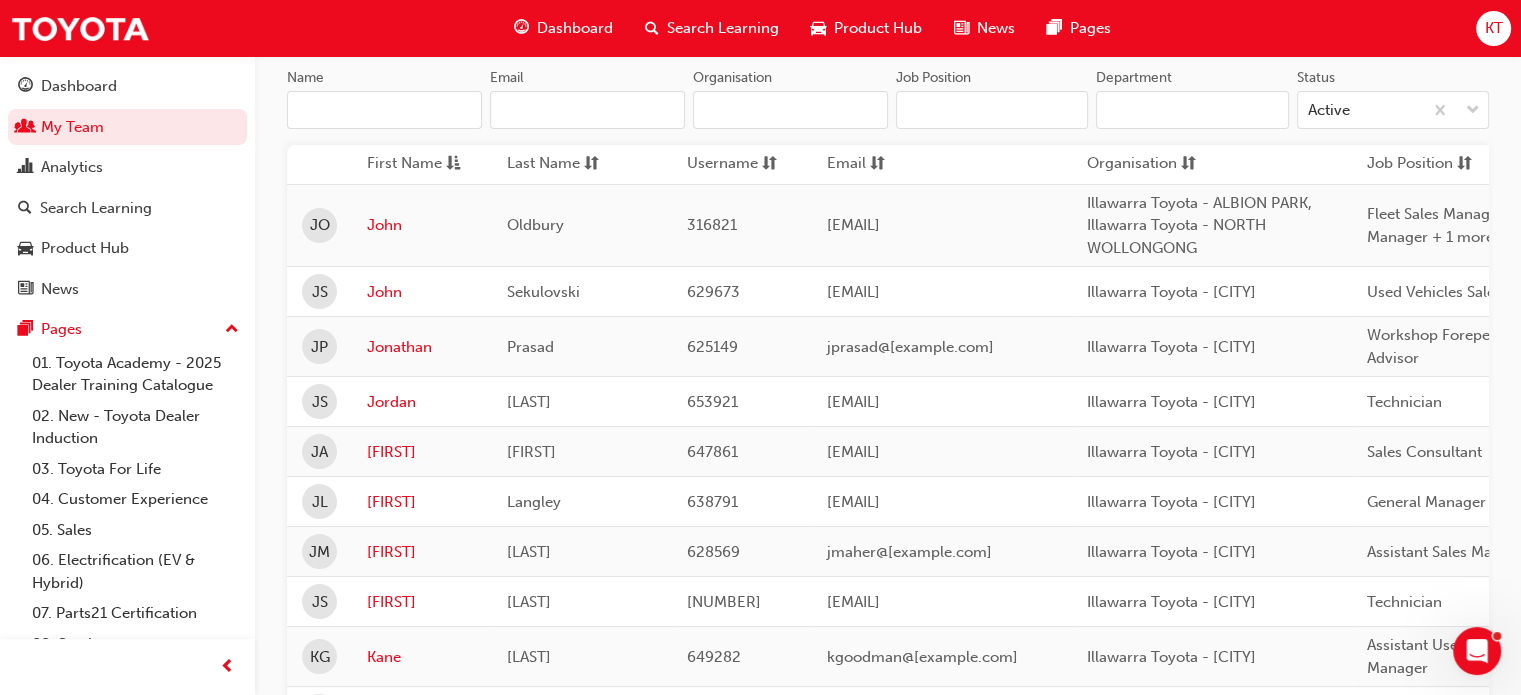 scroll, scrollTop: 0, scrollLeft: 0, axis: both 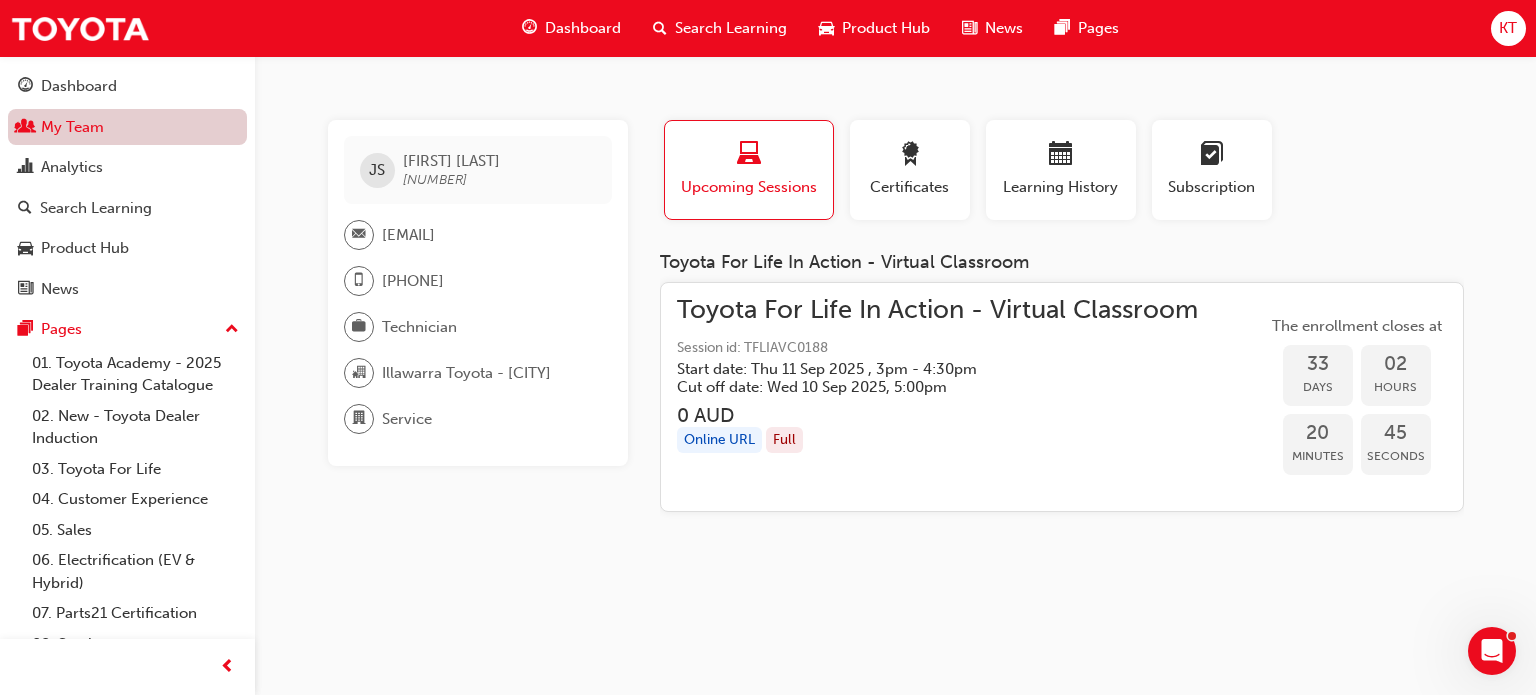 click on "My Team" at bounding box center (127, 127) 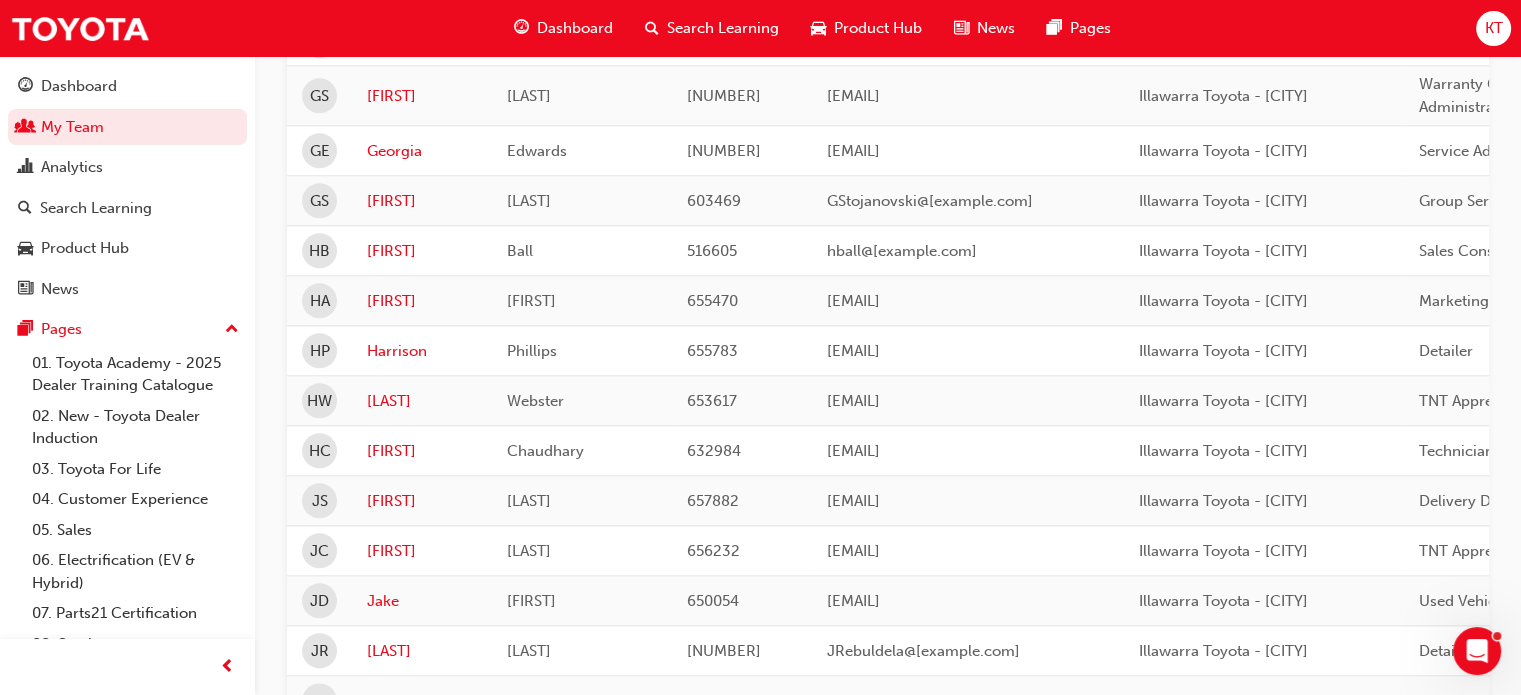 scroll, scrollTop: 2600, scrollLeft: 0, axis: vertical 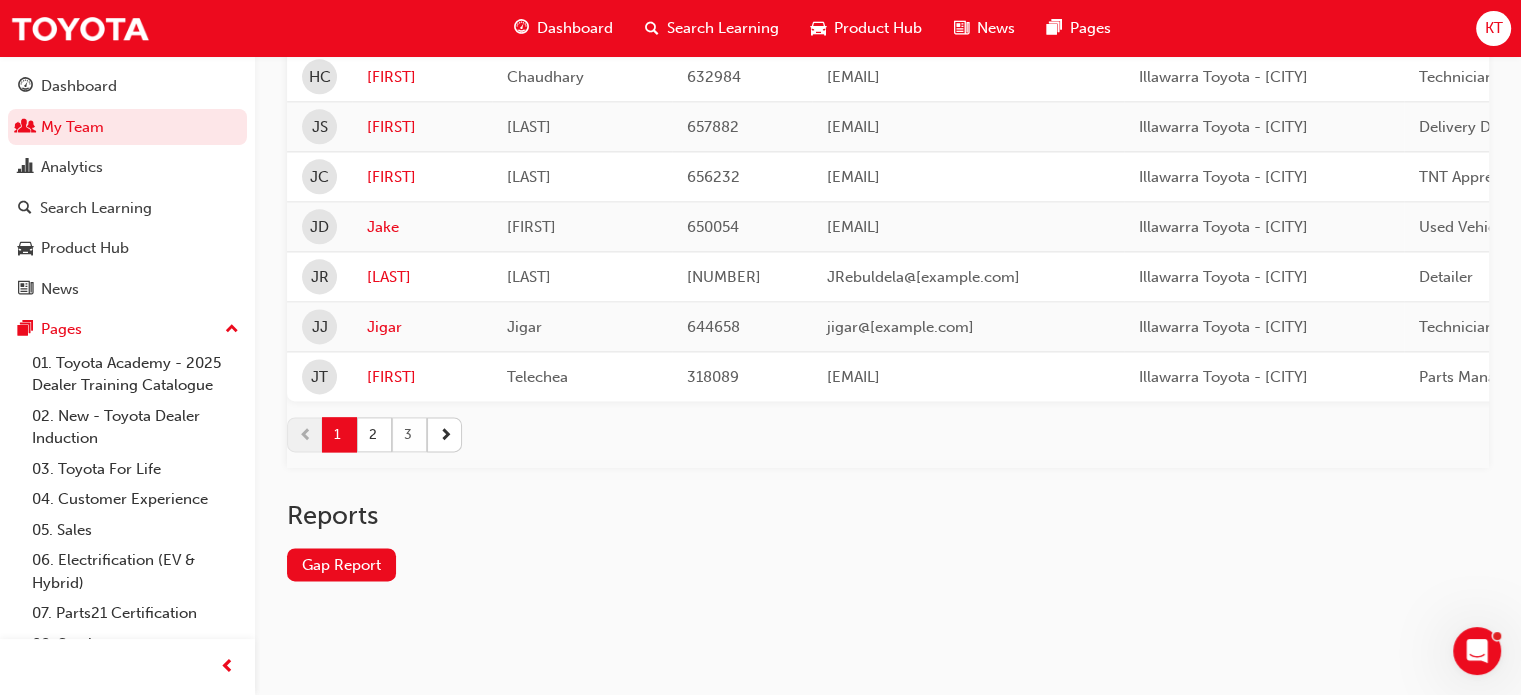 click on "3" at bounding box center (409, 434) 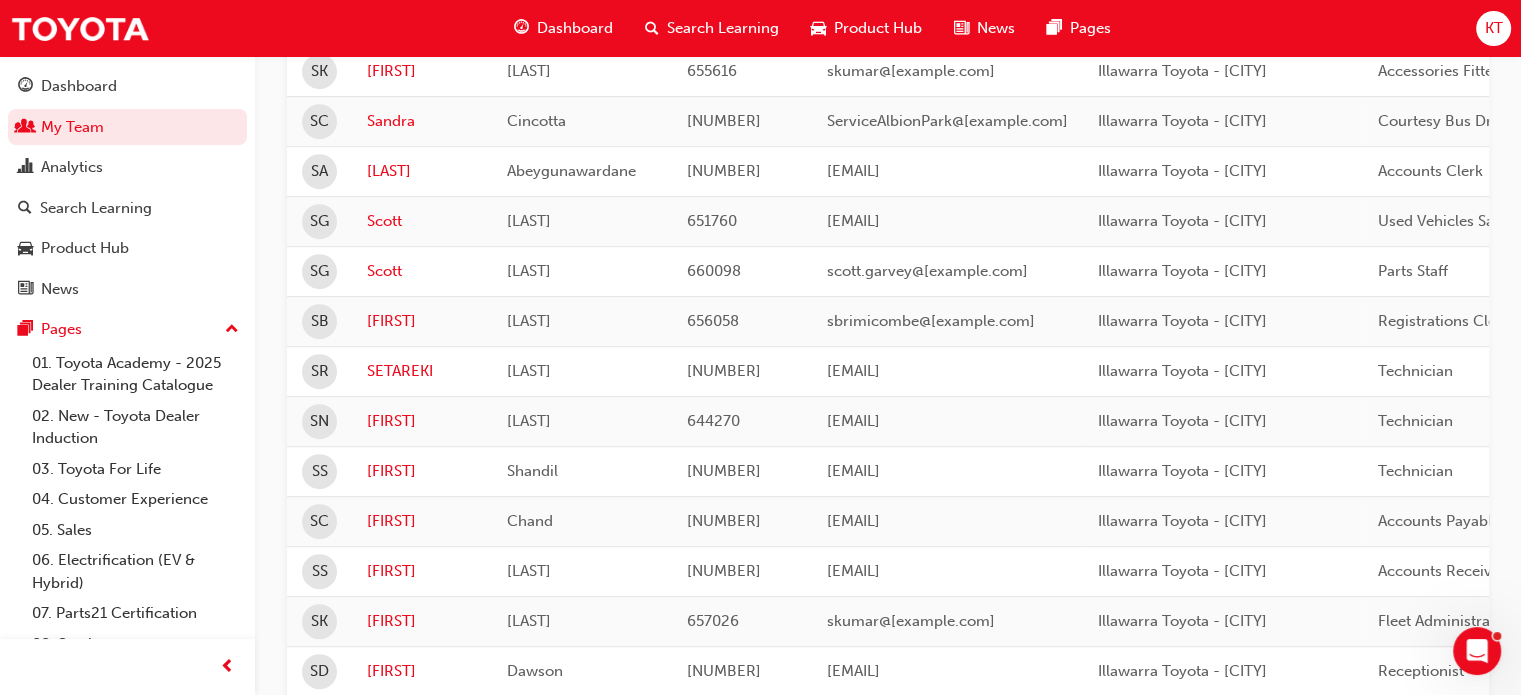 scroll, scrollTop: 943, scrollLeft: 0, axis: vertical 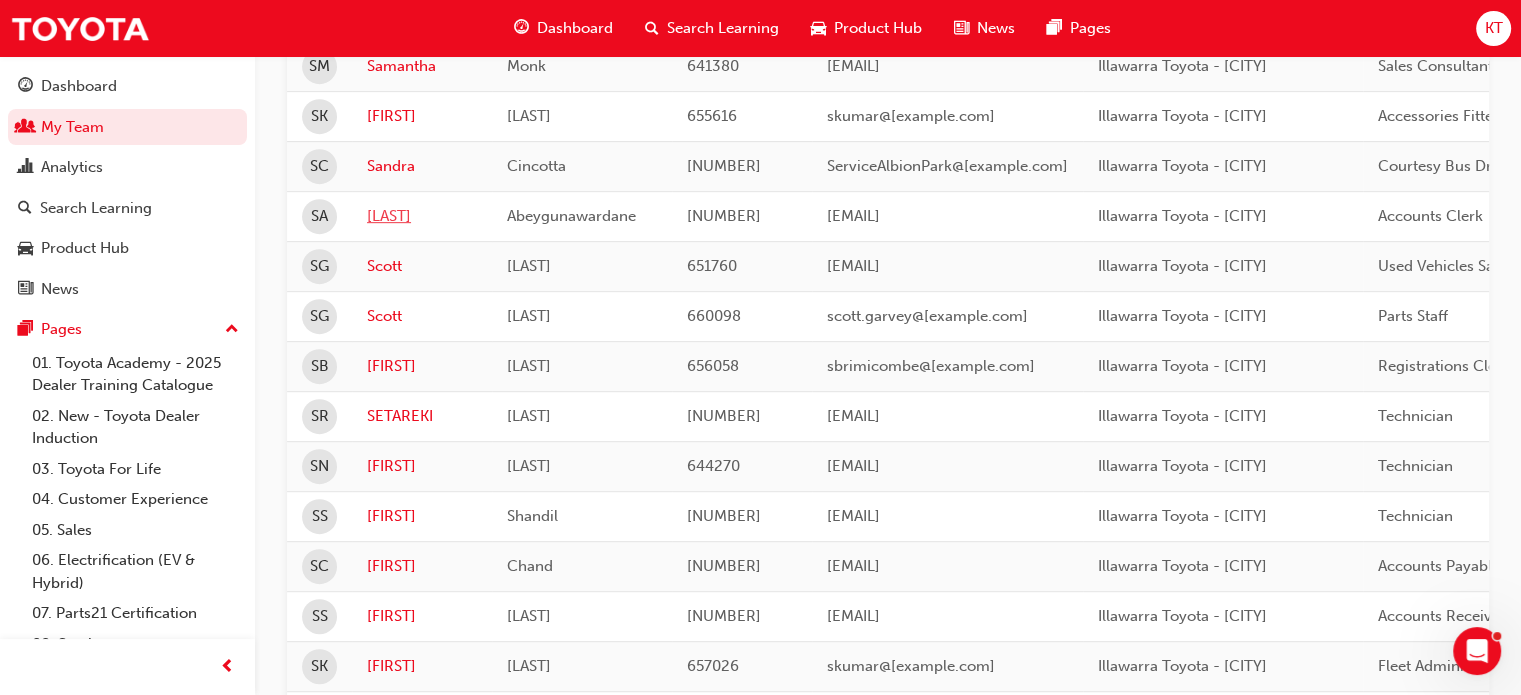 click on "[LAST]" at bounding box center [422, 216] 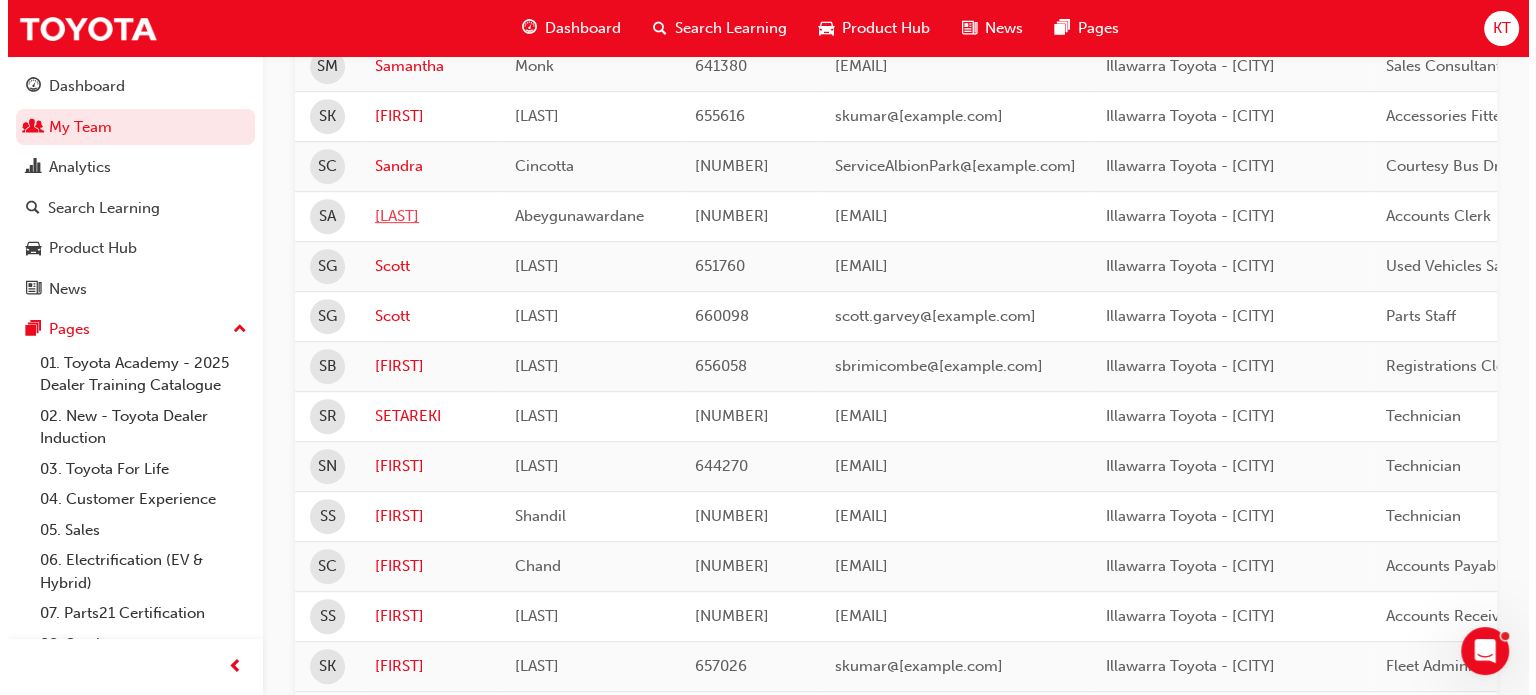 scroll, scrollTop: 0, scrollLeft: 0, axis: both 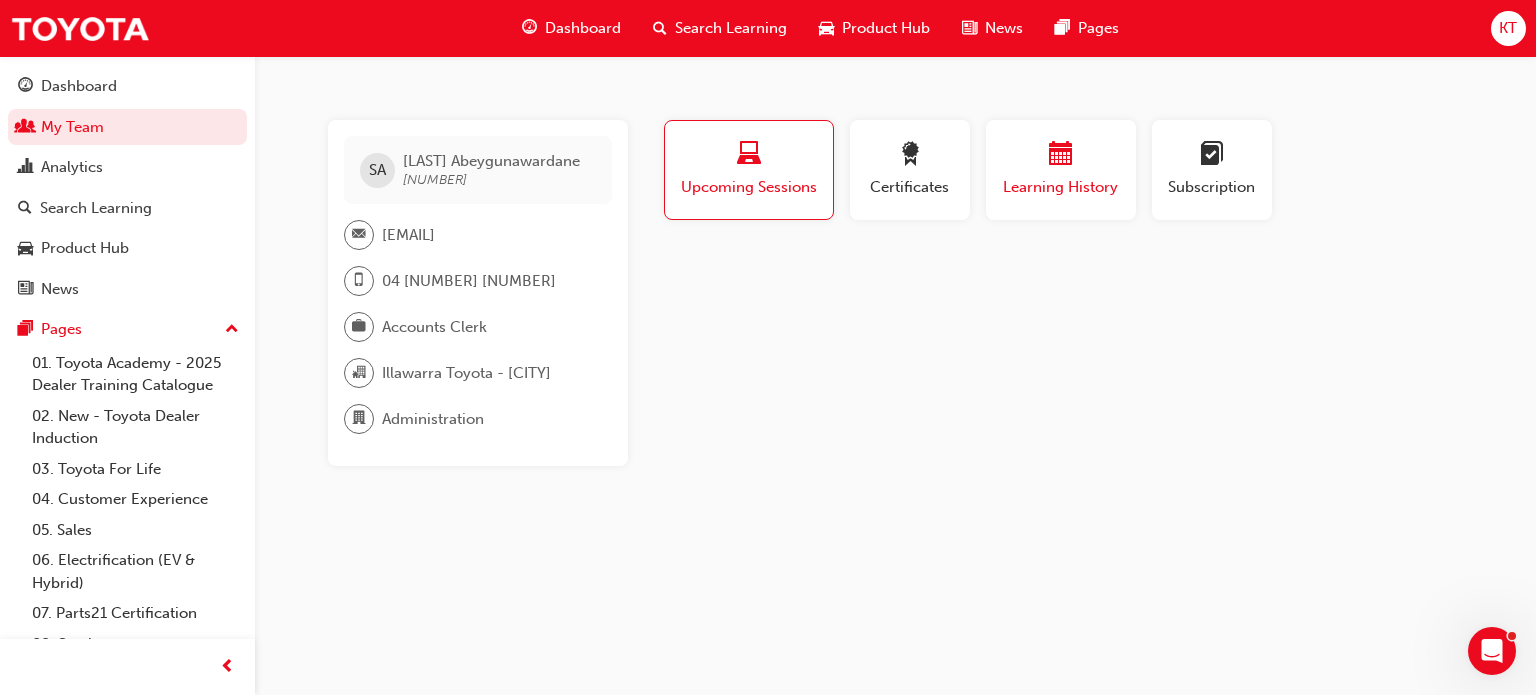 click at bounding box center [1061, 157] 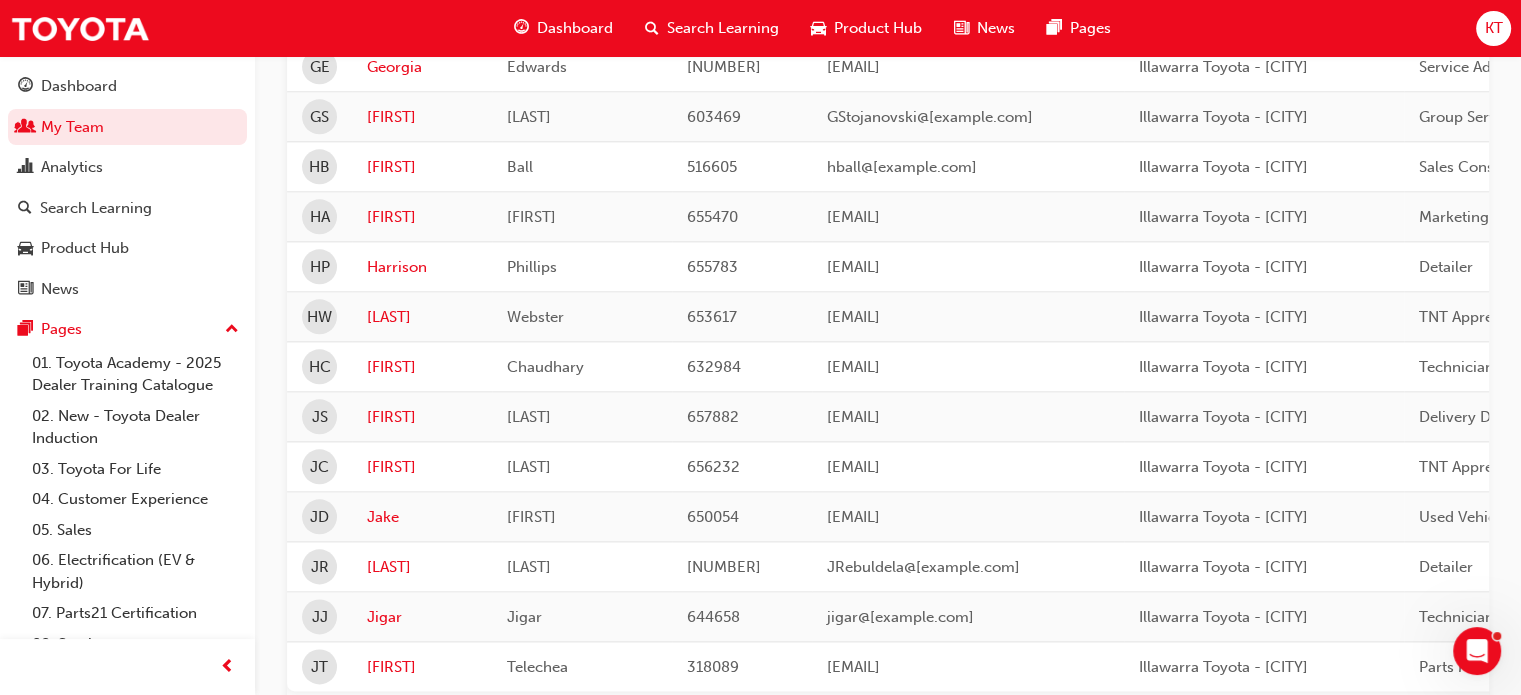 scroll, scrollTop: 2746, scrollLeft: 0, axis: vertical 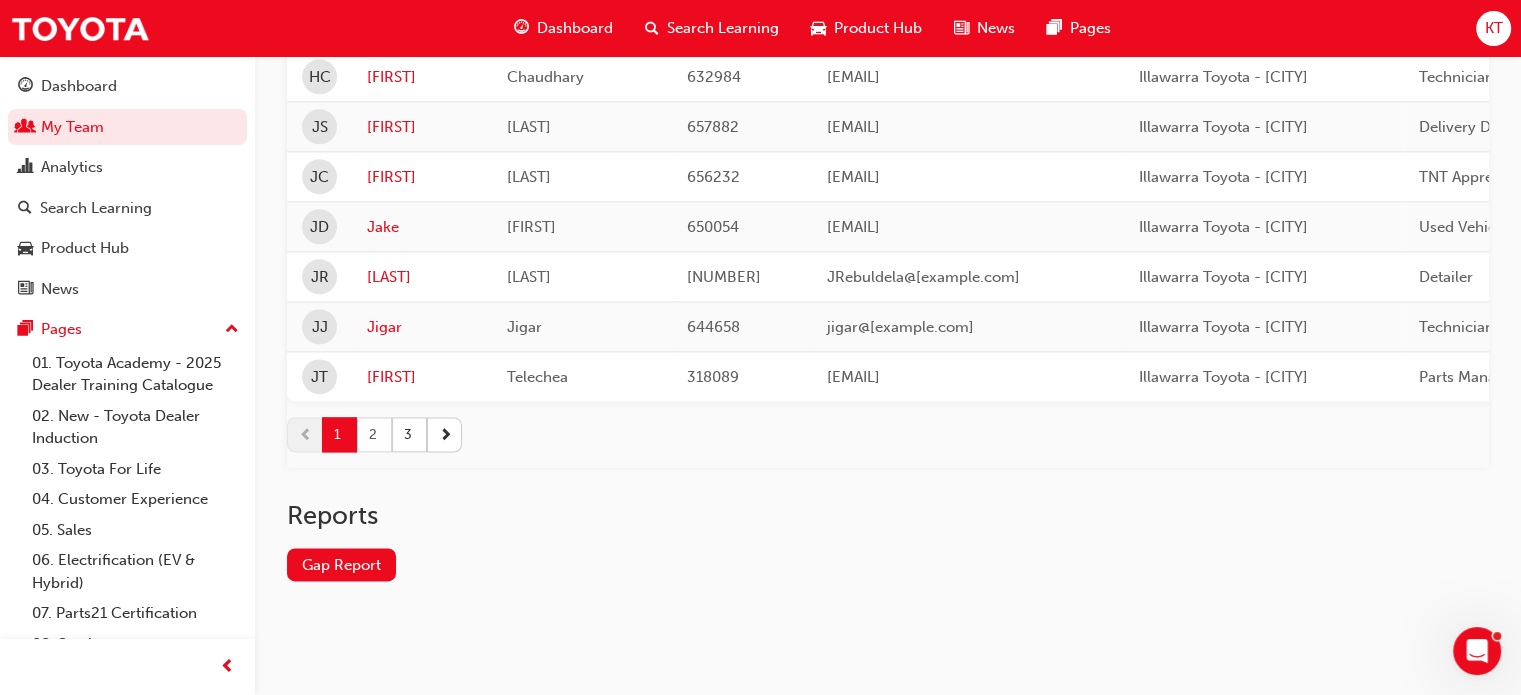 click on "2" at bounding box center [374, 434] 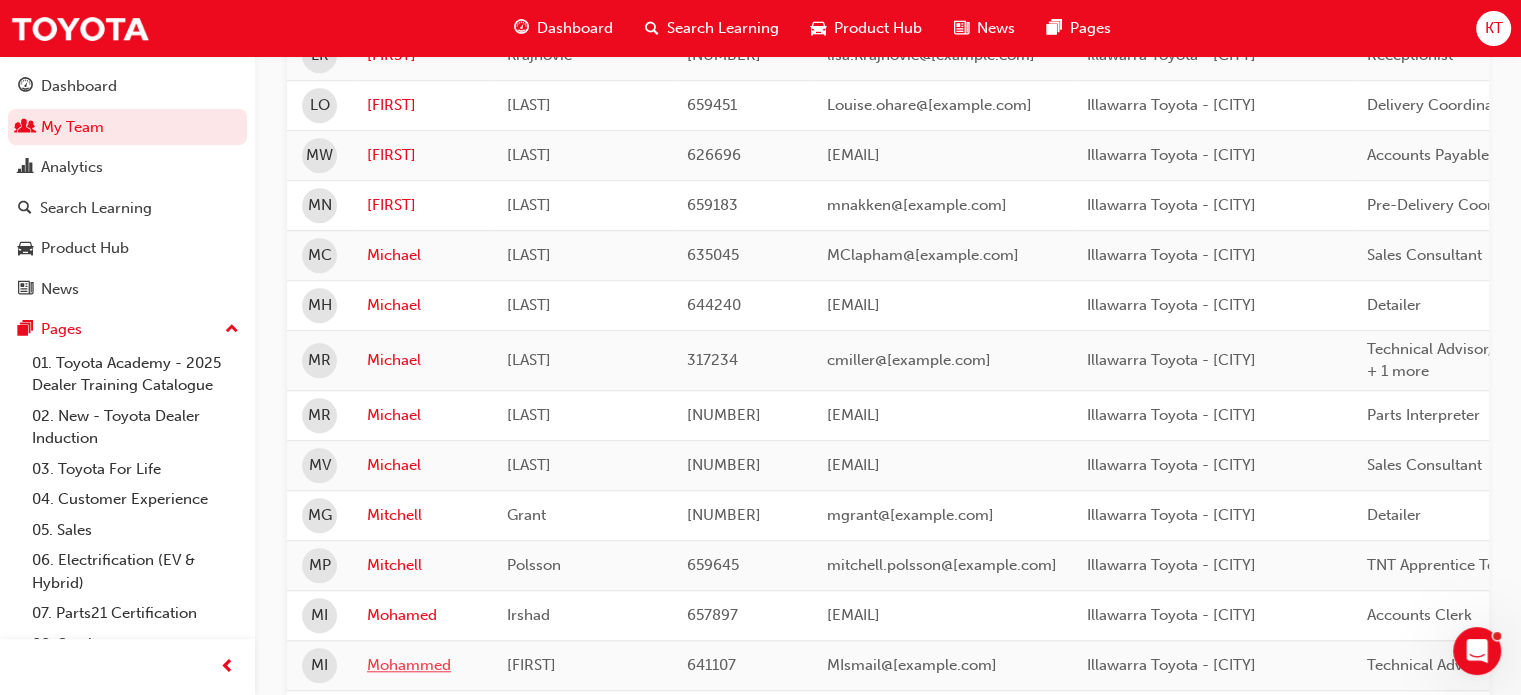 scroll, scrollTop: 1503, scrollLeft: 0, axis: vertical 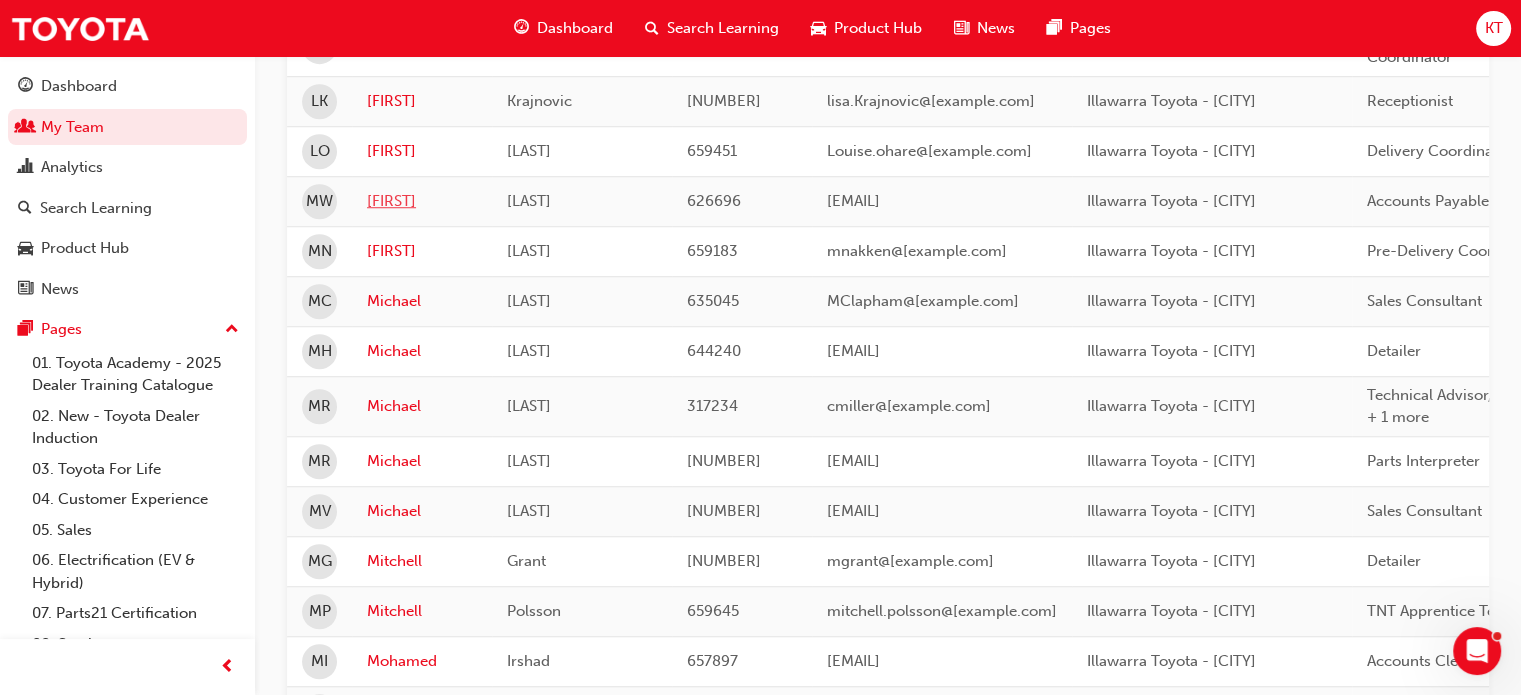 click on "[FIRST]" at bounding box center [422, 201] 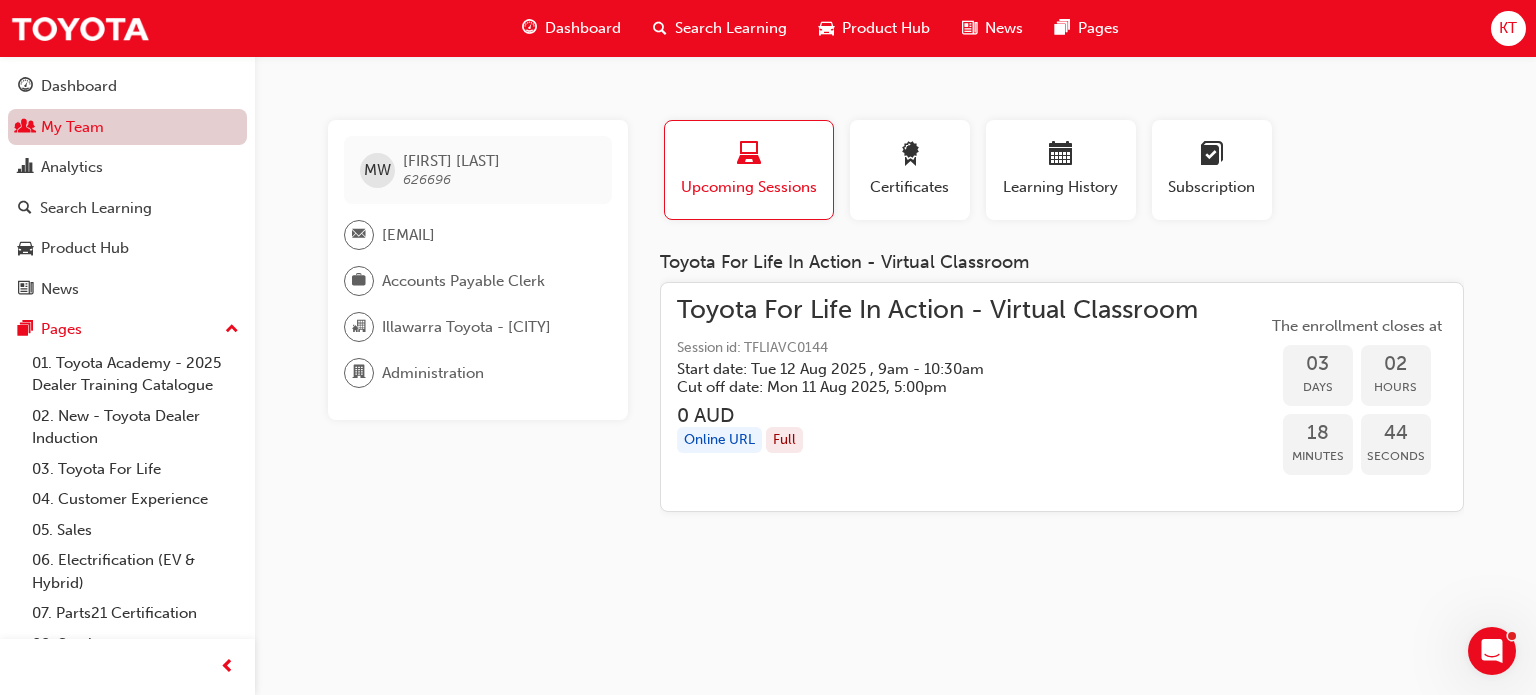 click on "My Team" at bounding box center [127, 127] 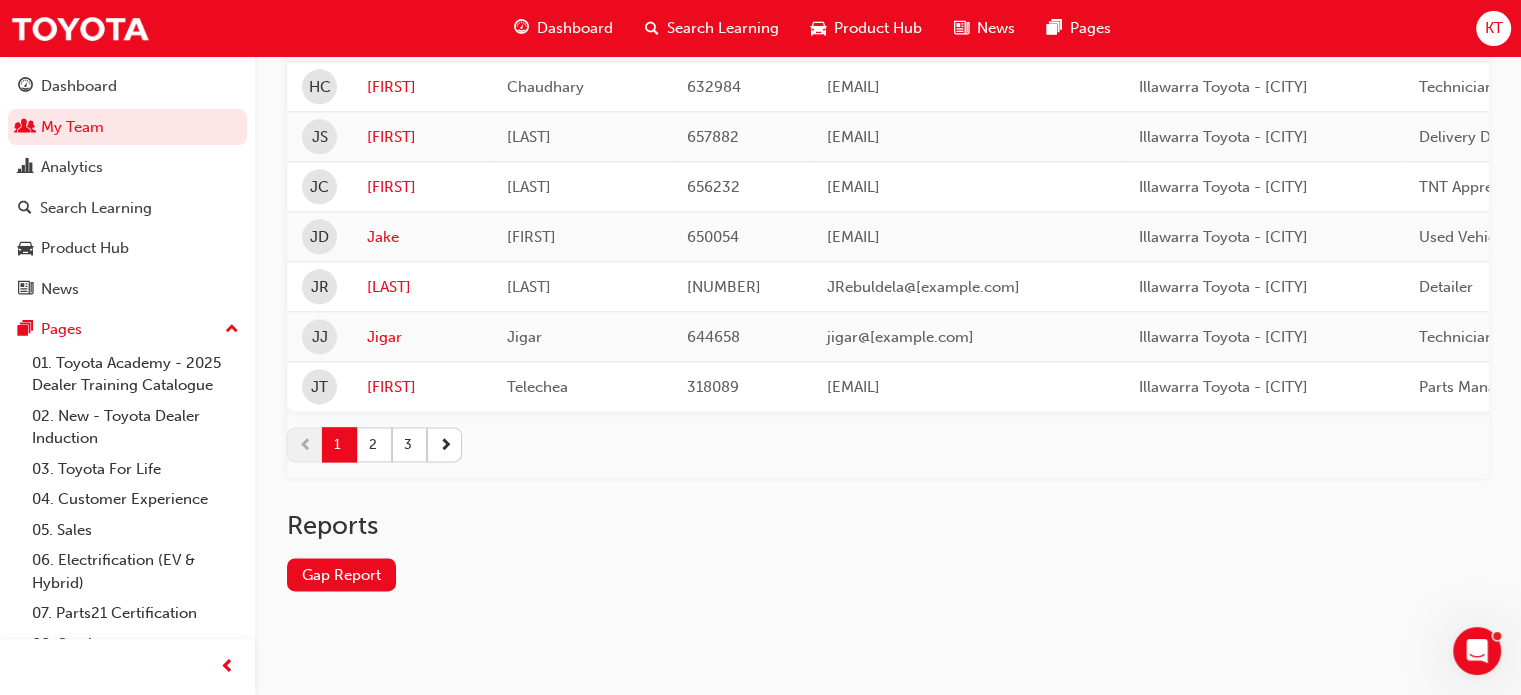 scroll, scrollTop: 2600, scrollLeft: 0, axis: vertical 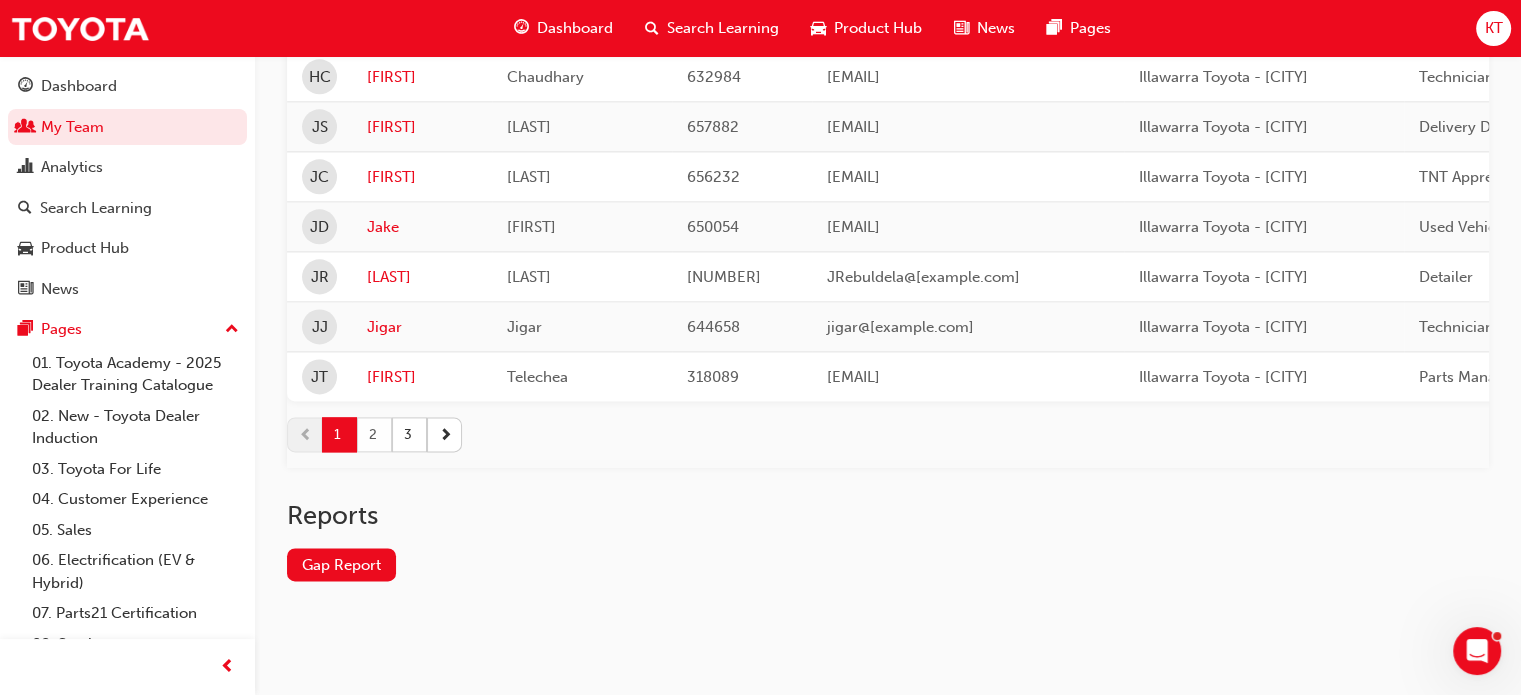 click on "2" at bounding box center (374, 434) 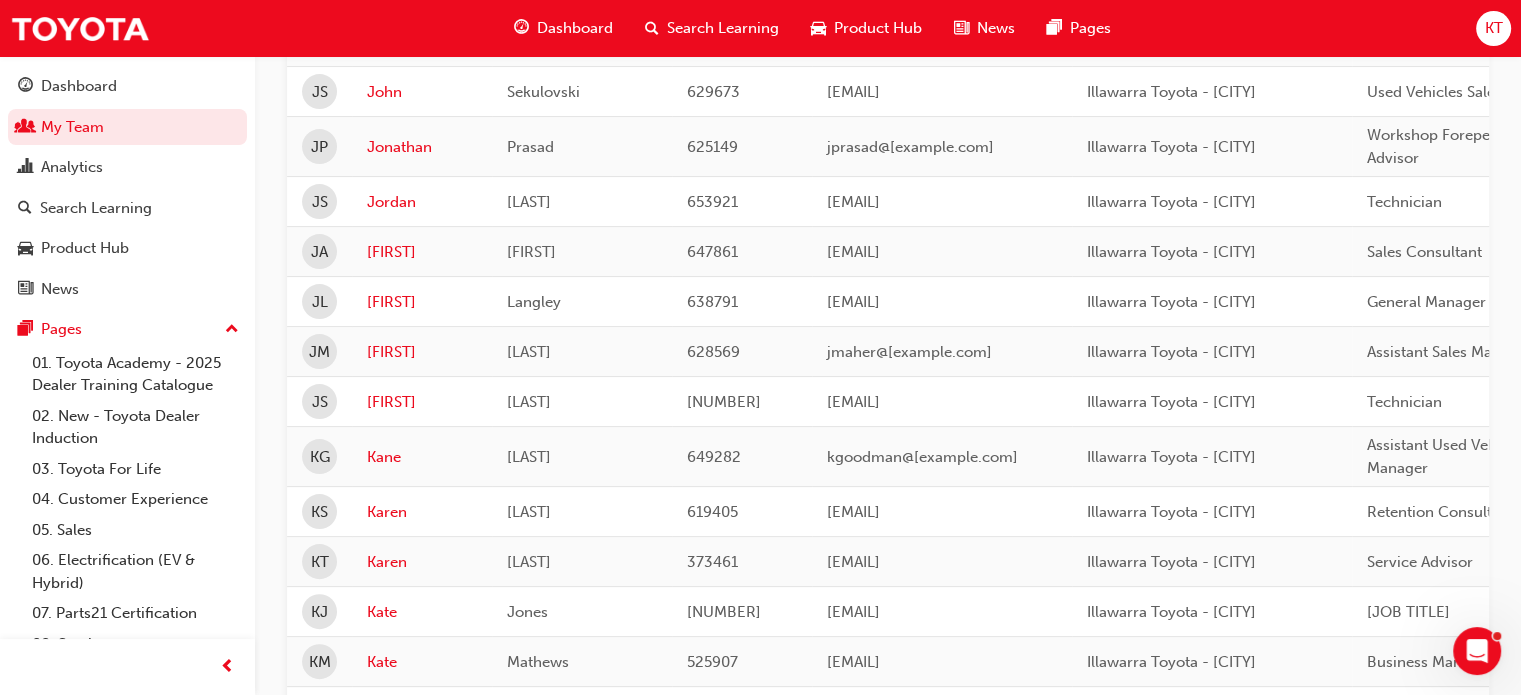 scroll, scrollTop: 700, scrollLeft: 0, axis: vertical 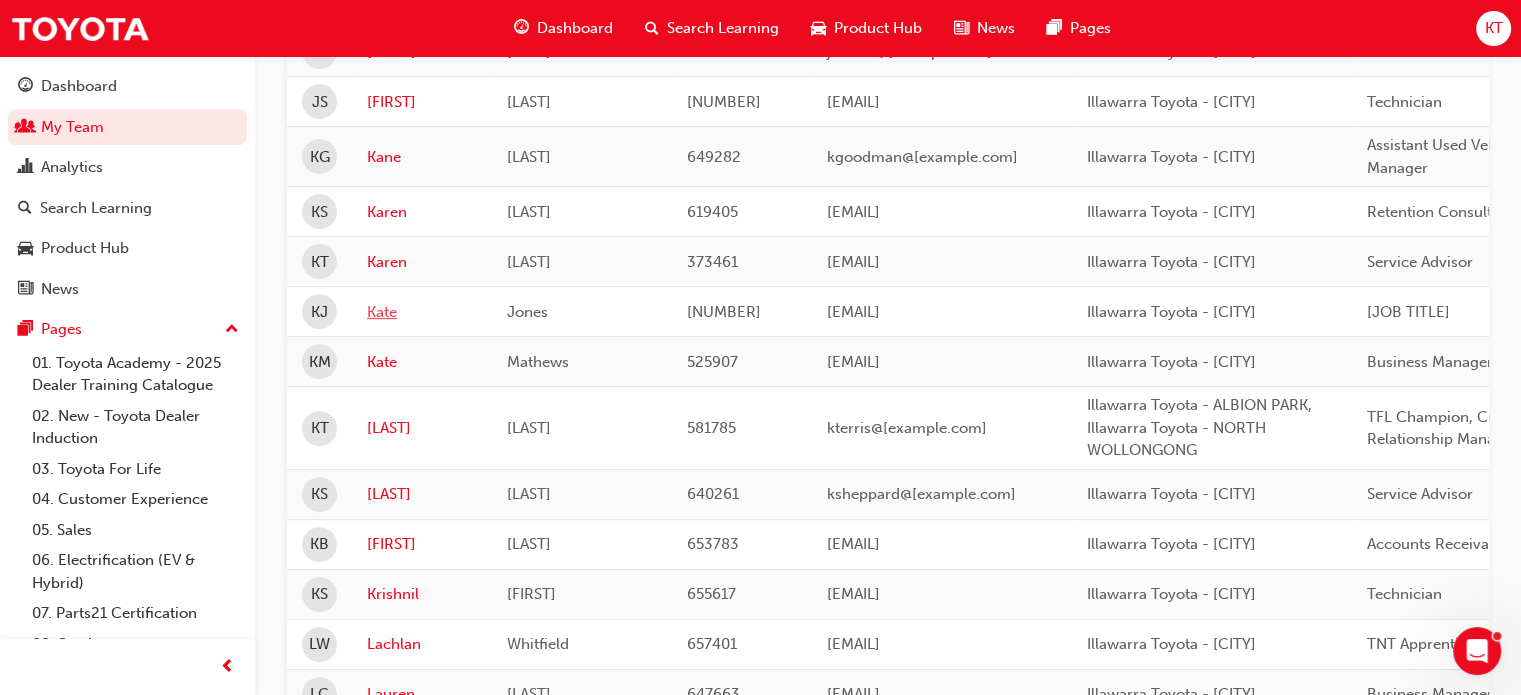 click on "Kate" at bounding box center (422, 312) 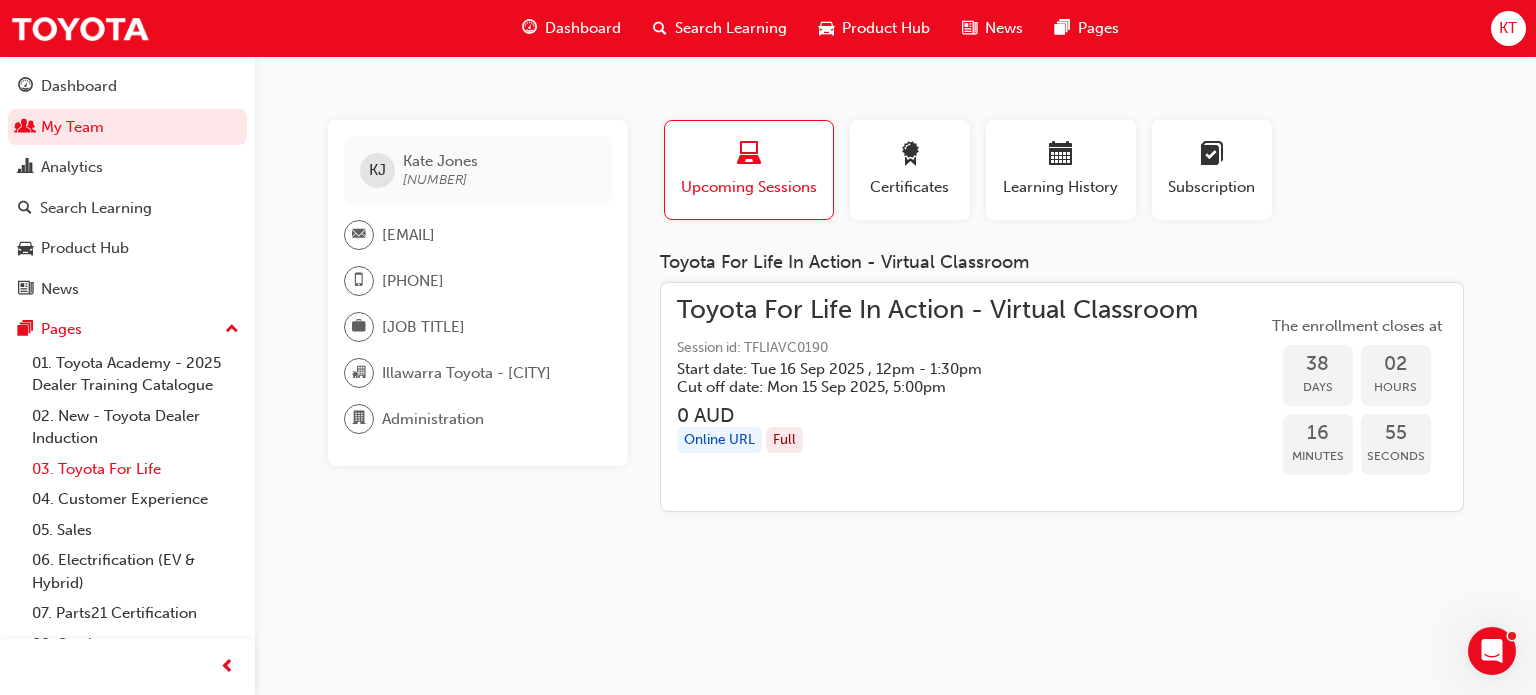 click on "03. Toyota For Life" at bounding box center [135, 469] 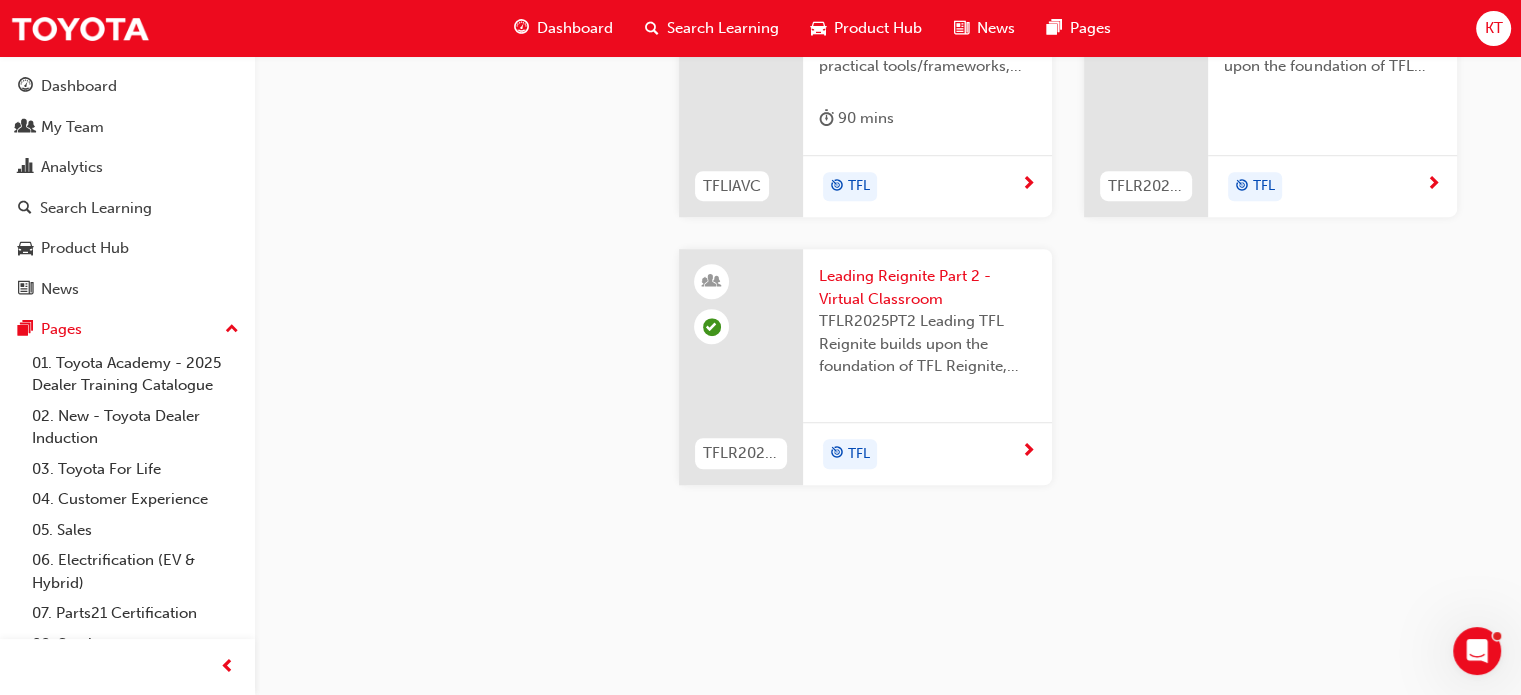 scroll, scrollTop: 2200, scrollLeft: 0, axis: vertical 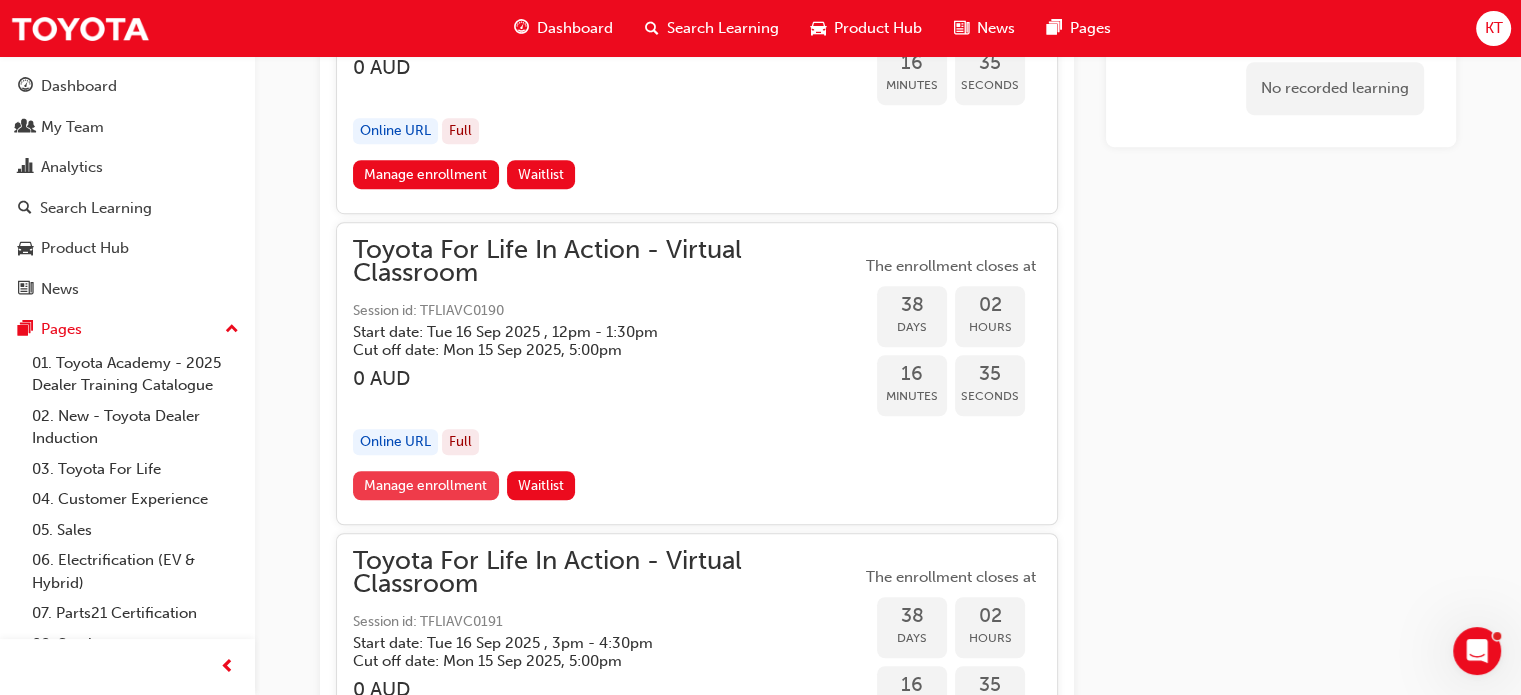 click on "Manage enrollment" at bounding box center (426, 485) 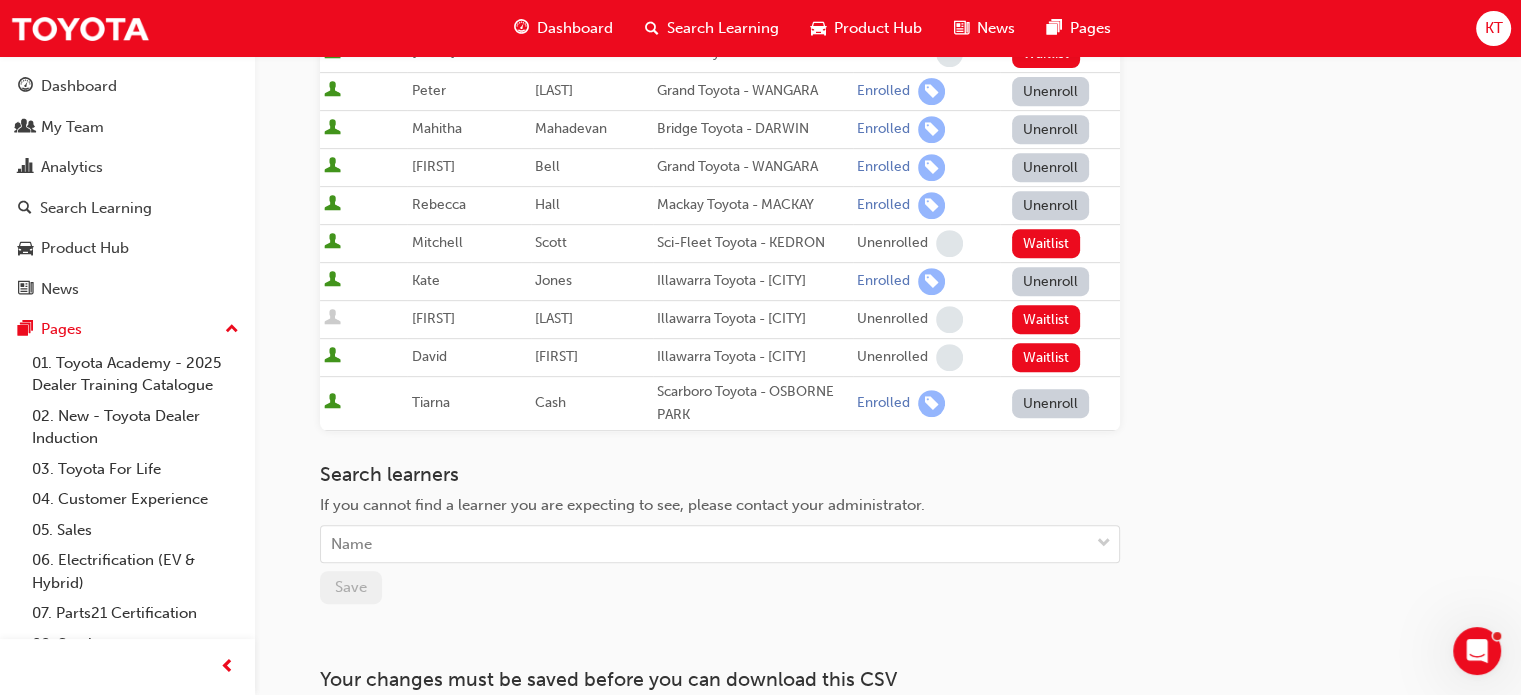 scroll, scrollTop: 900, scrollLeft: 0, axis: vertical 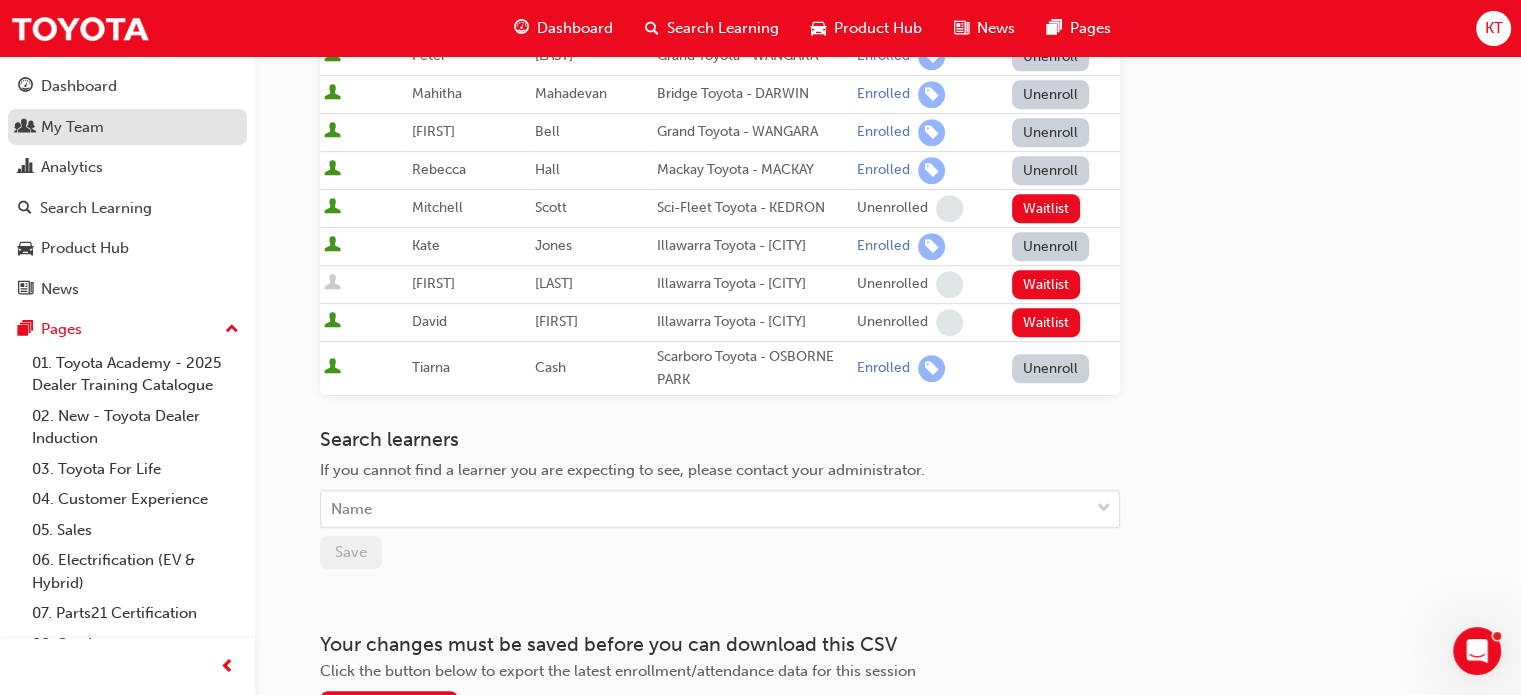 click on "My Team" at bounding box center (72, 127) 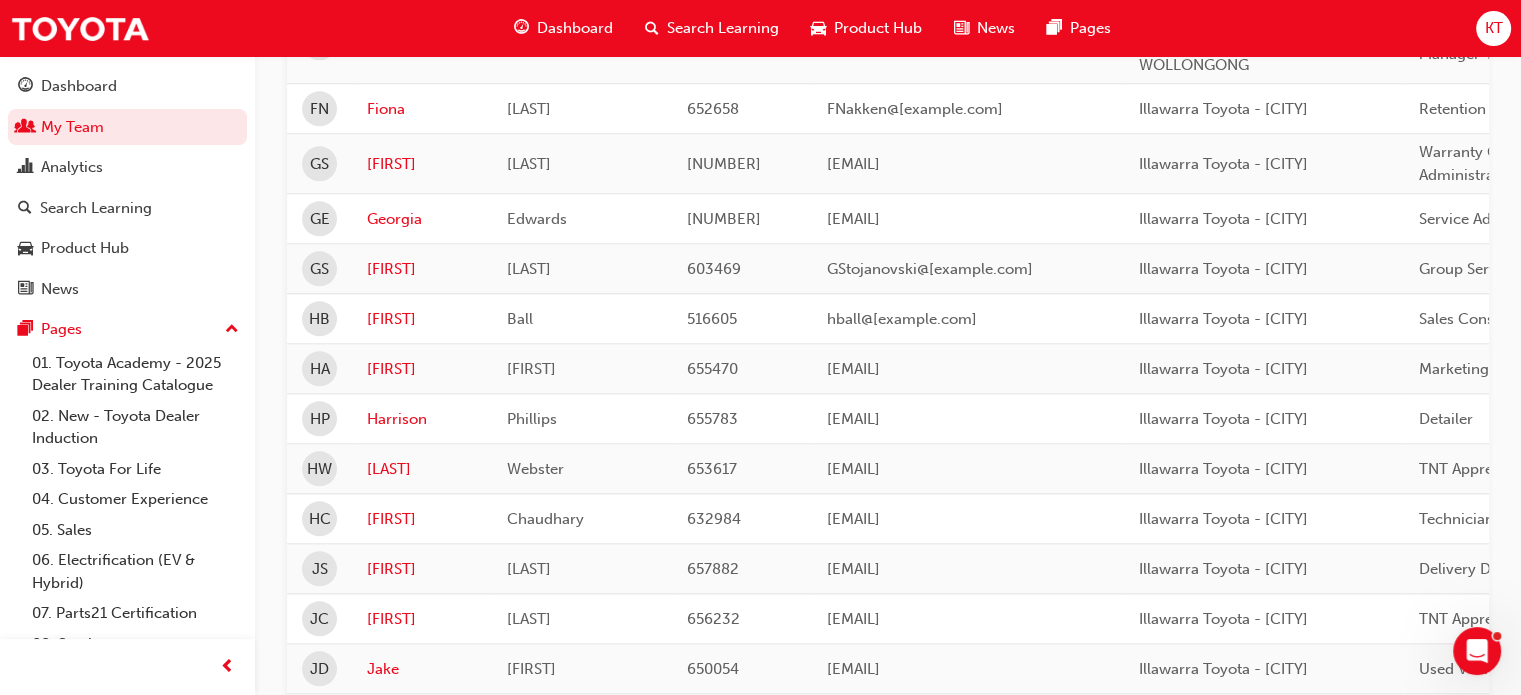 scroll, scrollTop: 2746, scrollLeft: 0, axis: vertical 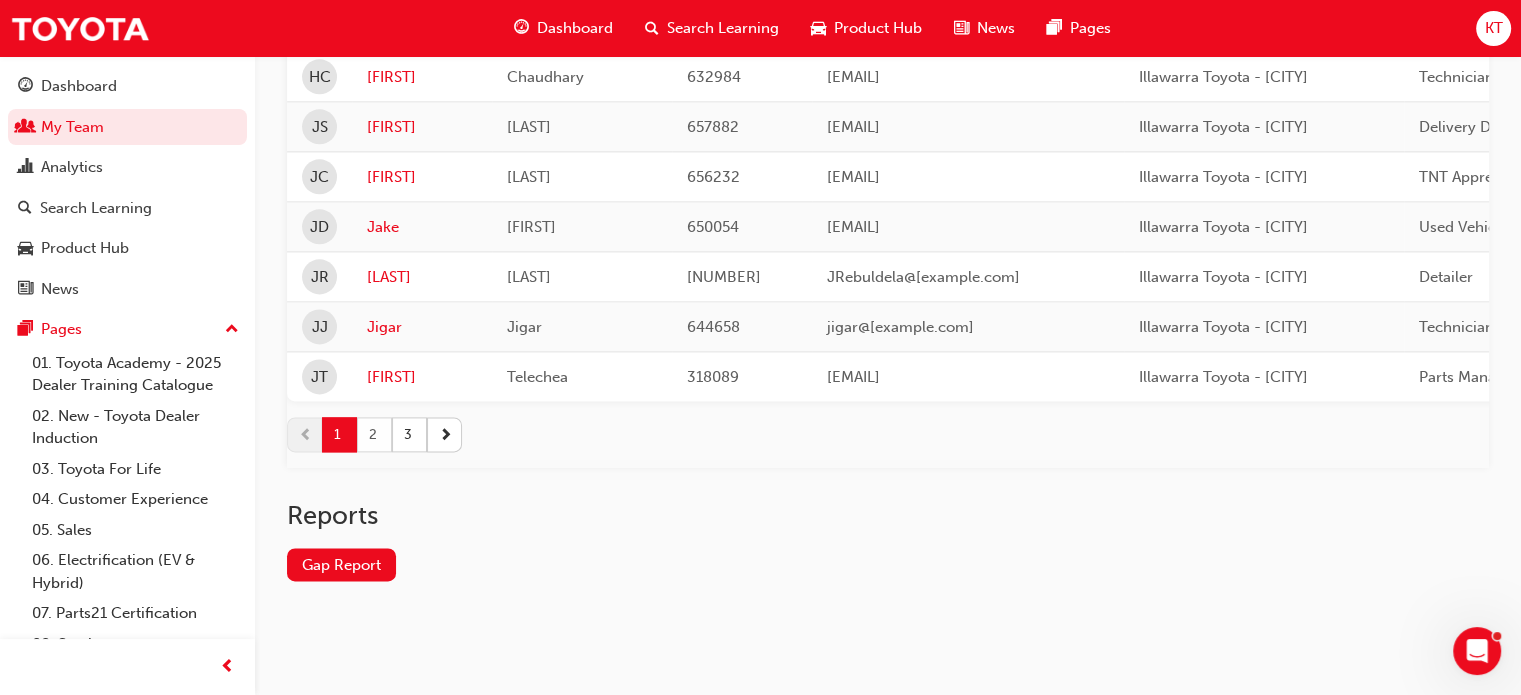 click on "2" at bounding box center (374, 434) 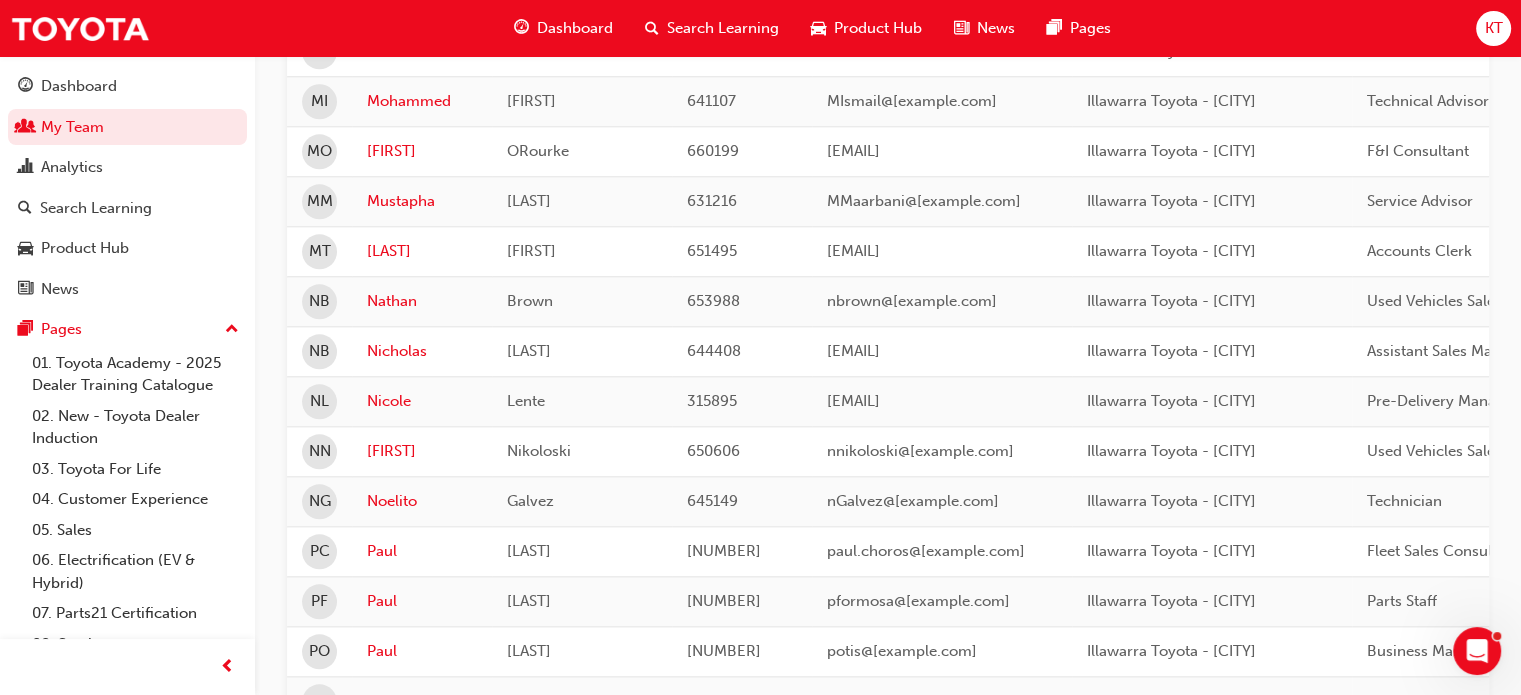 scroll, scrollTop: 2103, scrollLeft: 0, axis: vertical 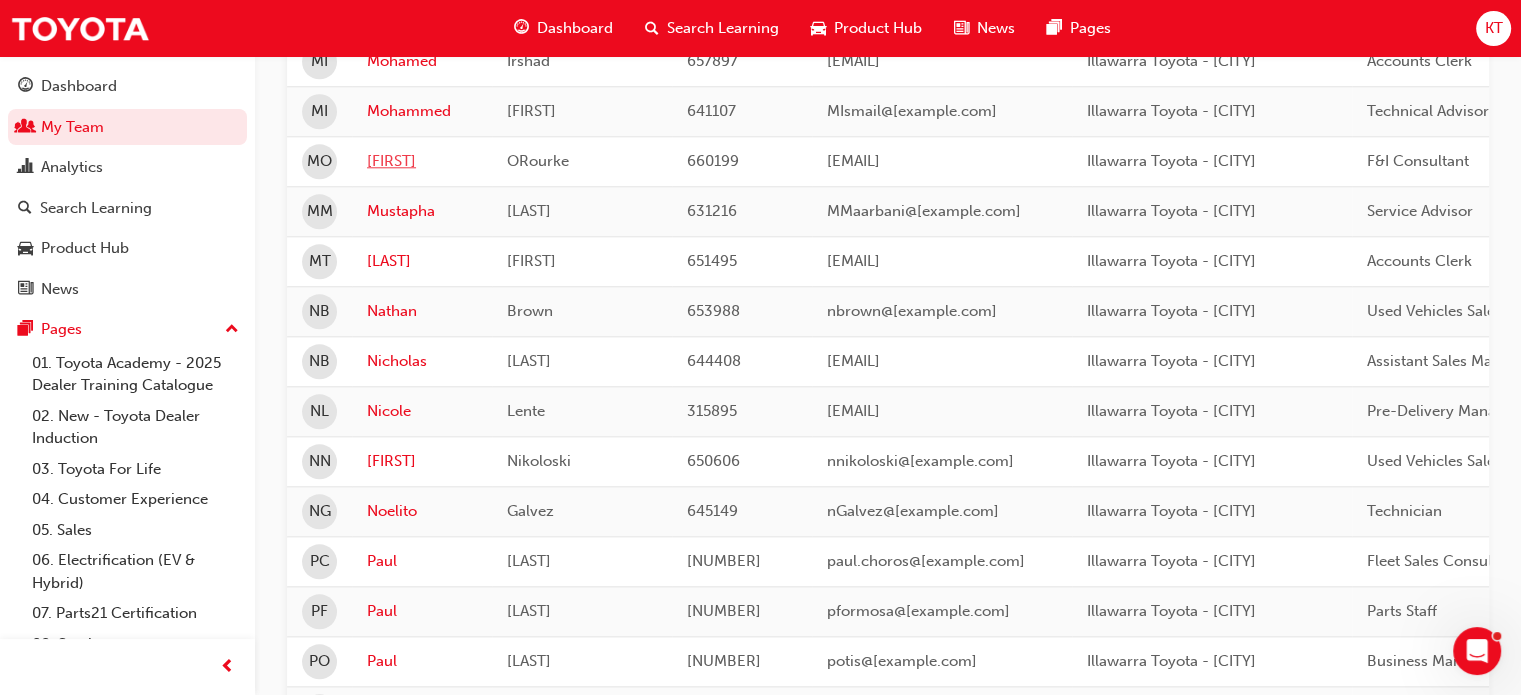 click on "[FIRST]" at bounding box center [422, 161] 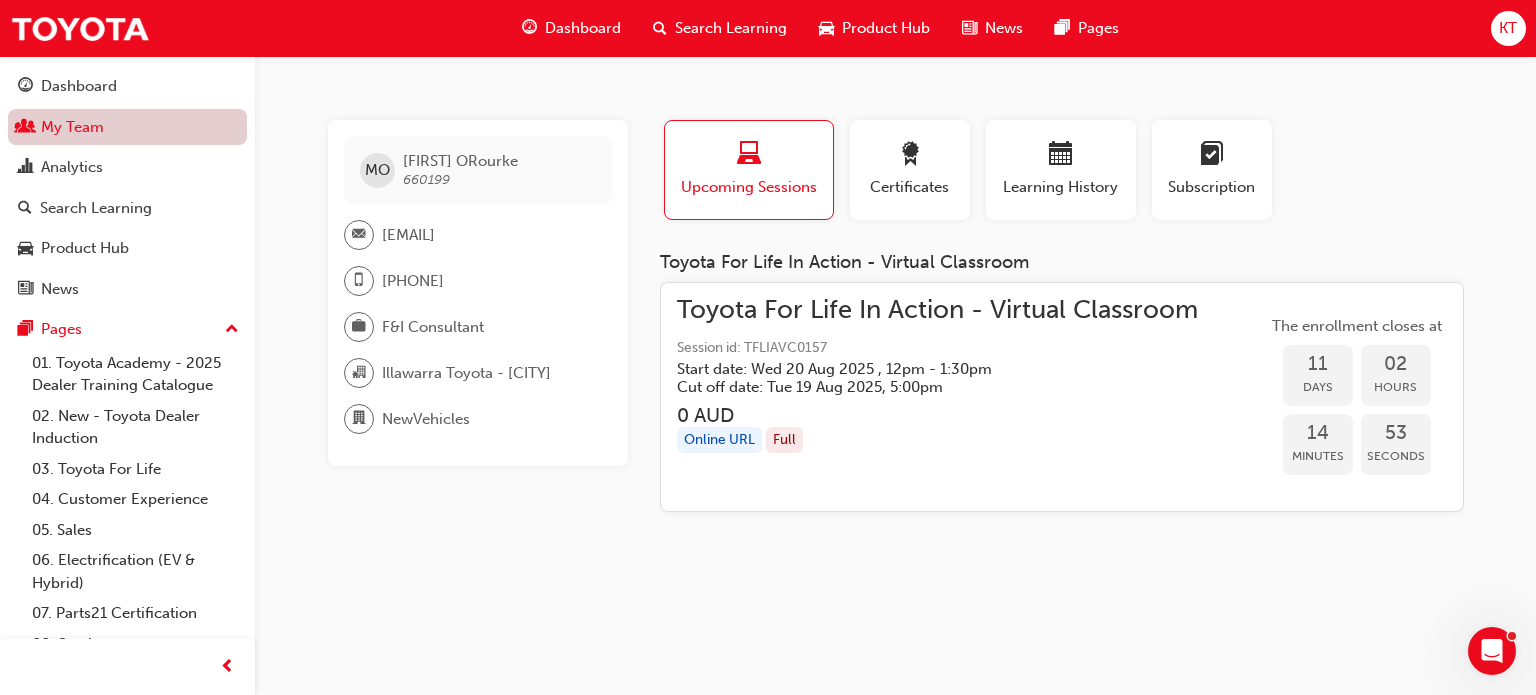 click on "My Team" at bounding box center [127, 127] 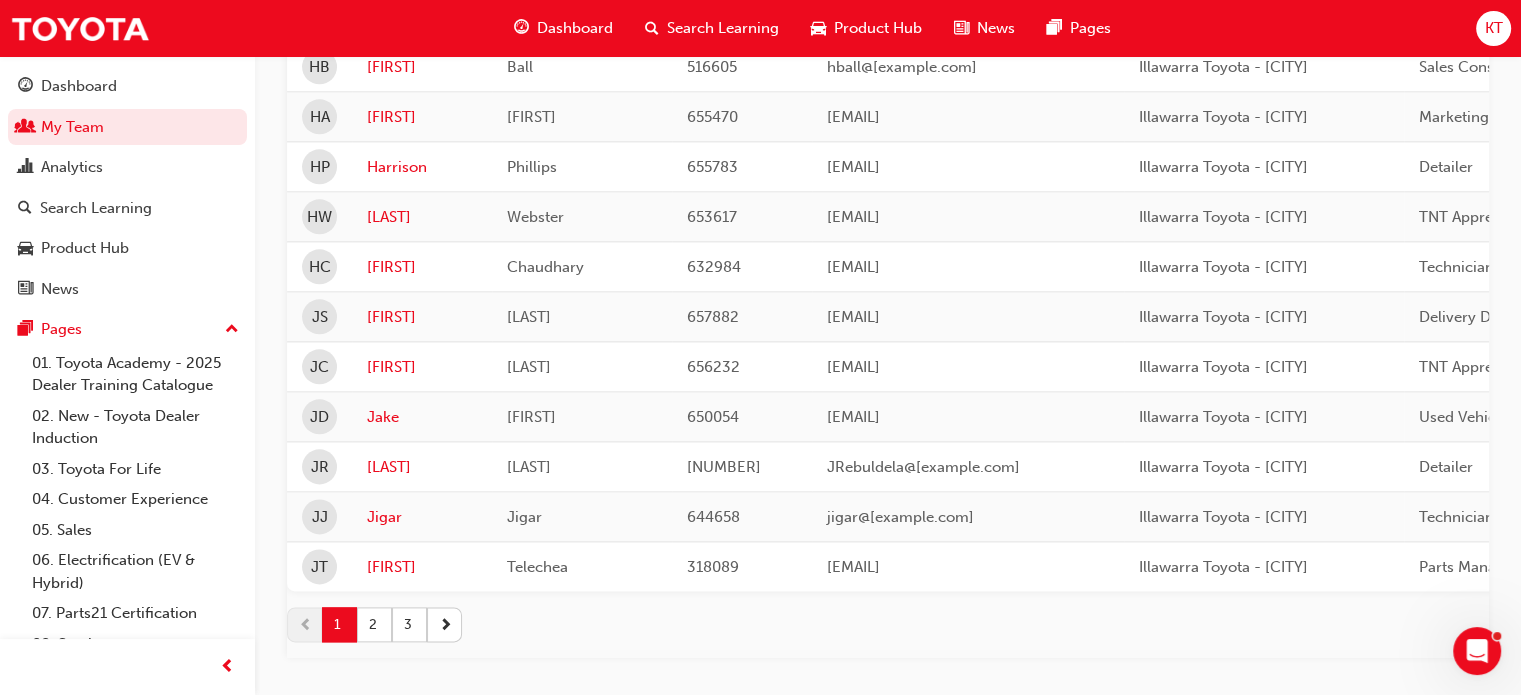 scroll, scrollTop: 2746, scrollLeft: 0, axis: vertical 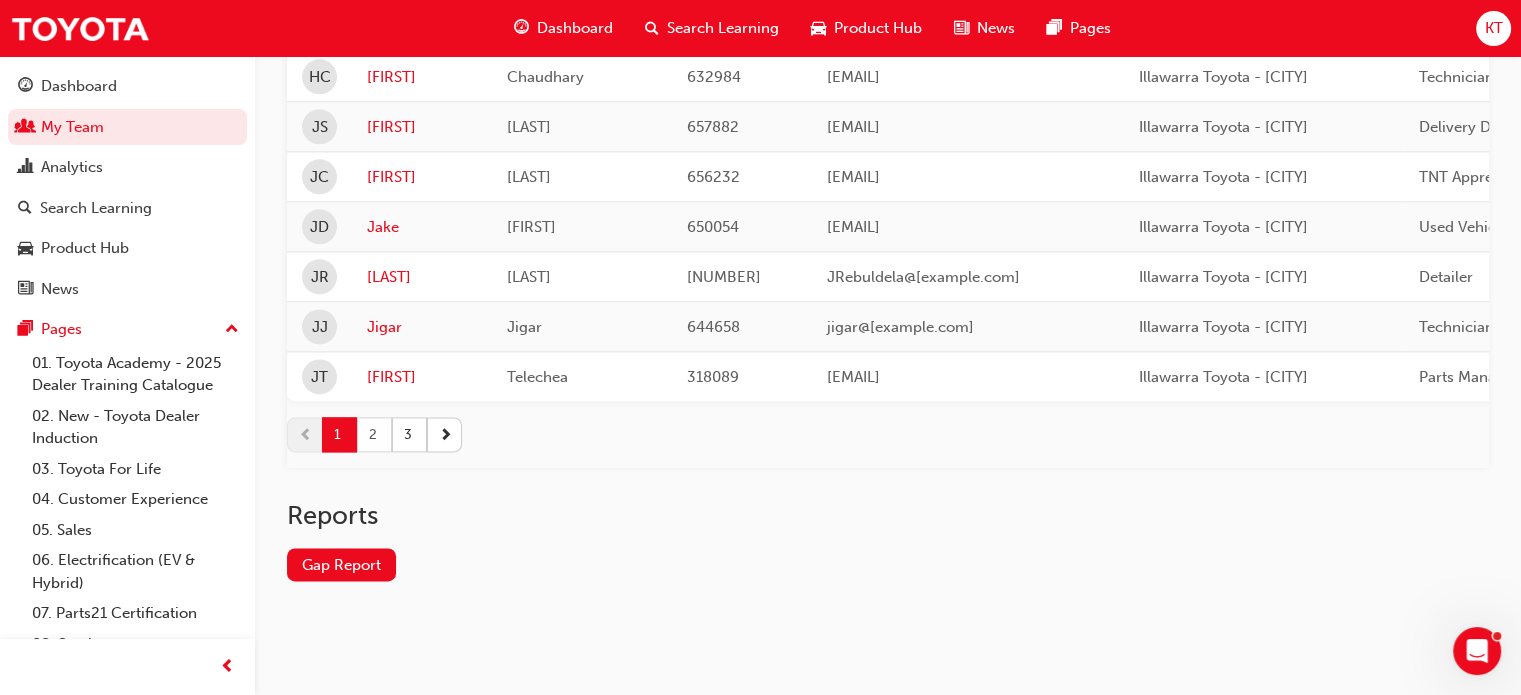 click on "2" at bounding box center [374, 434] 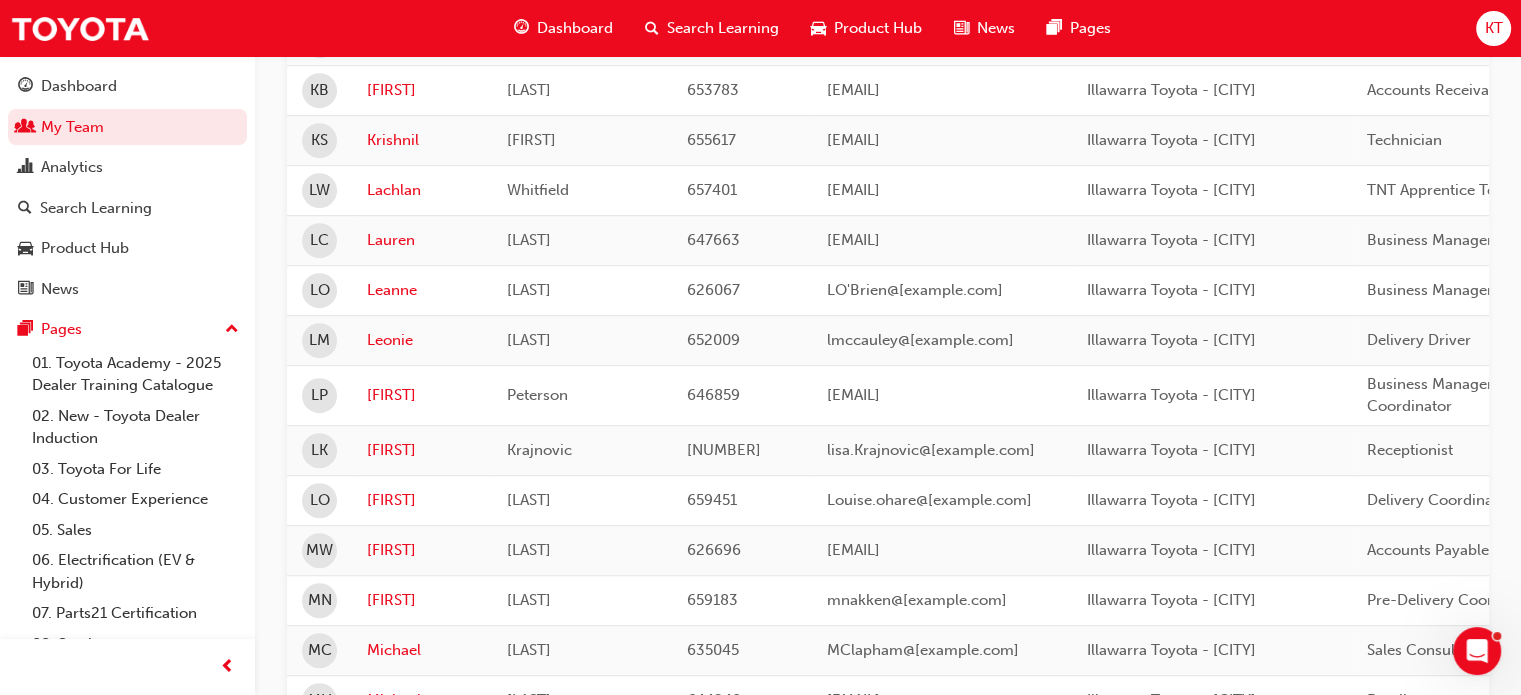scroll, scrollTop: 1203, scrollLeft: 0, axis: vertical 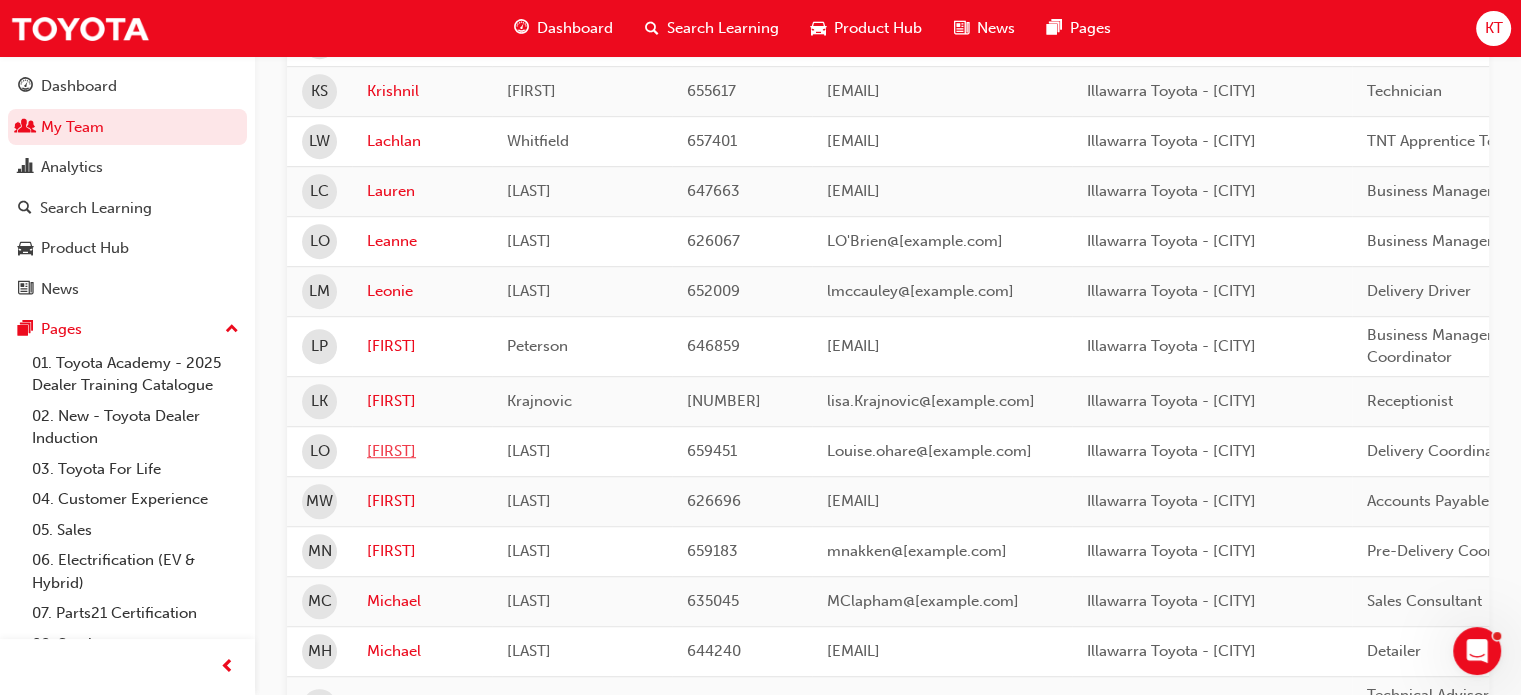 click on "[FIRST]" at bounding box center (422, 451) 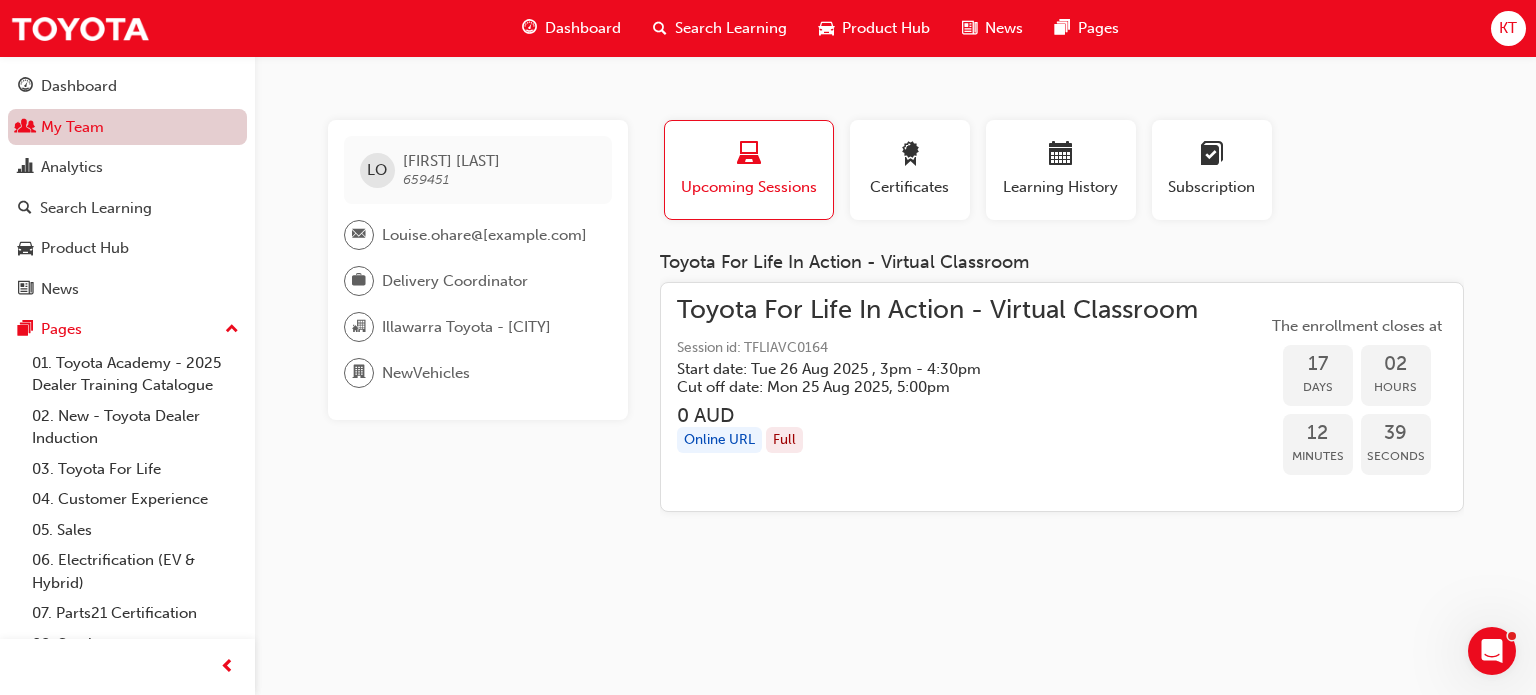click on "My Team" at bounding box center [127, 127] 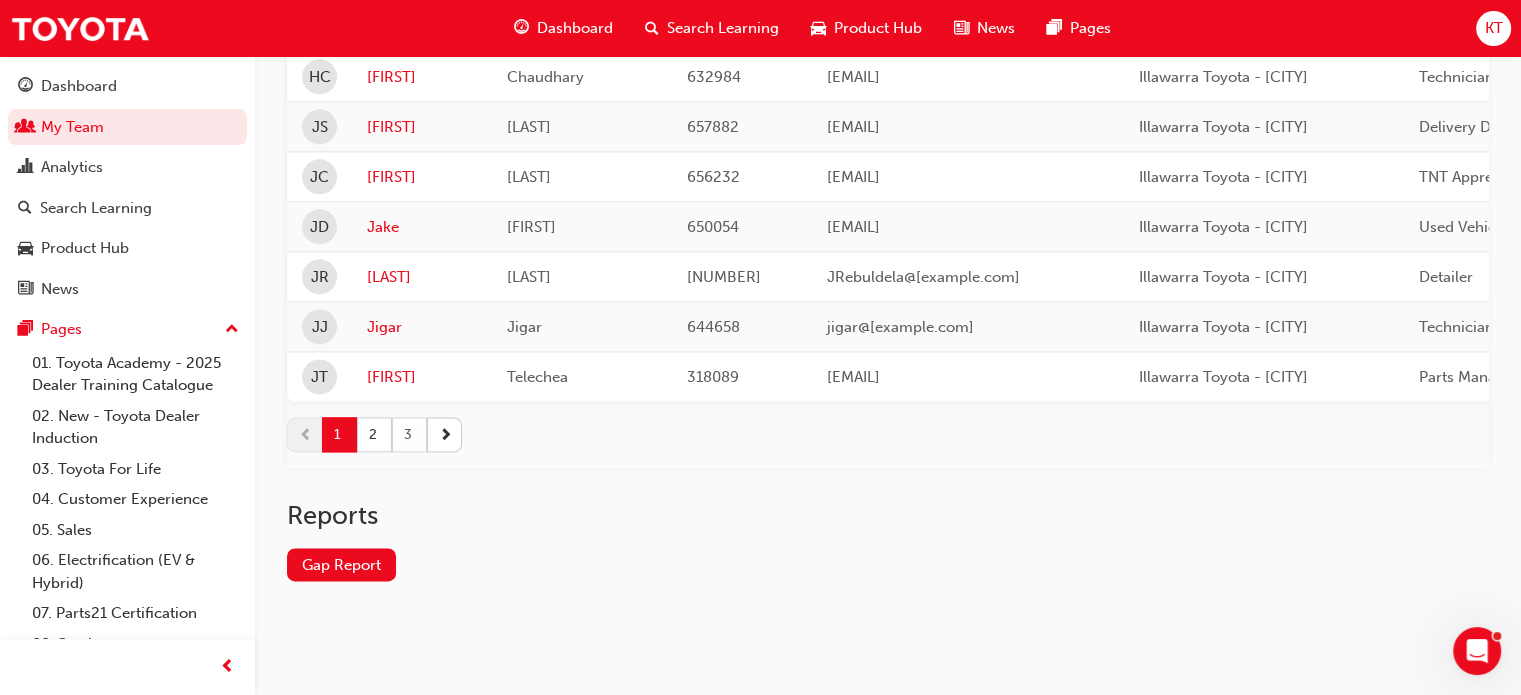 click on "3" at bounding box center [409, 434] 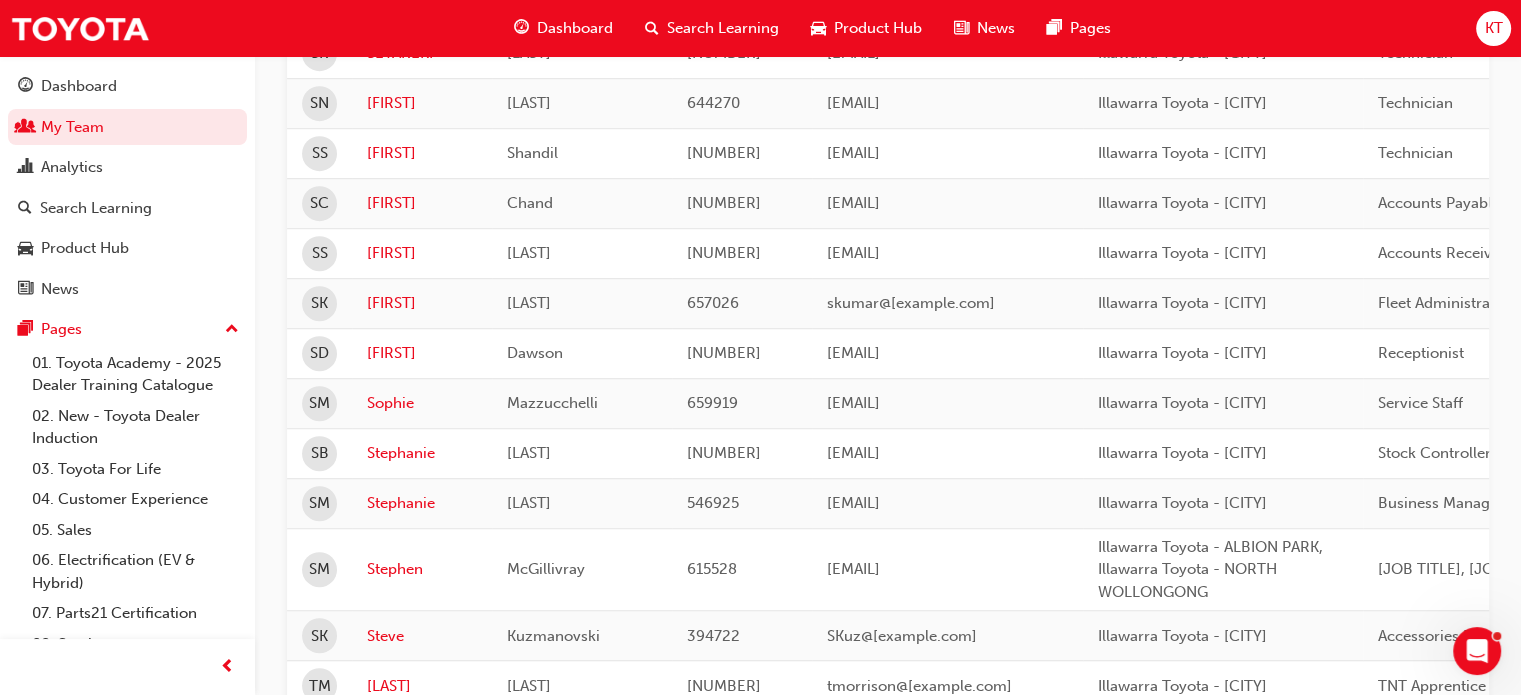 scroll, scrollTop: 1043, scrollLeft: 0, axis: vertical 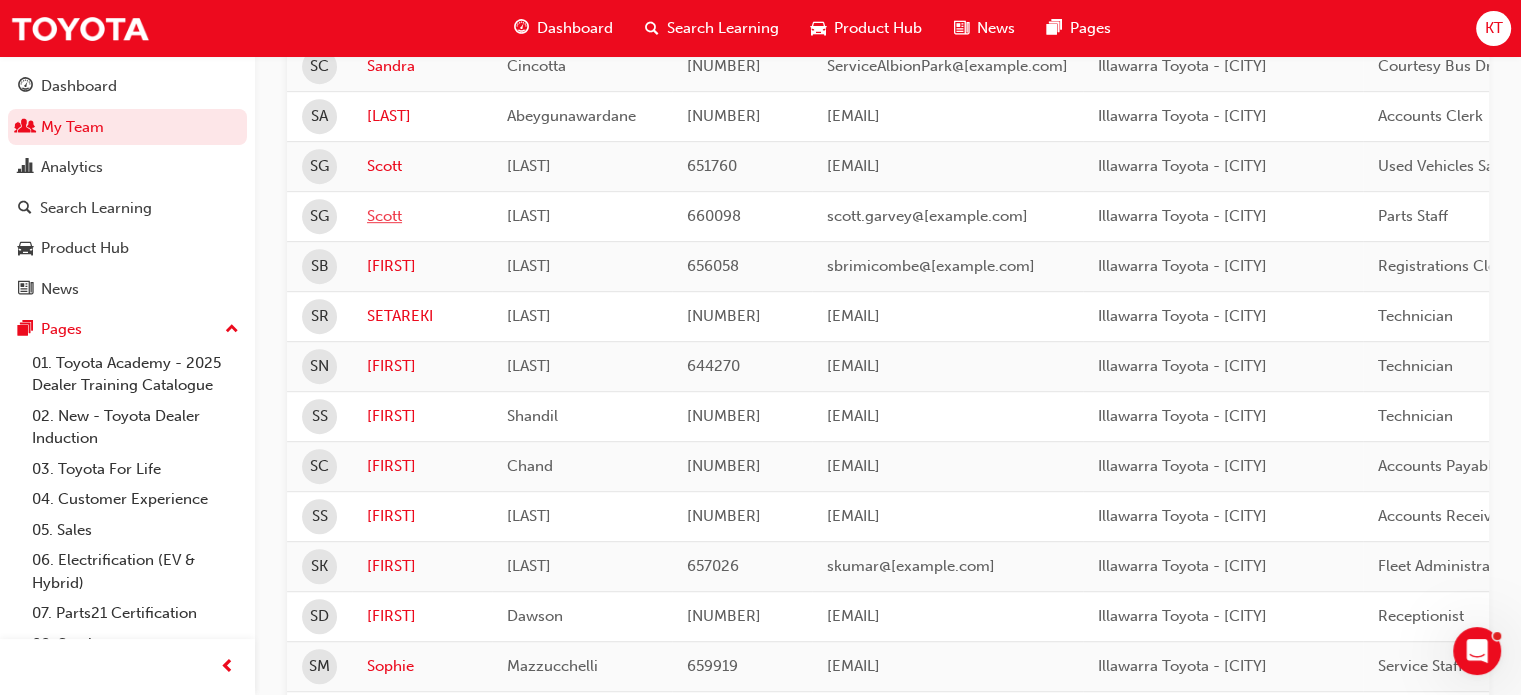click on "Scott" at bounding box center [422, 216] 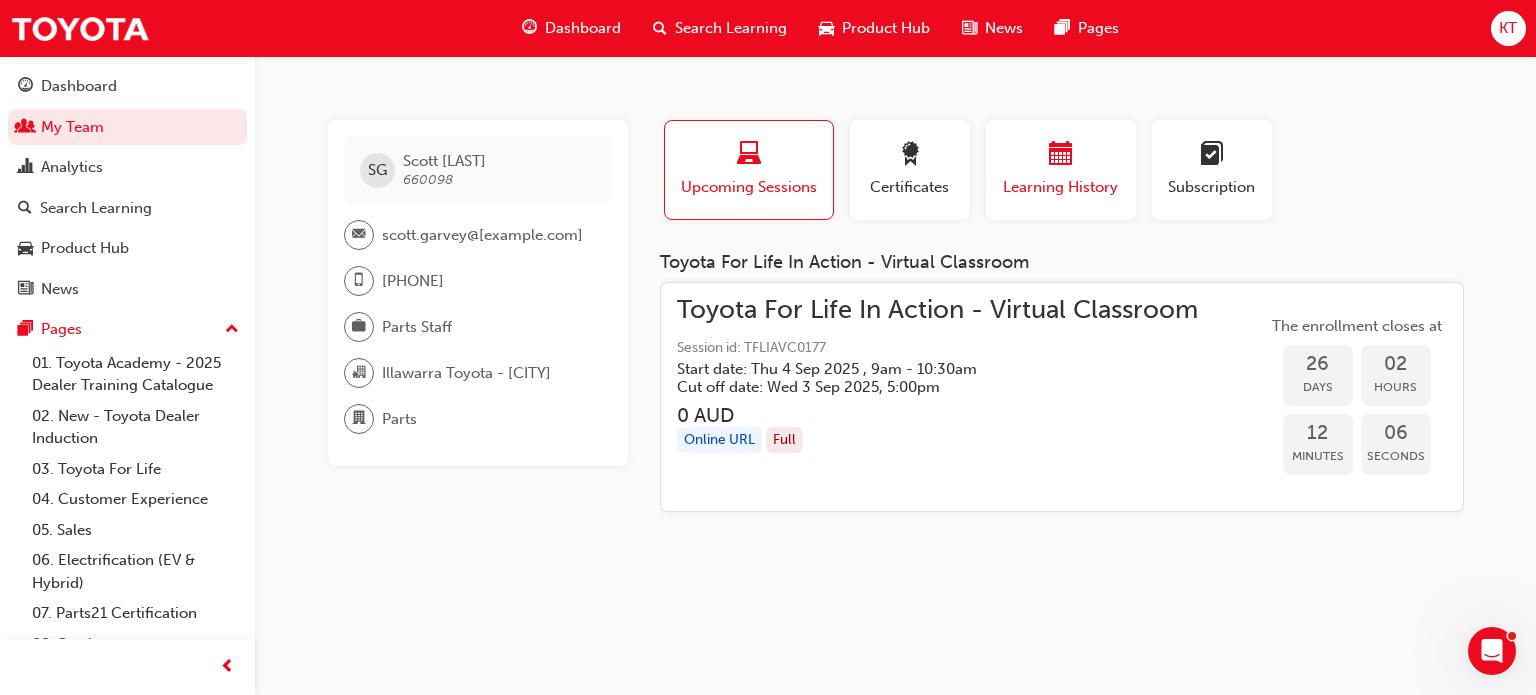 click on "Learning History" at bounding box center (1061, 187) 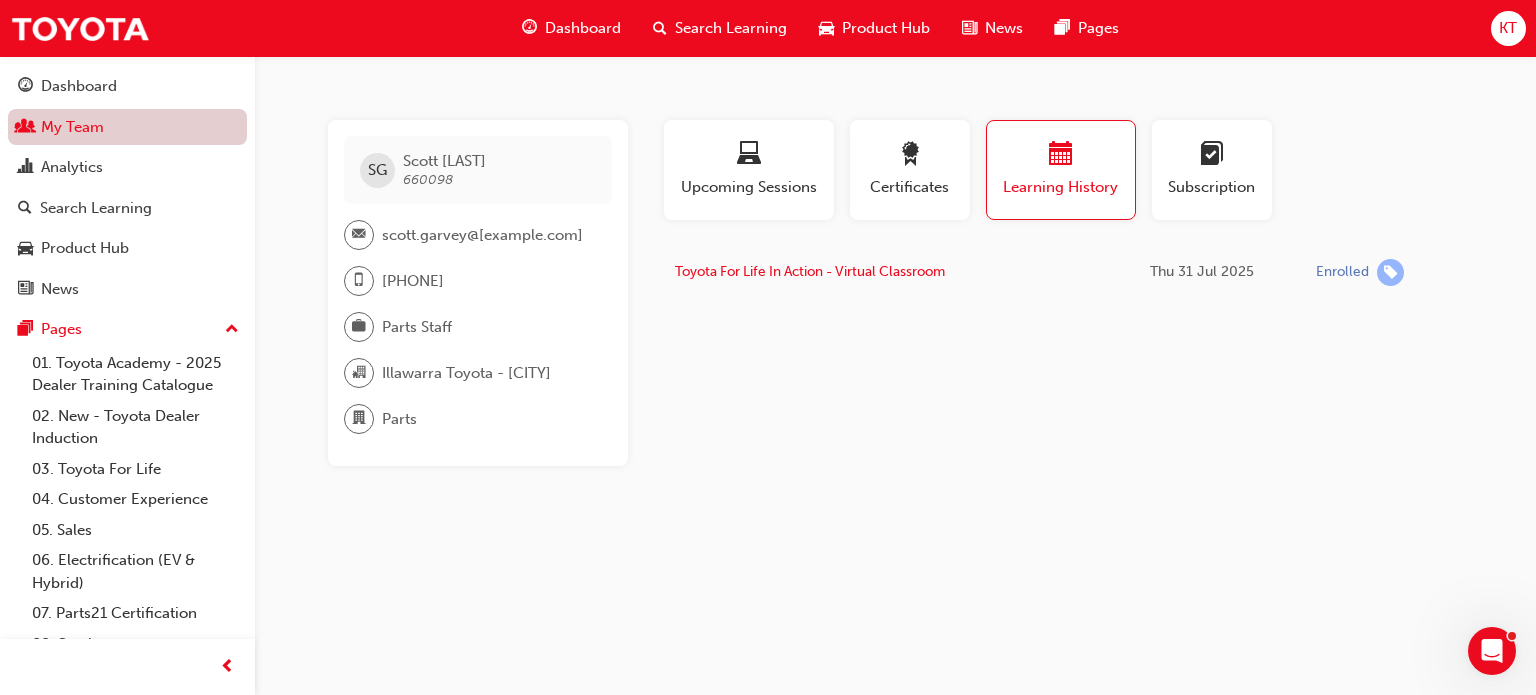 click on "My Team" at bounding box center [127, 127] 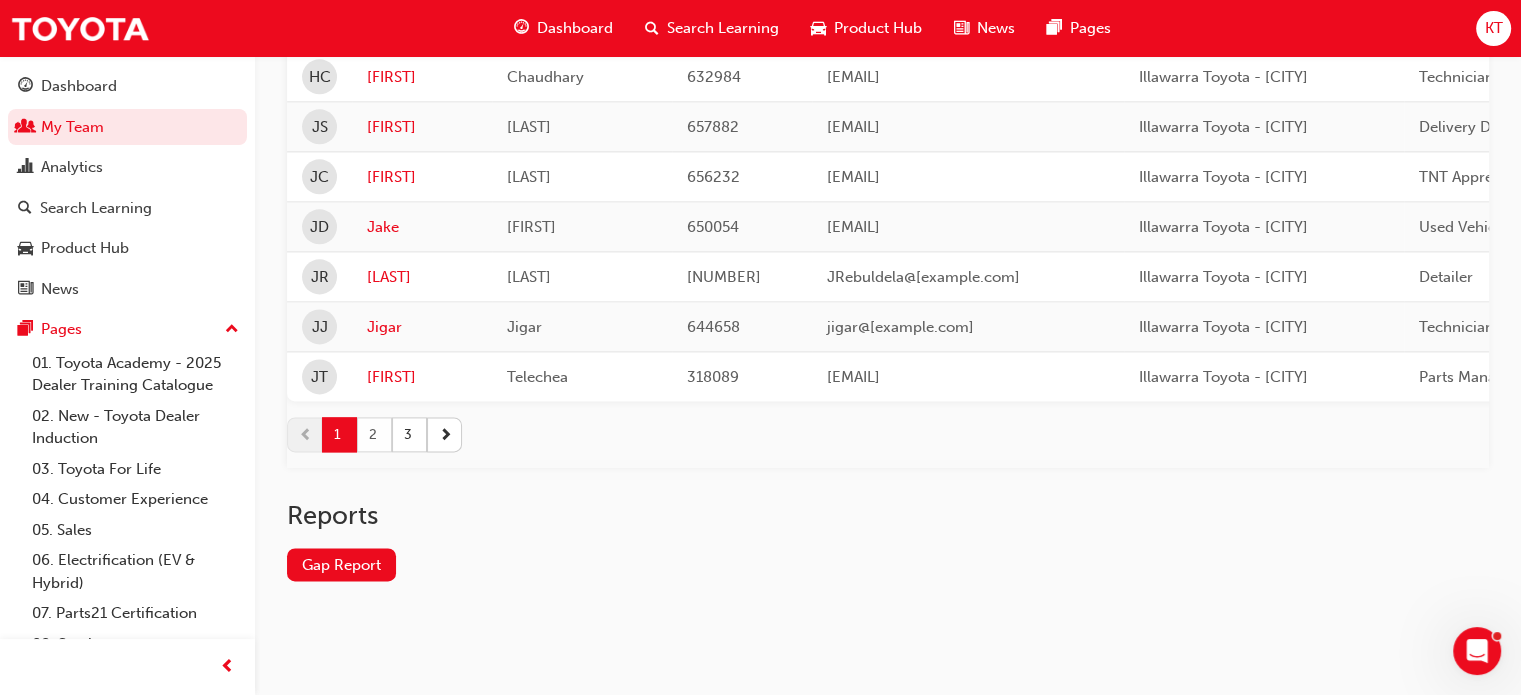 click on "2" at bounding box center [374, 434] 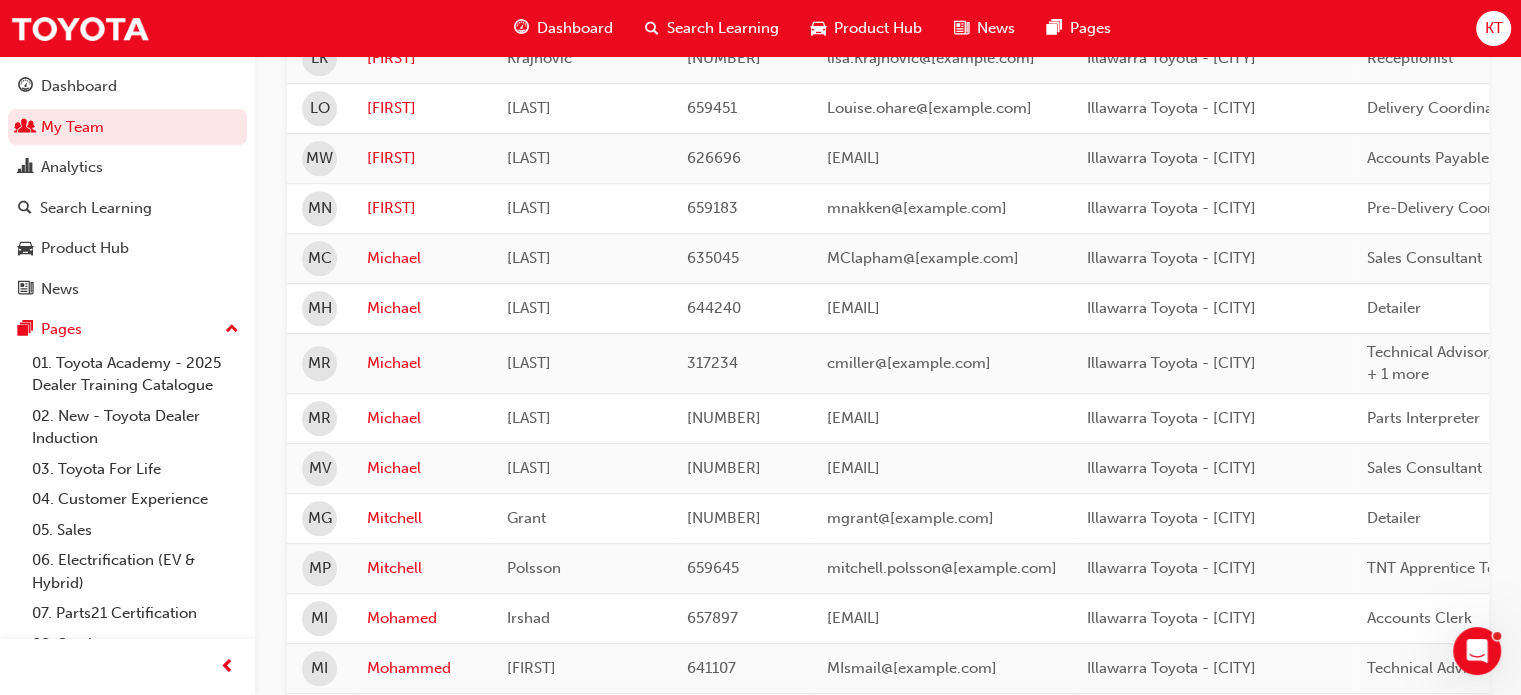 scroll, scrollTop: 1503, scrollLeft: 0, axis: vertical 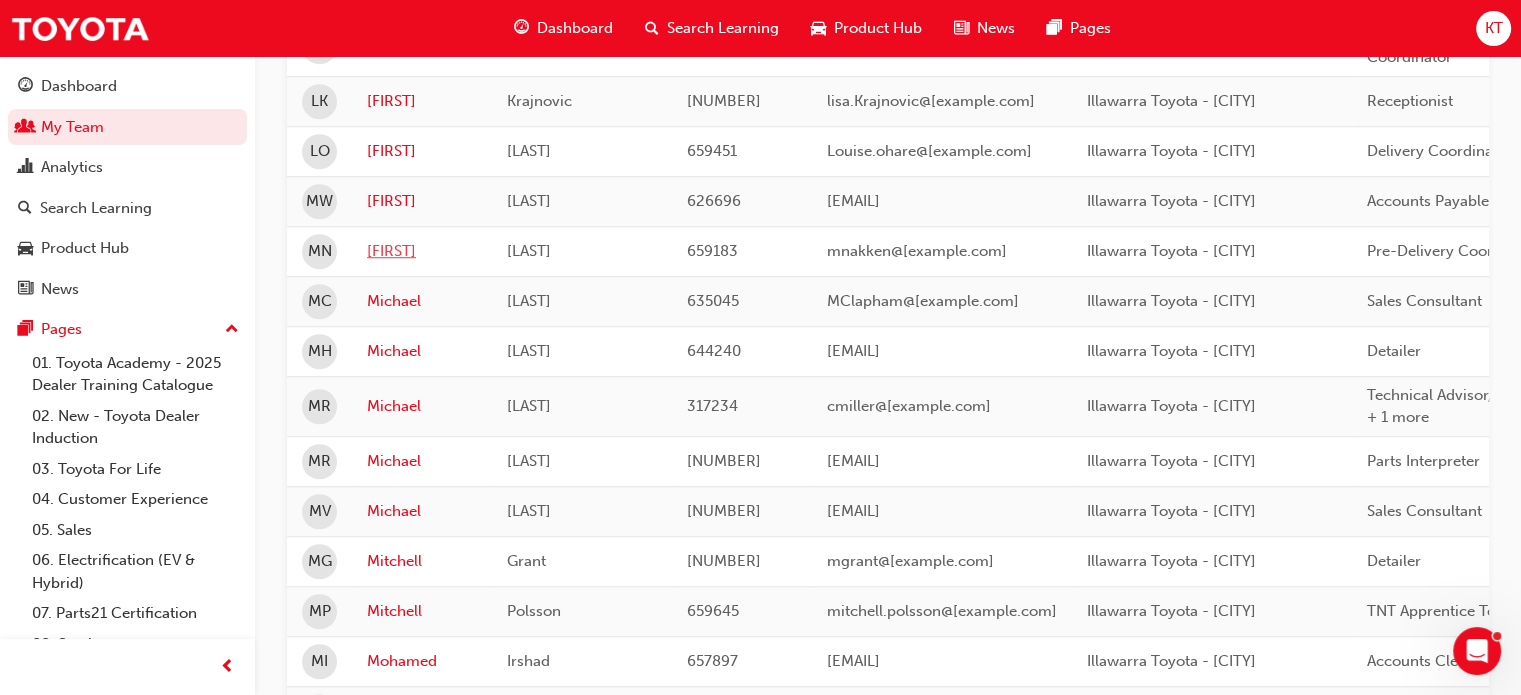 click on "[FIRST]" at bounding box center (422, 251) 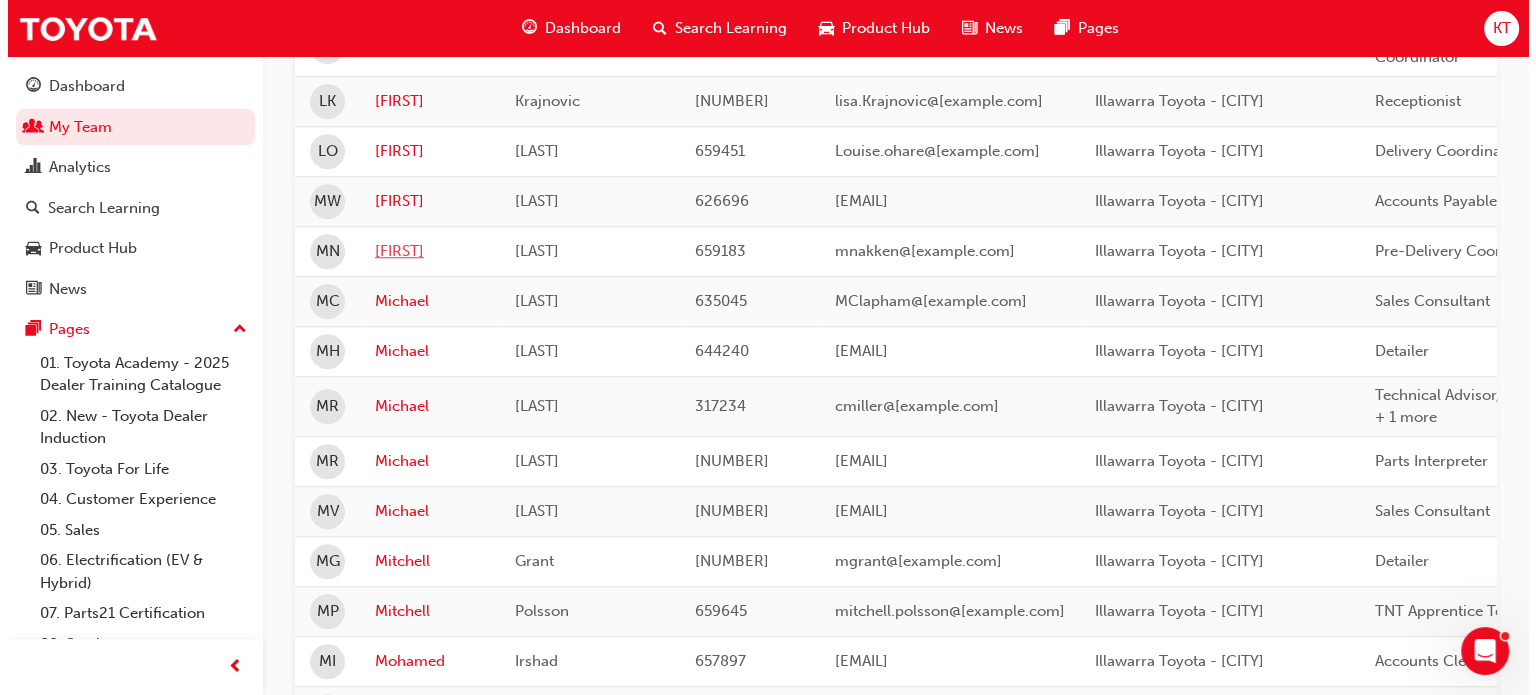 scroll, scrollTop: 0, scrollLeft: 0, axis: both 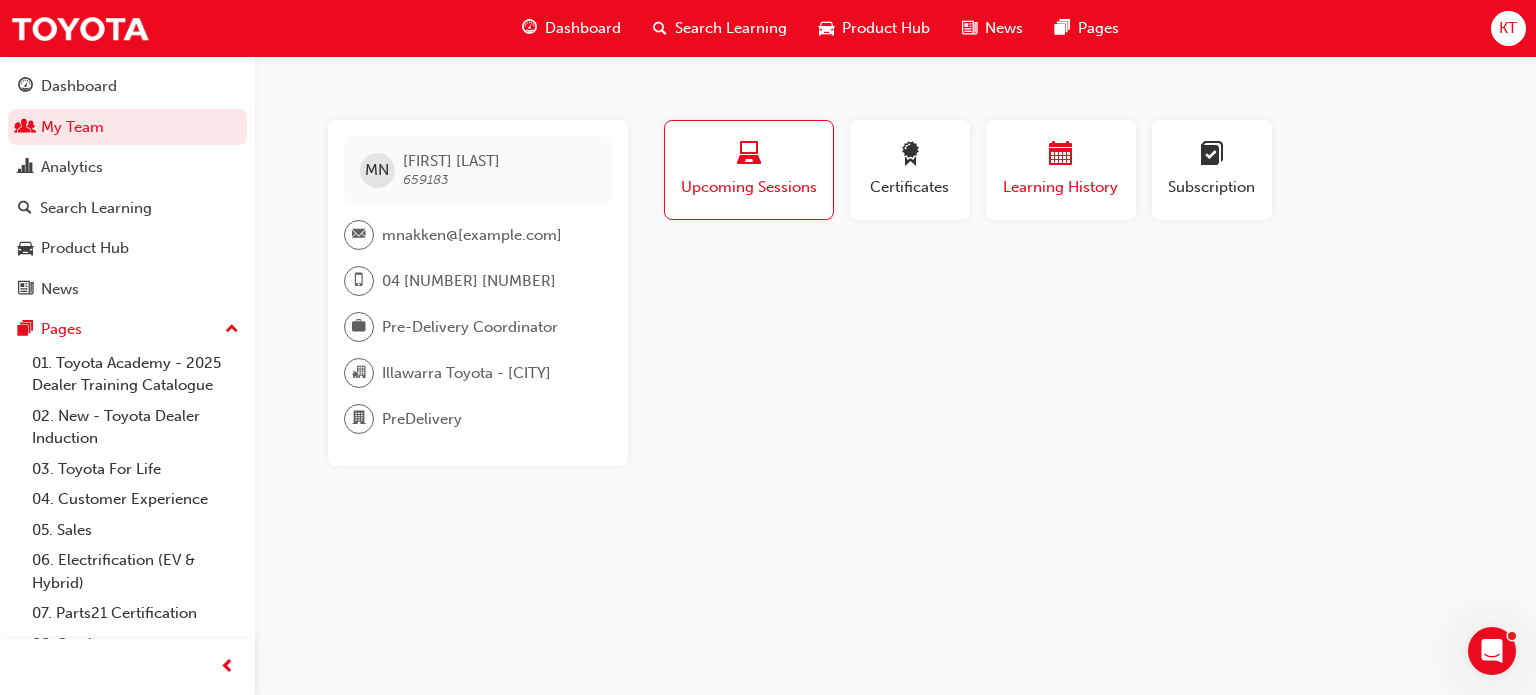 click on "Learning History" at bounding box center [1061, 187] 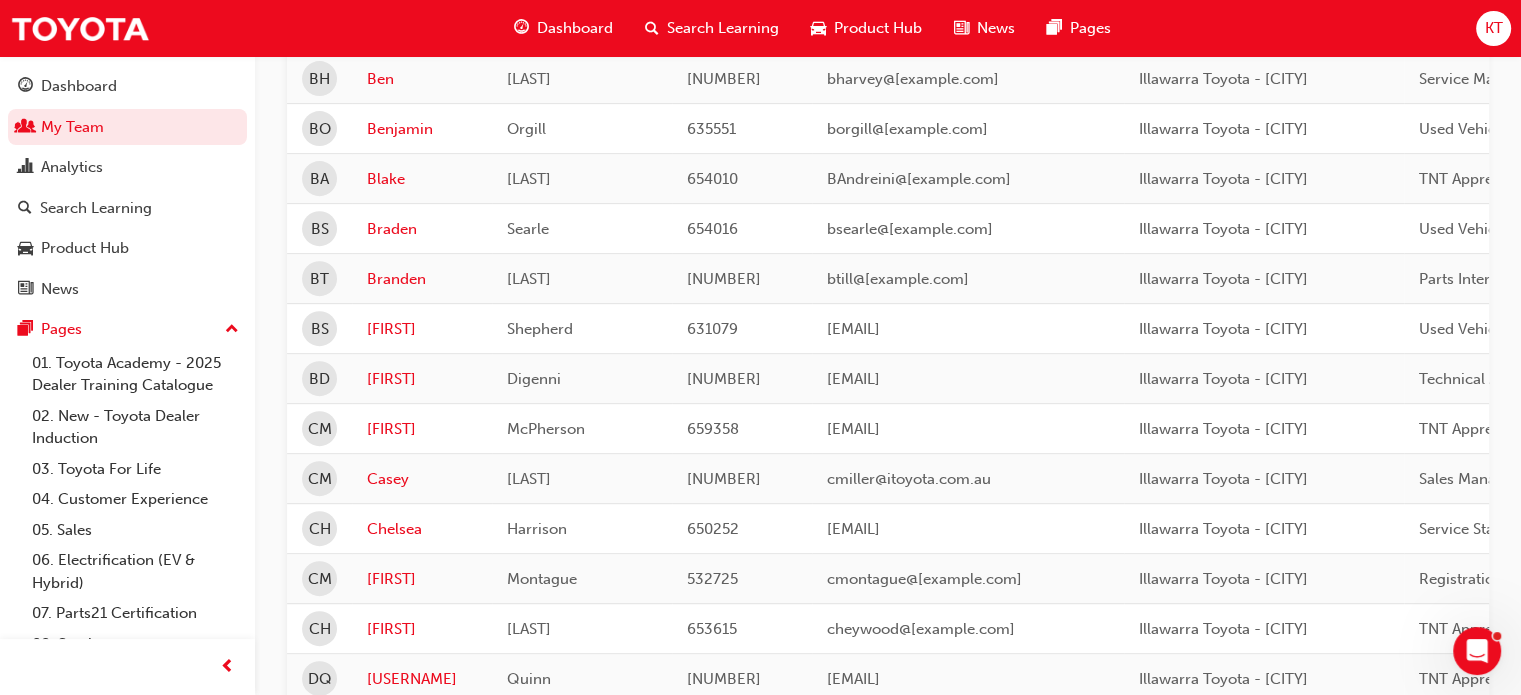 scroll, scrollTop: 303, scrollLeft: 0, axis: vertical 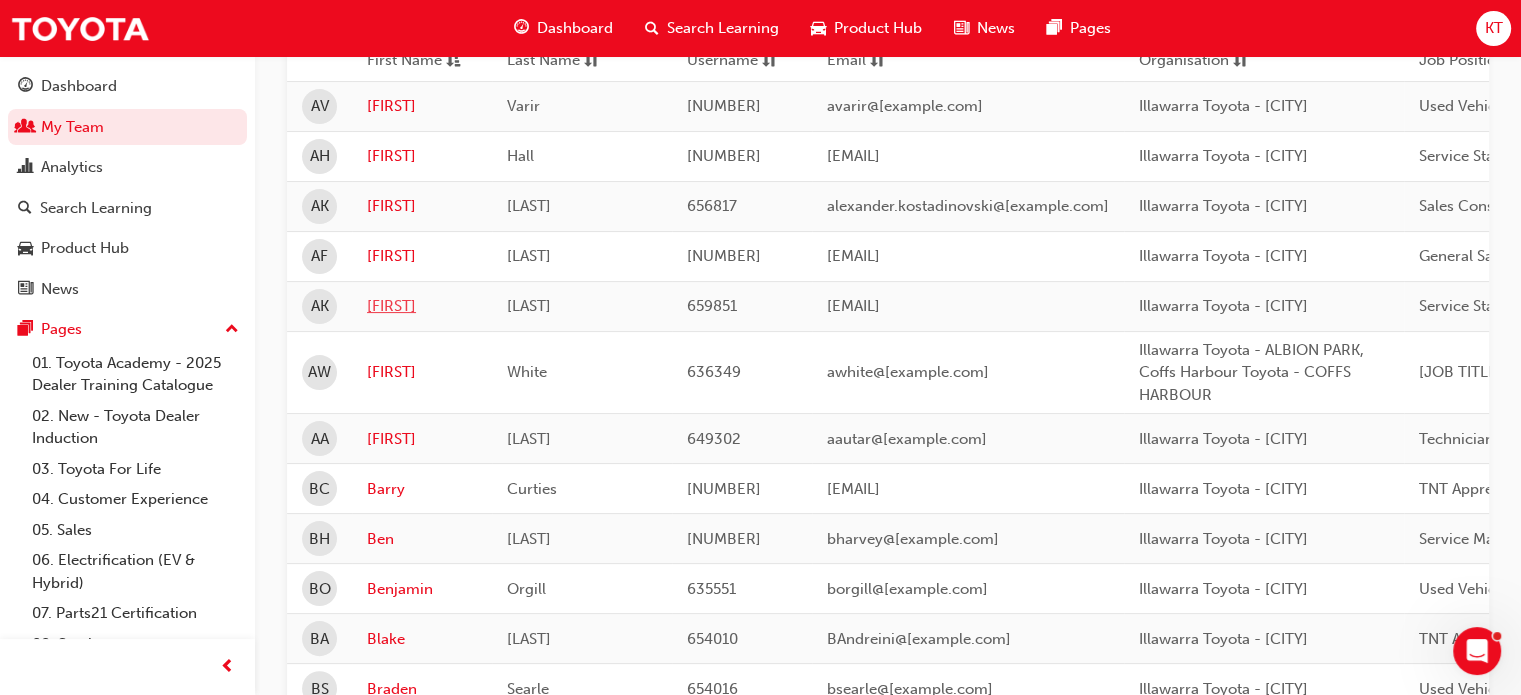 click on "[FIRST]" at bounding box center (422, 306) 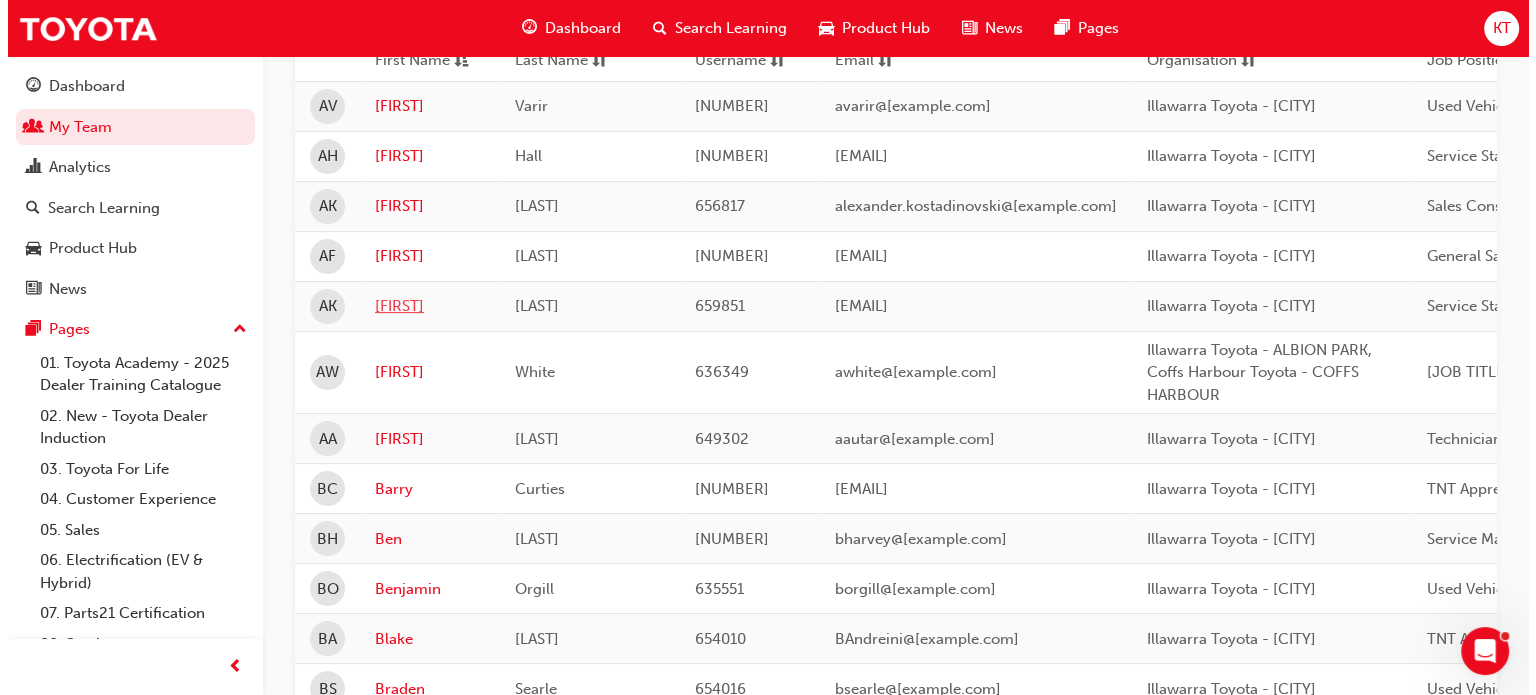 scroll, scrollTop: 0, scrollLeft: 0, axis: both 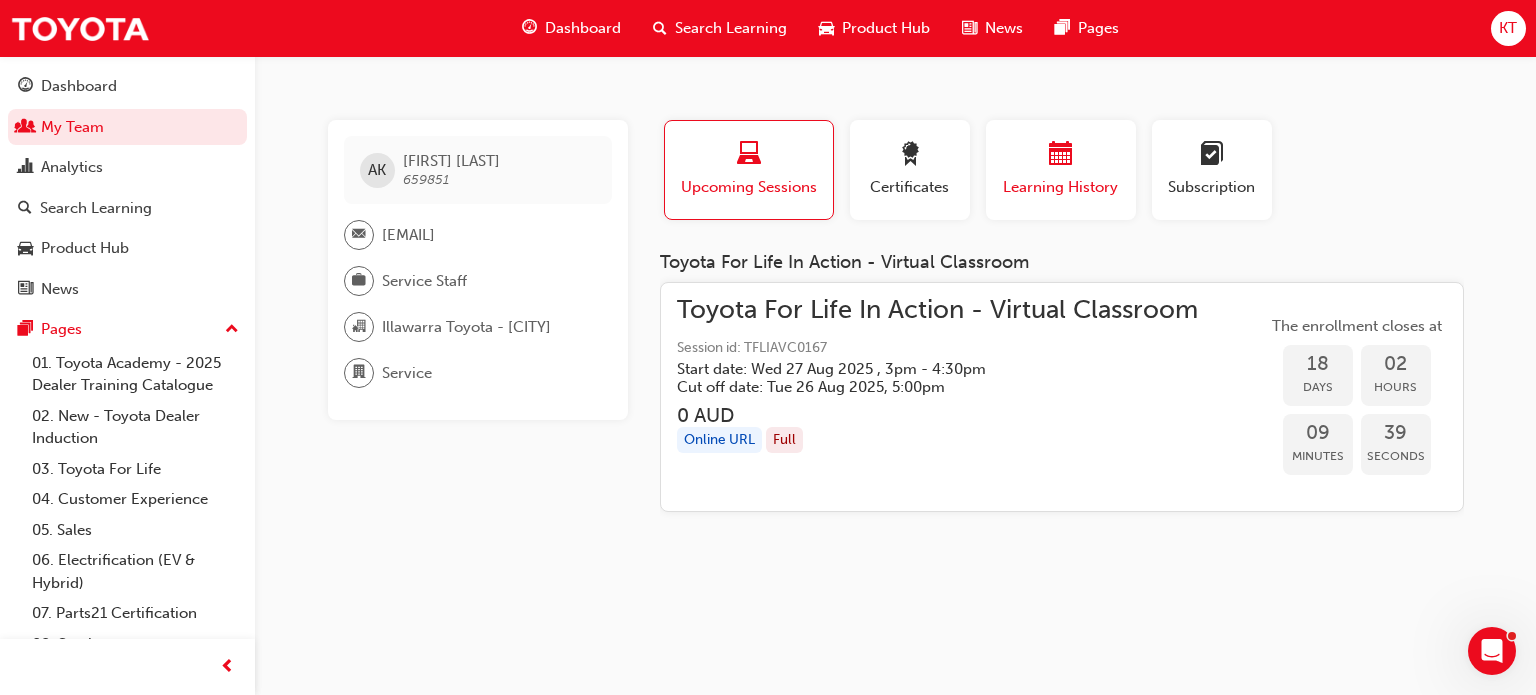 click on "Learning History" at bounding box center [1061, 187] 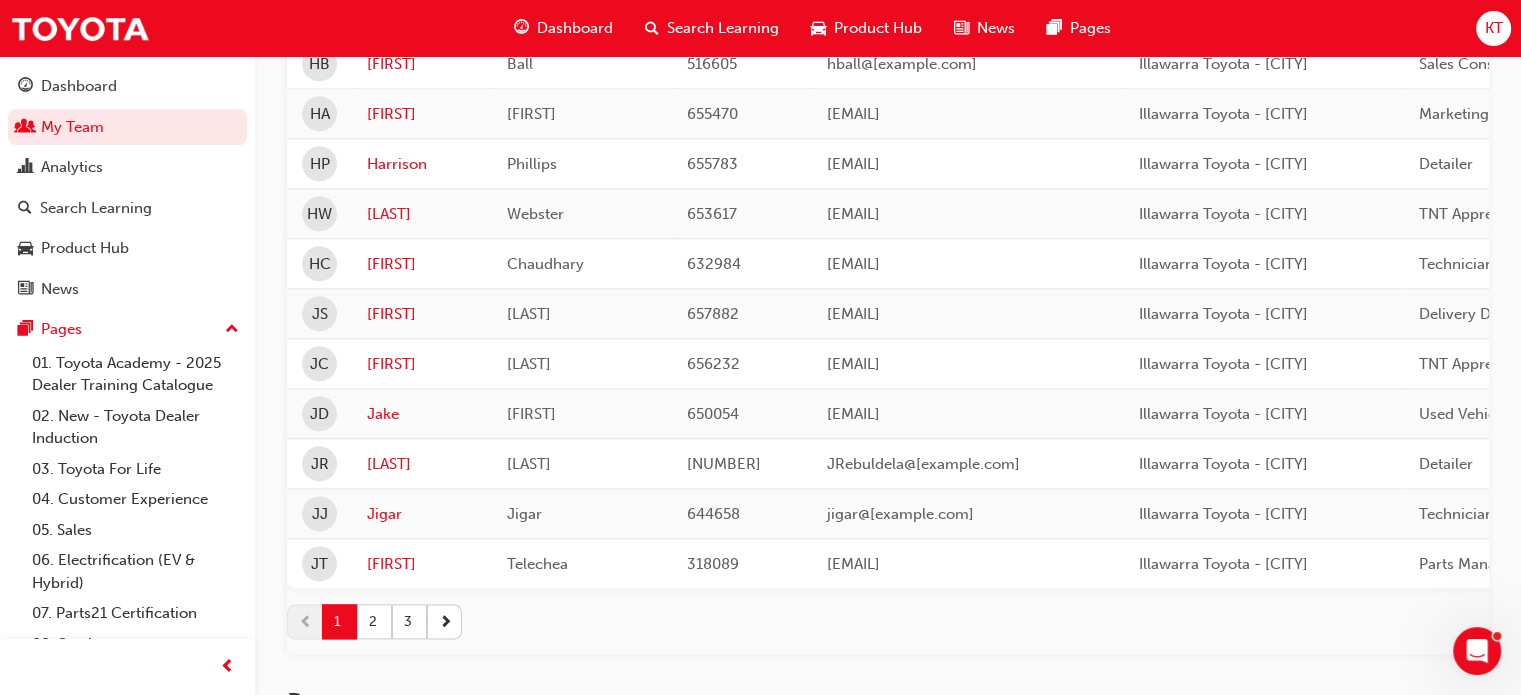 scroll, scrollTop: 2746, scrollLeft: 0, axis: vertical 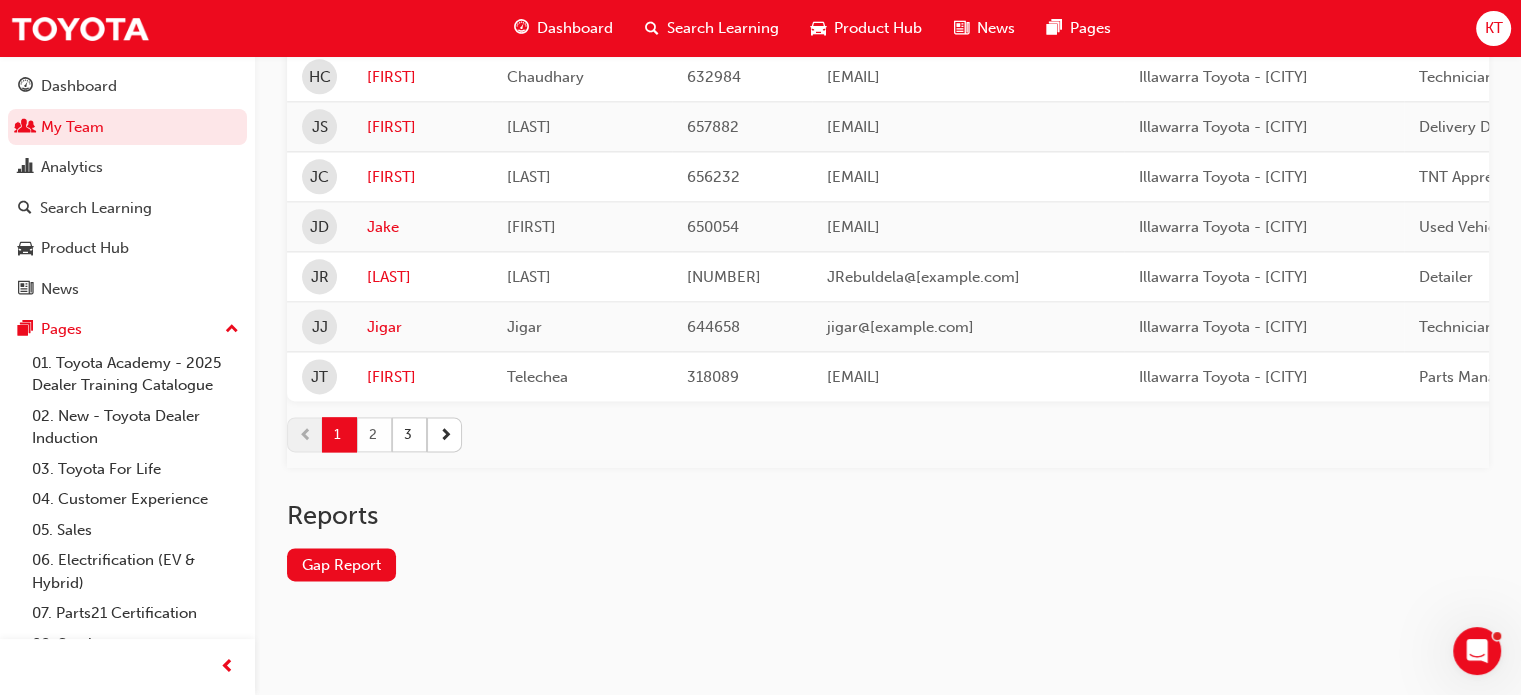 click on "2" at bounding box center [374, 434] 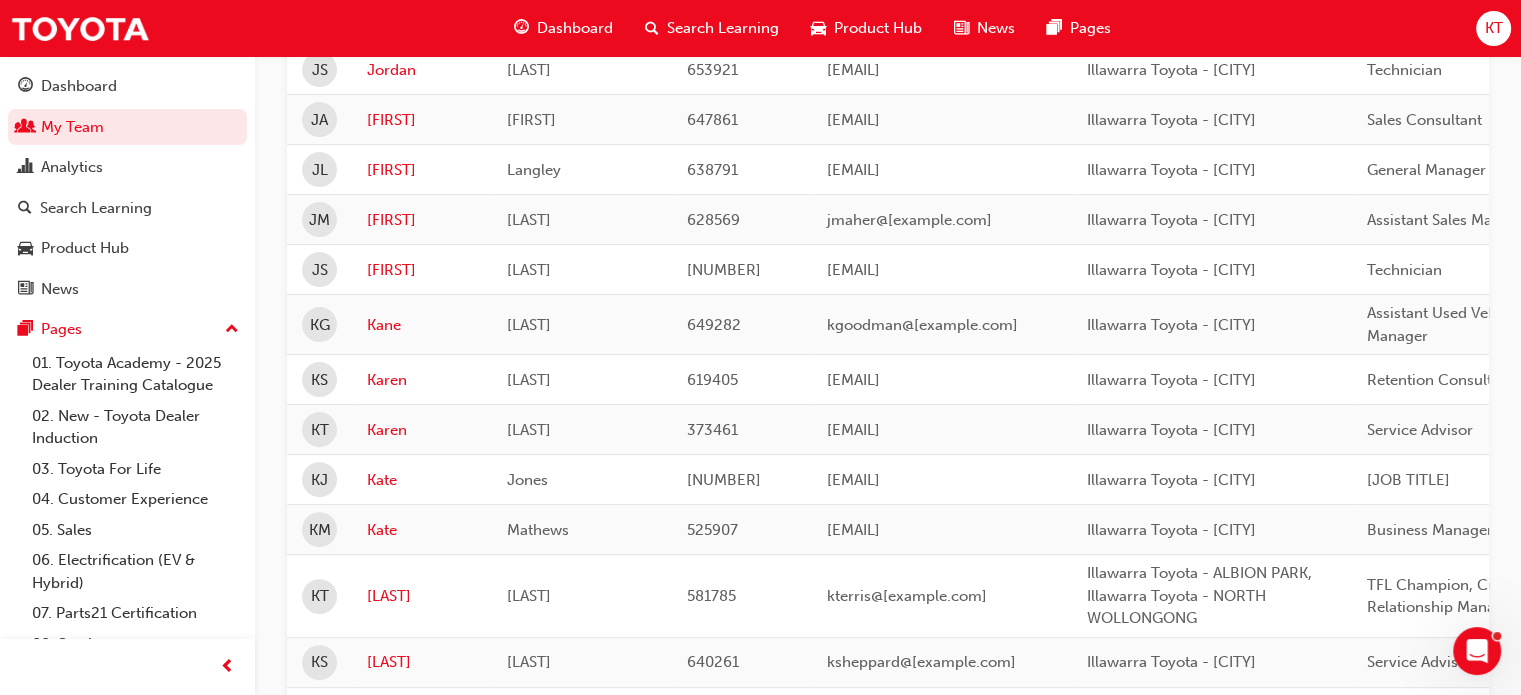 scroll, scrollTop: 503, scrollLeft: 0, axis: vertical 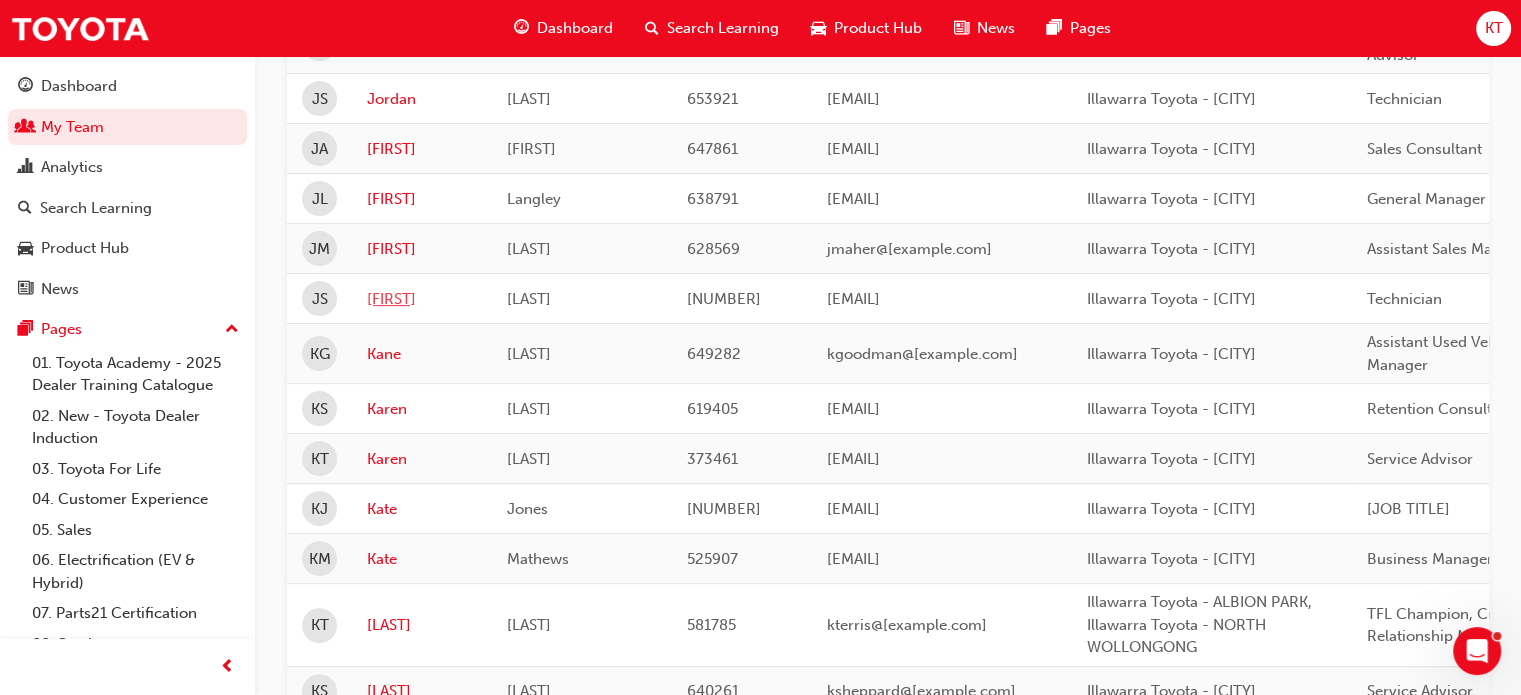 click on "[FIRST]" at bounding box center (422, 299) 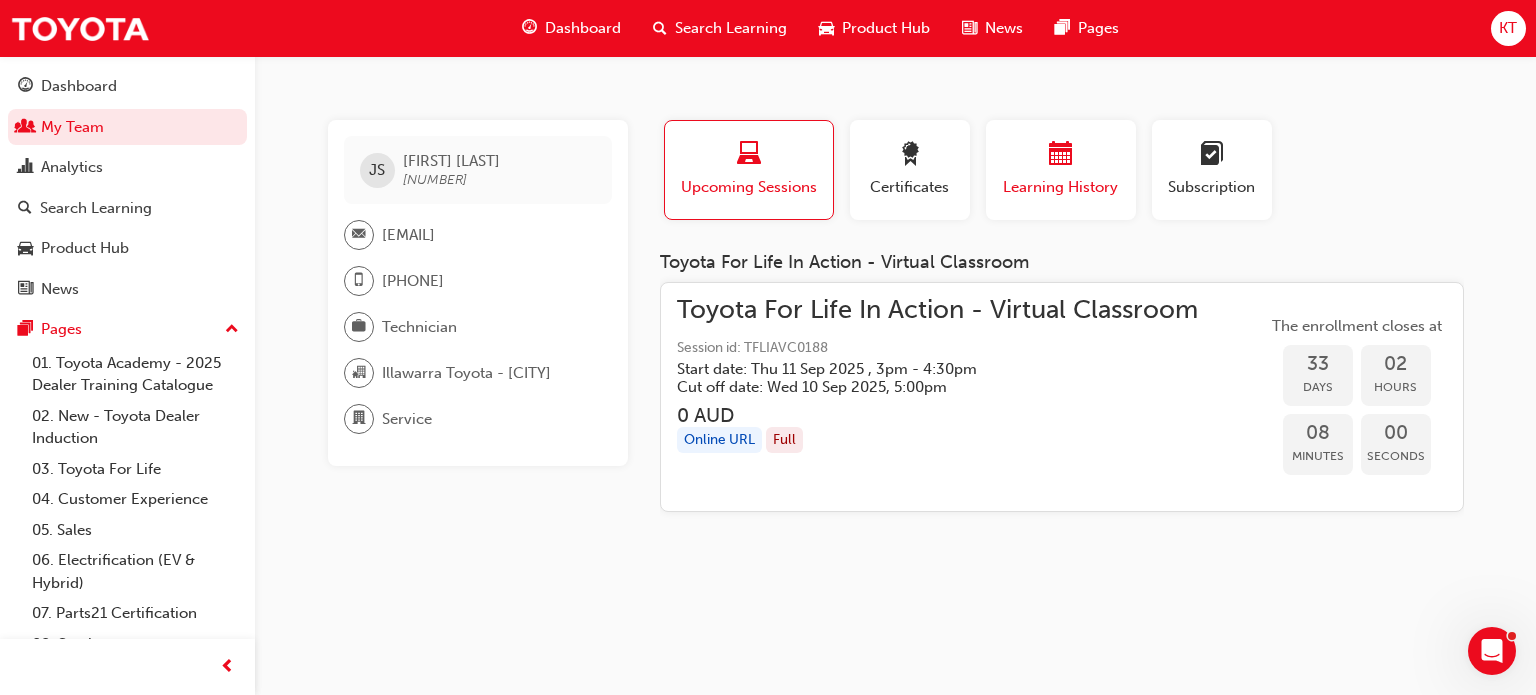 click on "Learning History" at bounding box center (1061, 187) 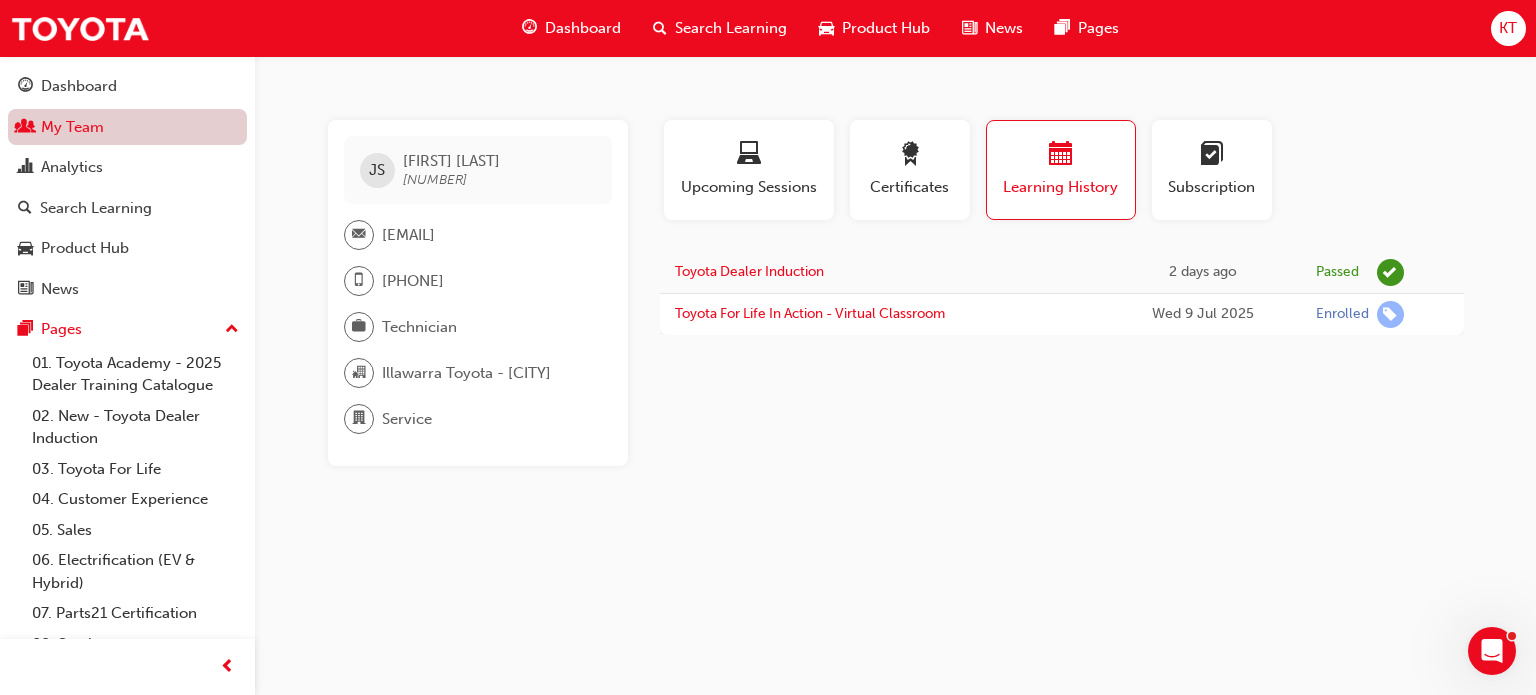 click on "My Team" at bounding box center (127, 127) 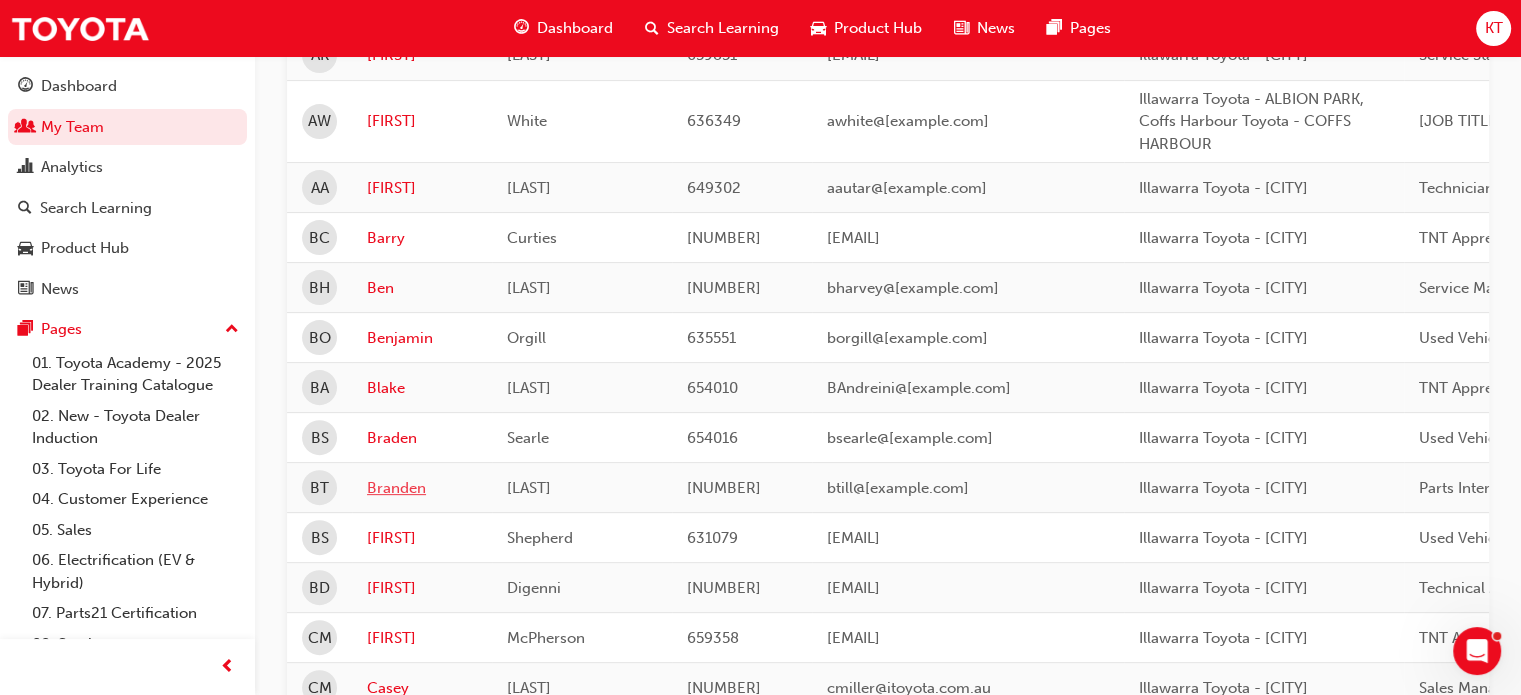 scroll, scrollTop: 500, scrollLeft: 0, axis: vertical 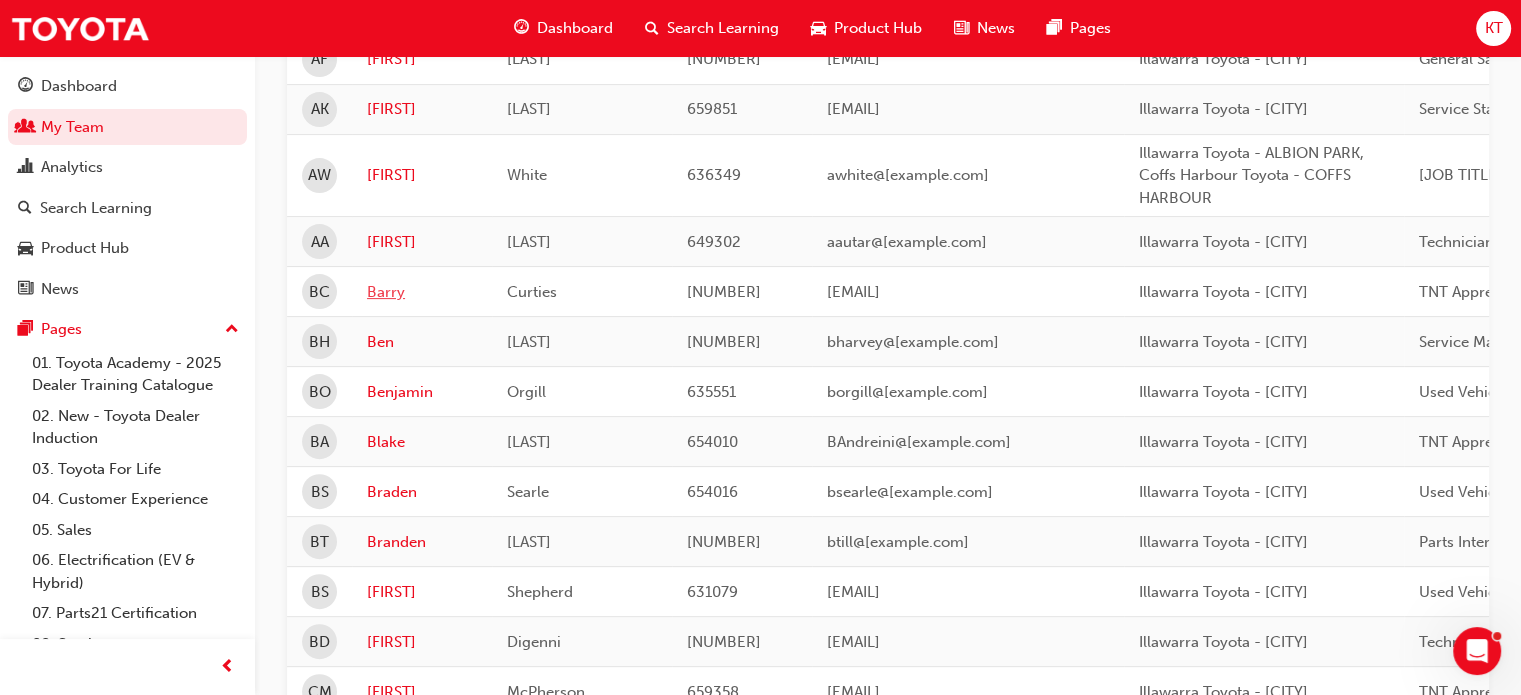 click on "Barry" at bounding box center [422, 292] 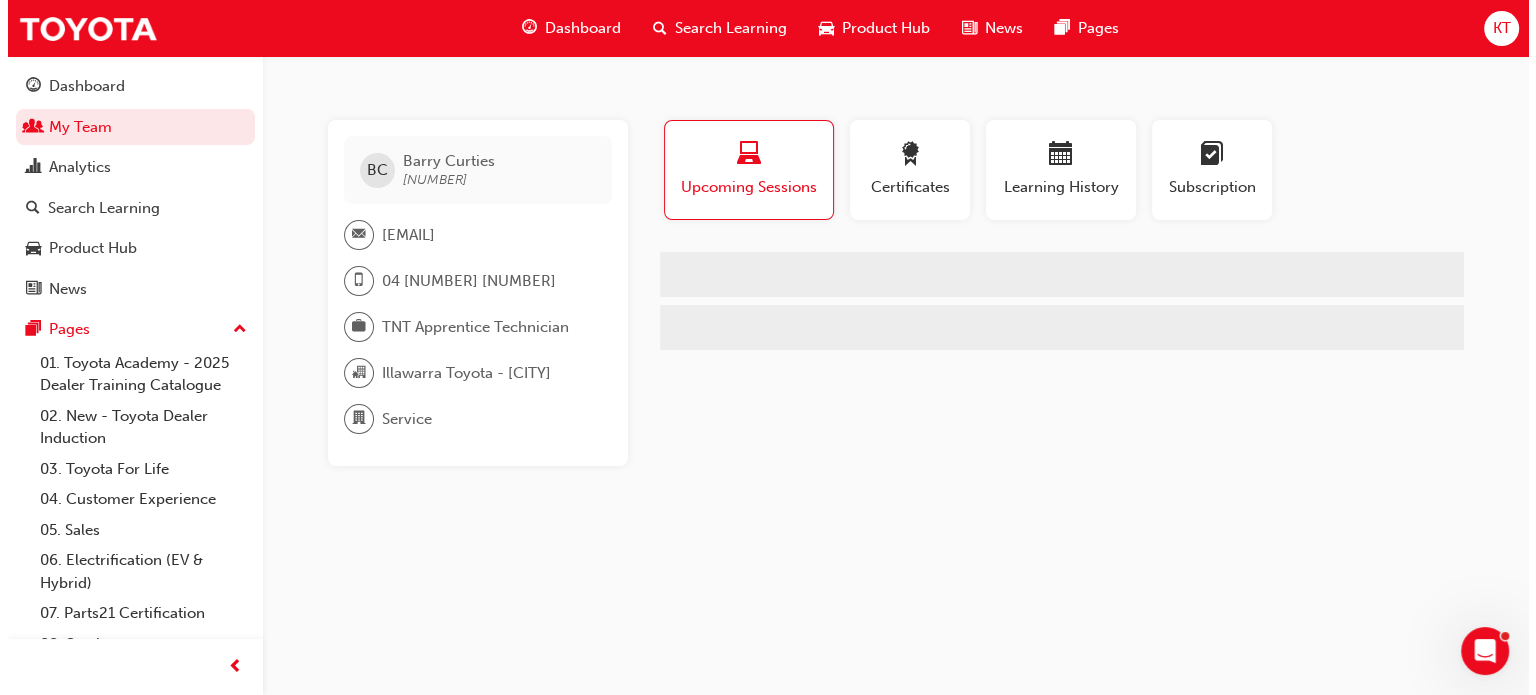 scroll, scrollTop: 0, scrollLeft: 0, axis: both 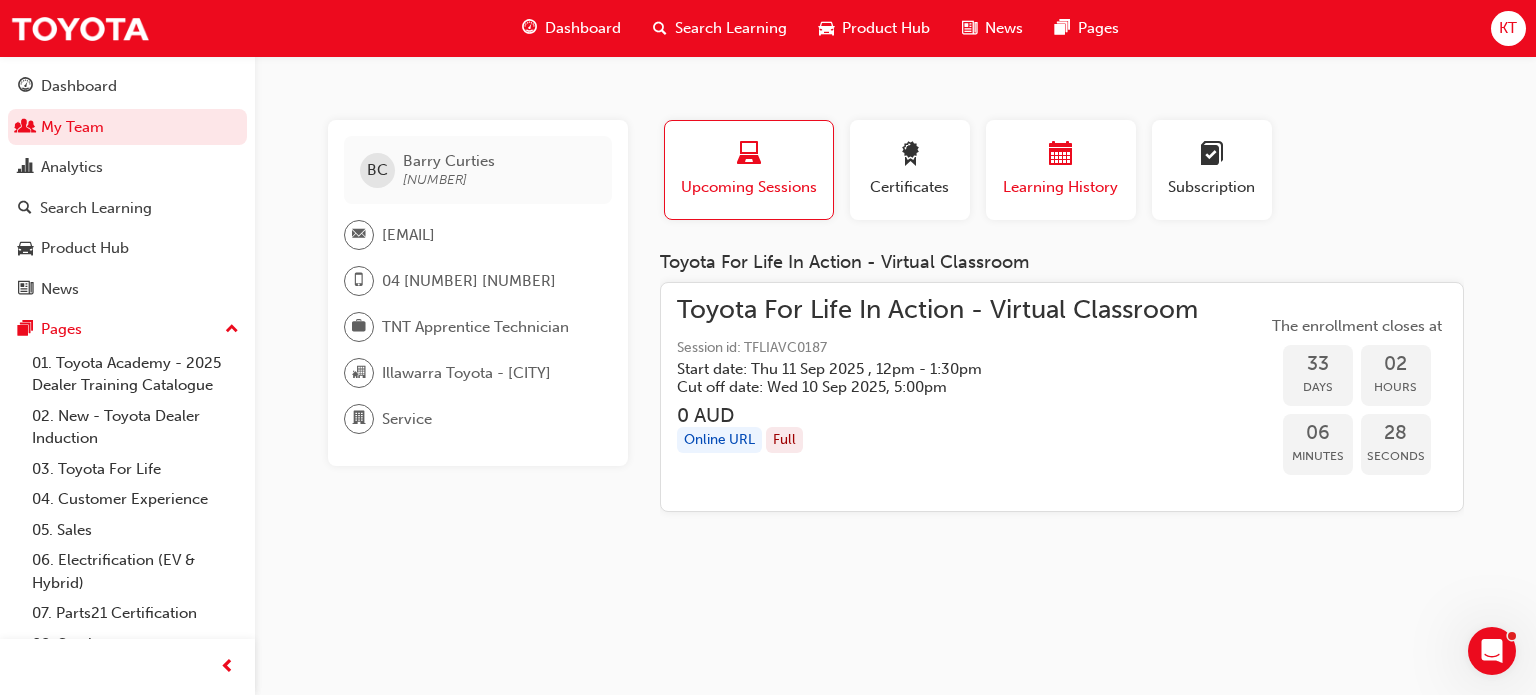 click on "Learning History" at bounding box center (1061, 187) 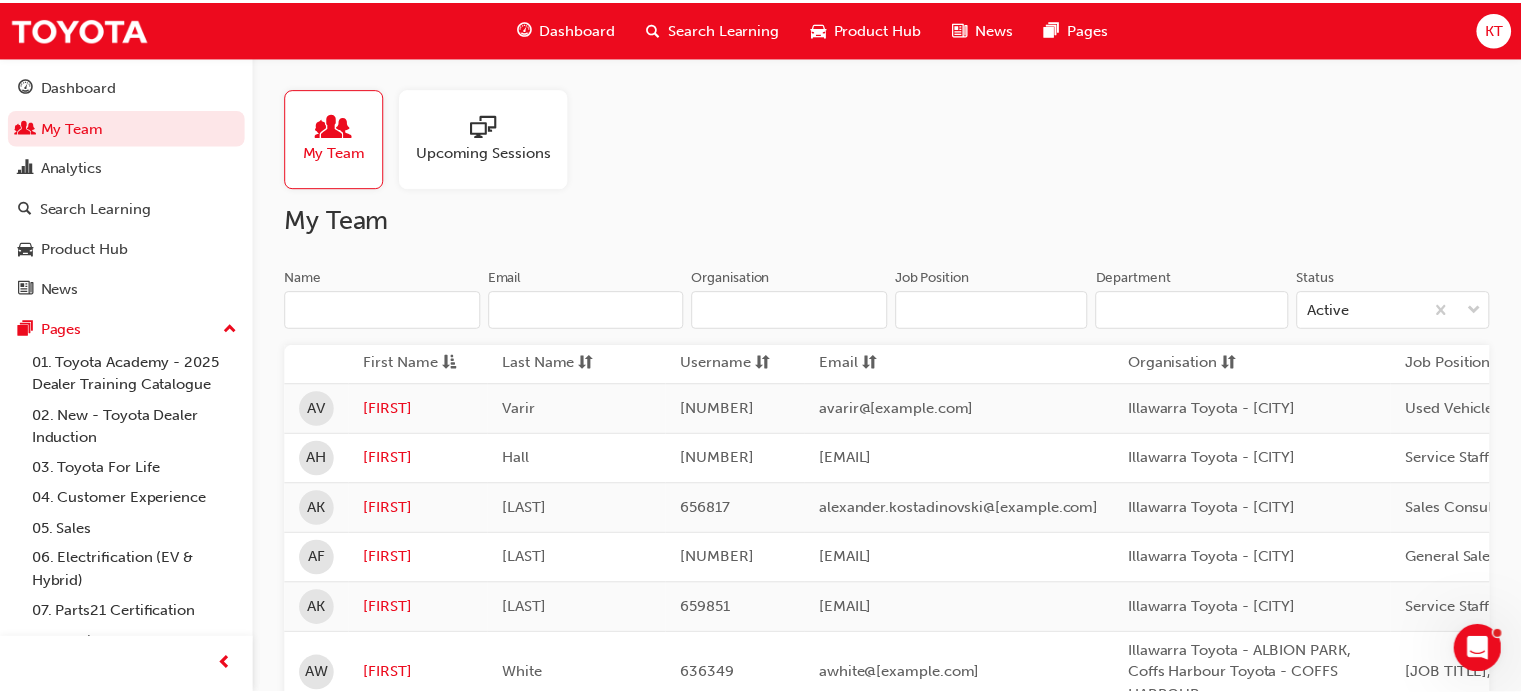 scroll, scrollTop: 500, scrollLeft: 0, axis: vertical 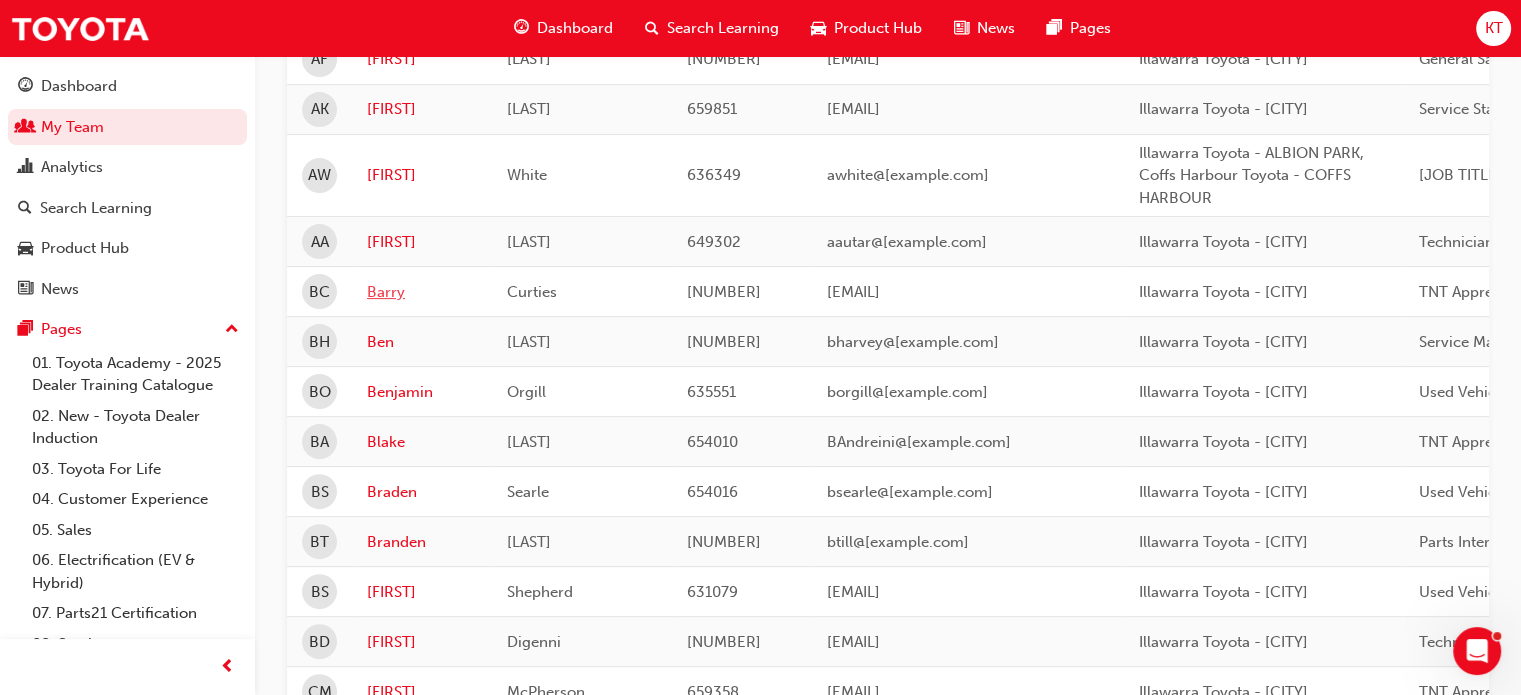 click at bounding box center (25, 128) 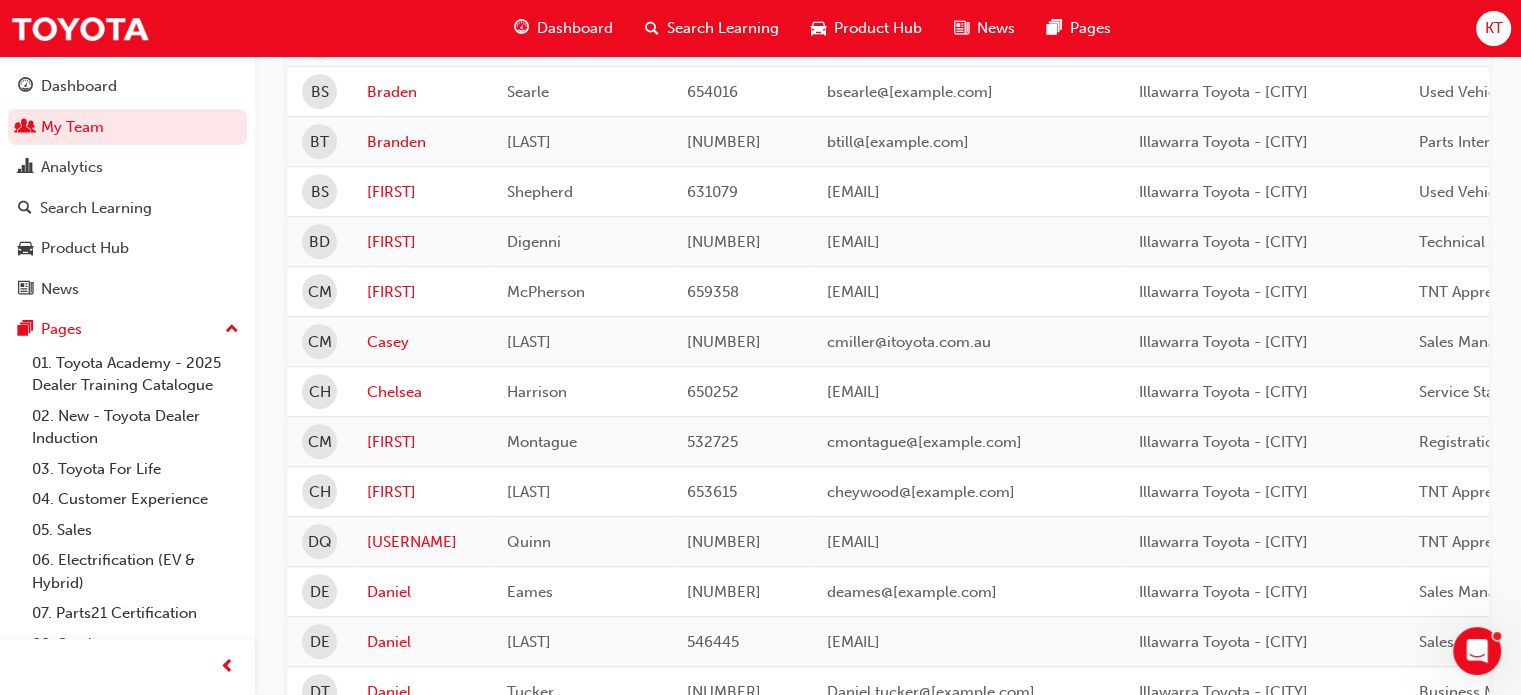 scroll, scrollTop: 1200, scrollLeft: 0, axis: vertical 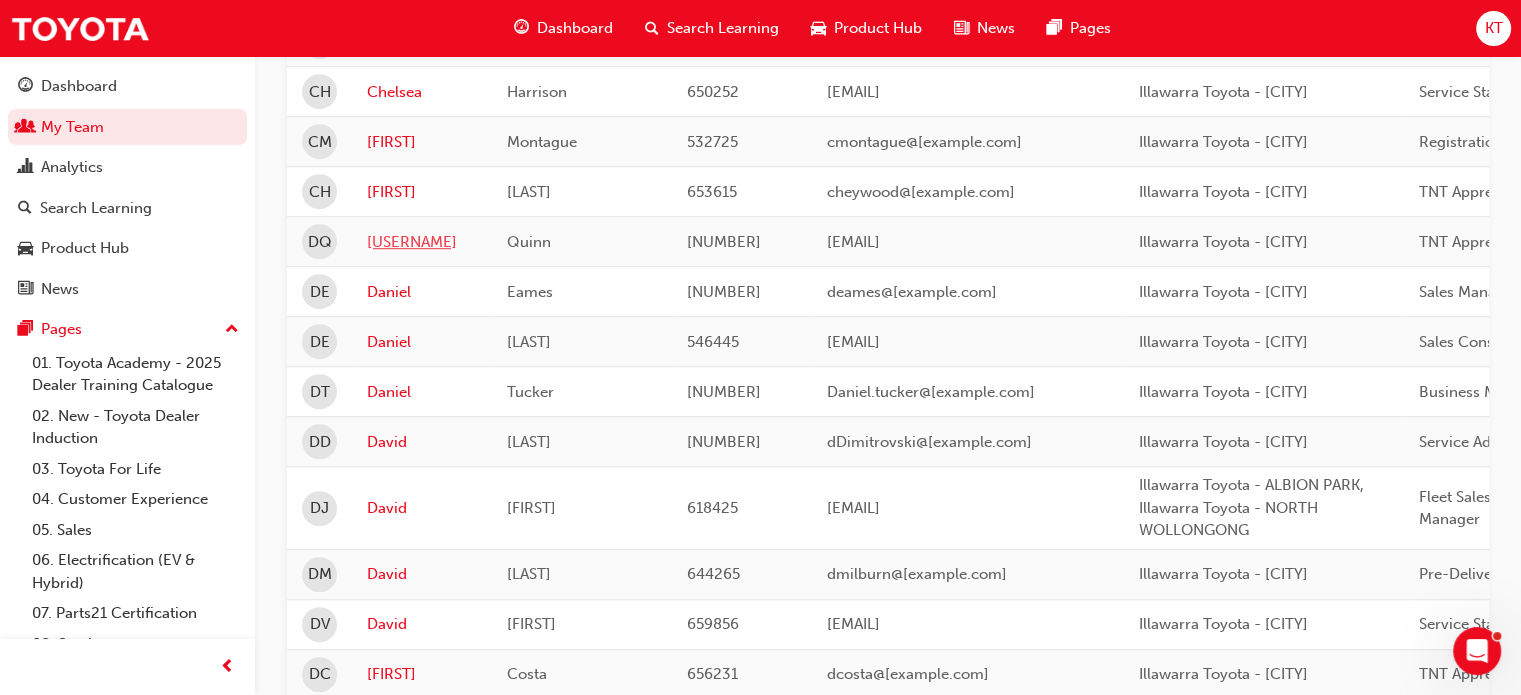 click on "[USERNAME]" at bounding box center [422, 242] 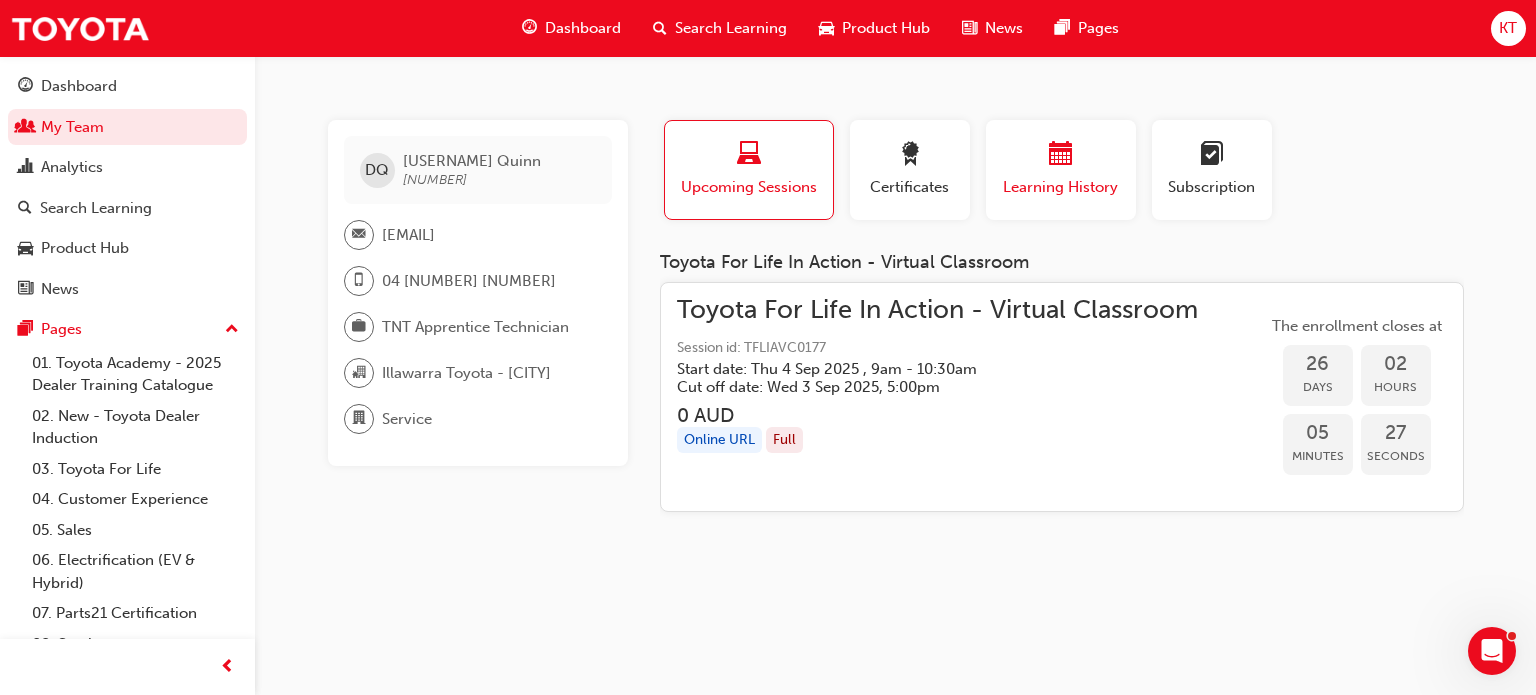 click on "Learning History" at bounding box center (1061, 187) 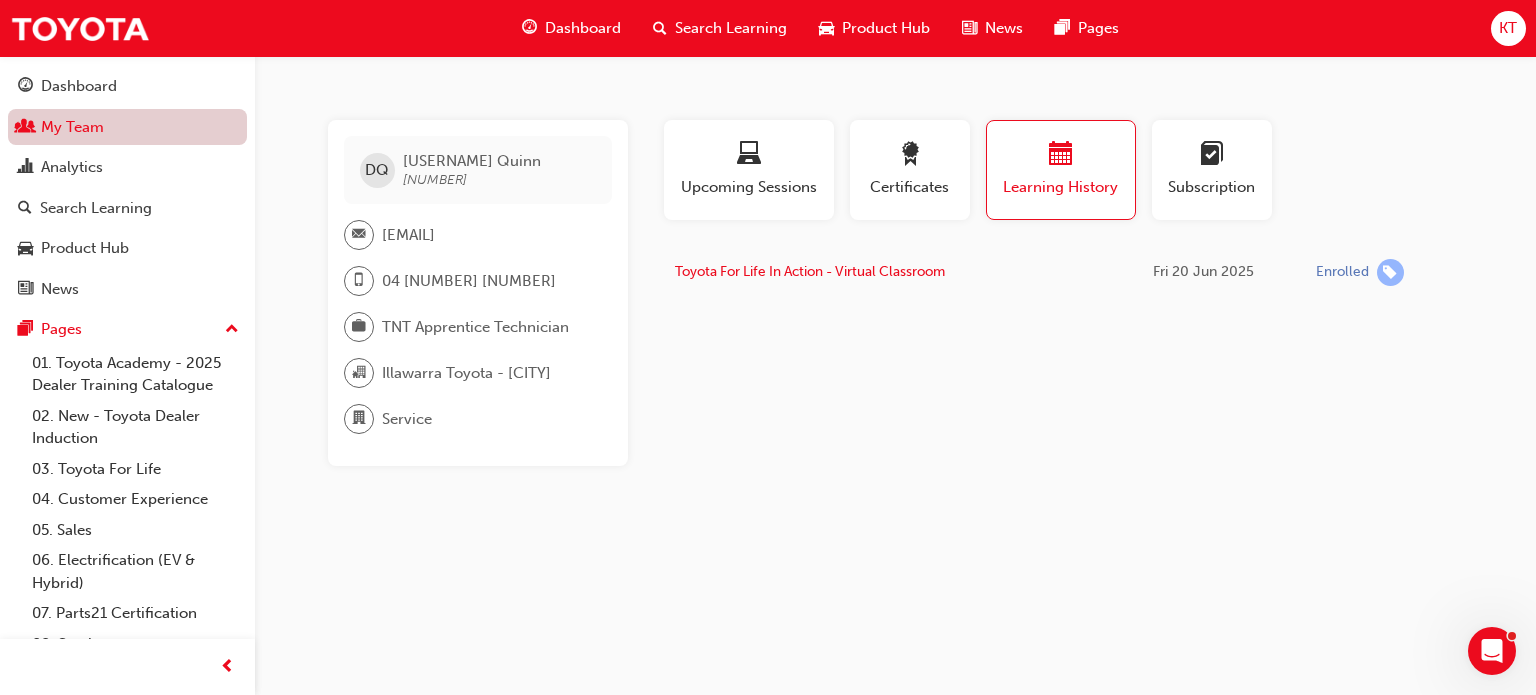 click on "My Team" at bounding box center (127, 127) 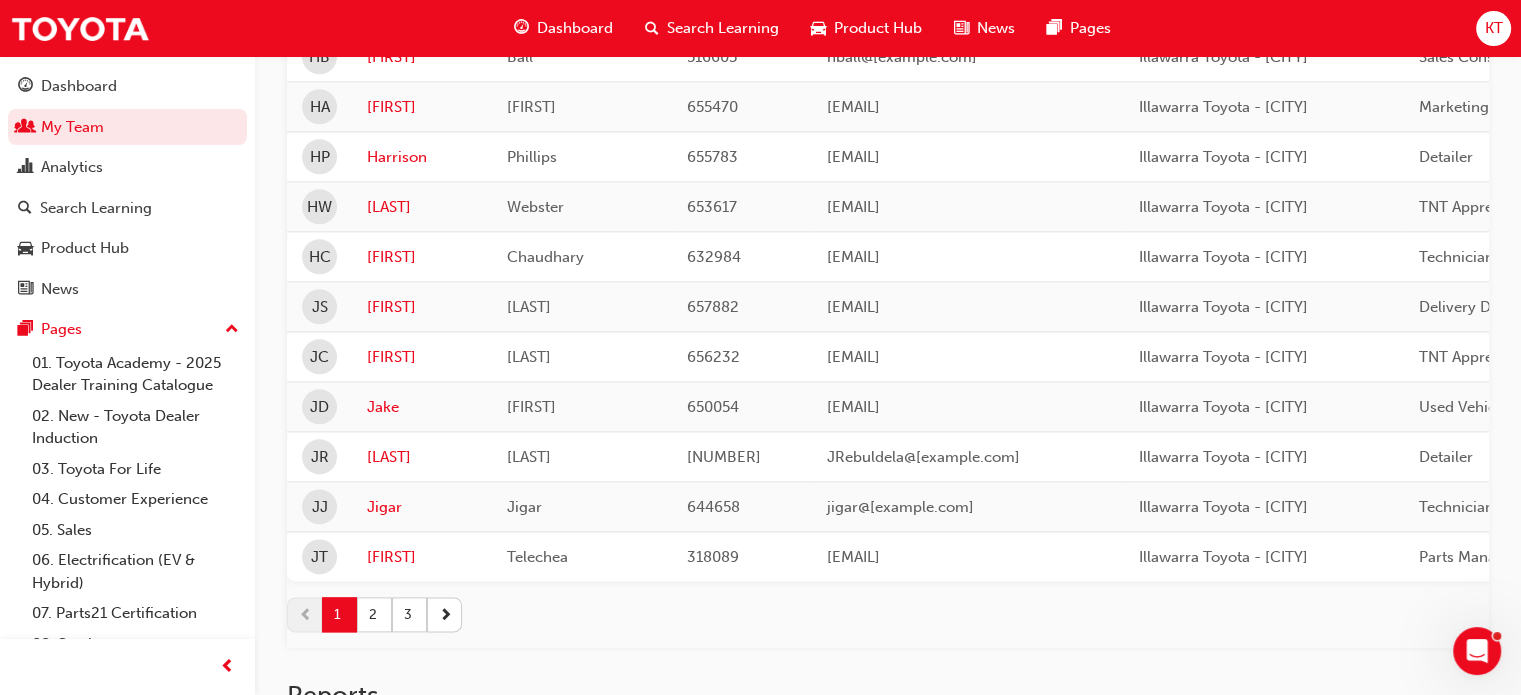 scroll, scrollTop: 2500, scrollLeft: 0, axis: vertical 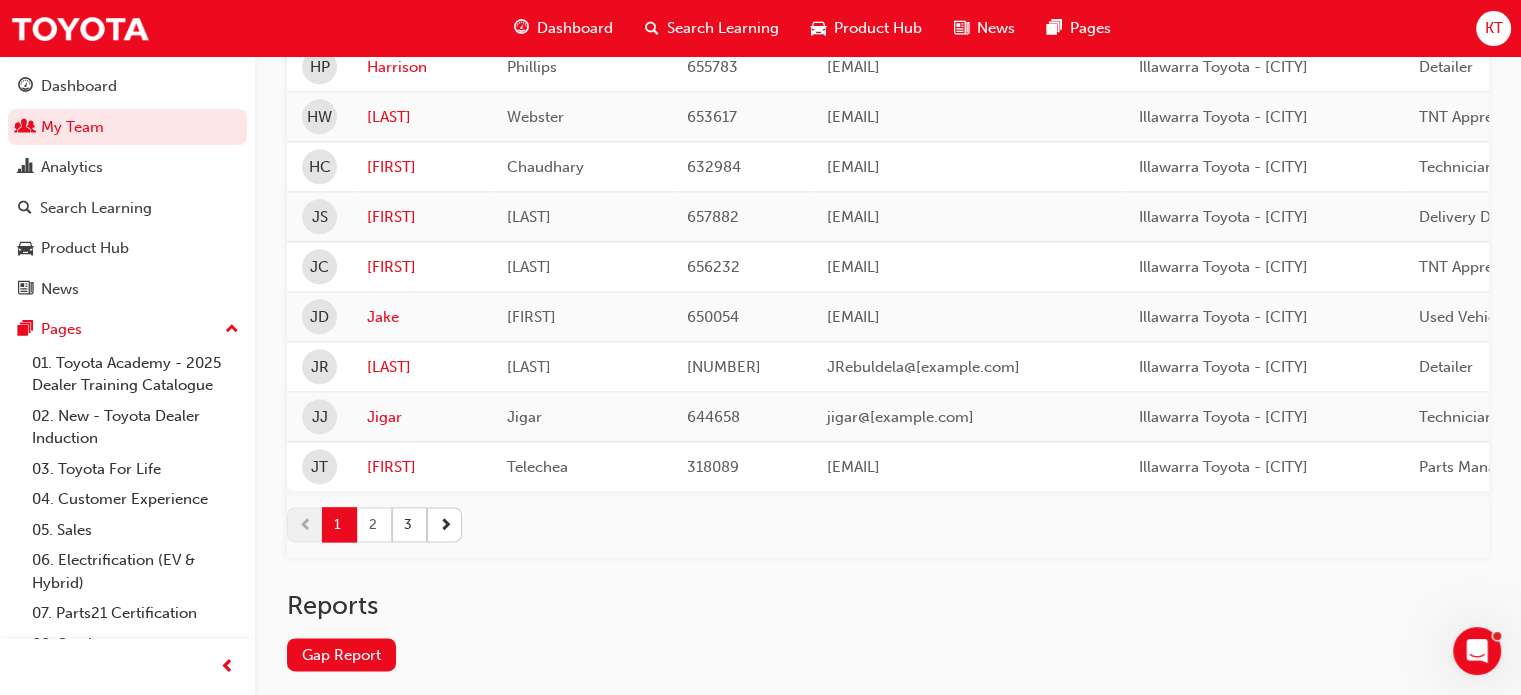 click on "2" at bounding box center [374, 524] 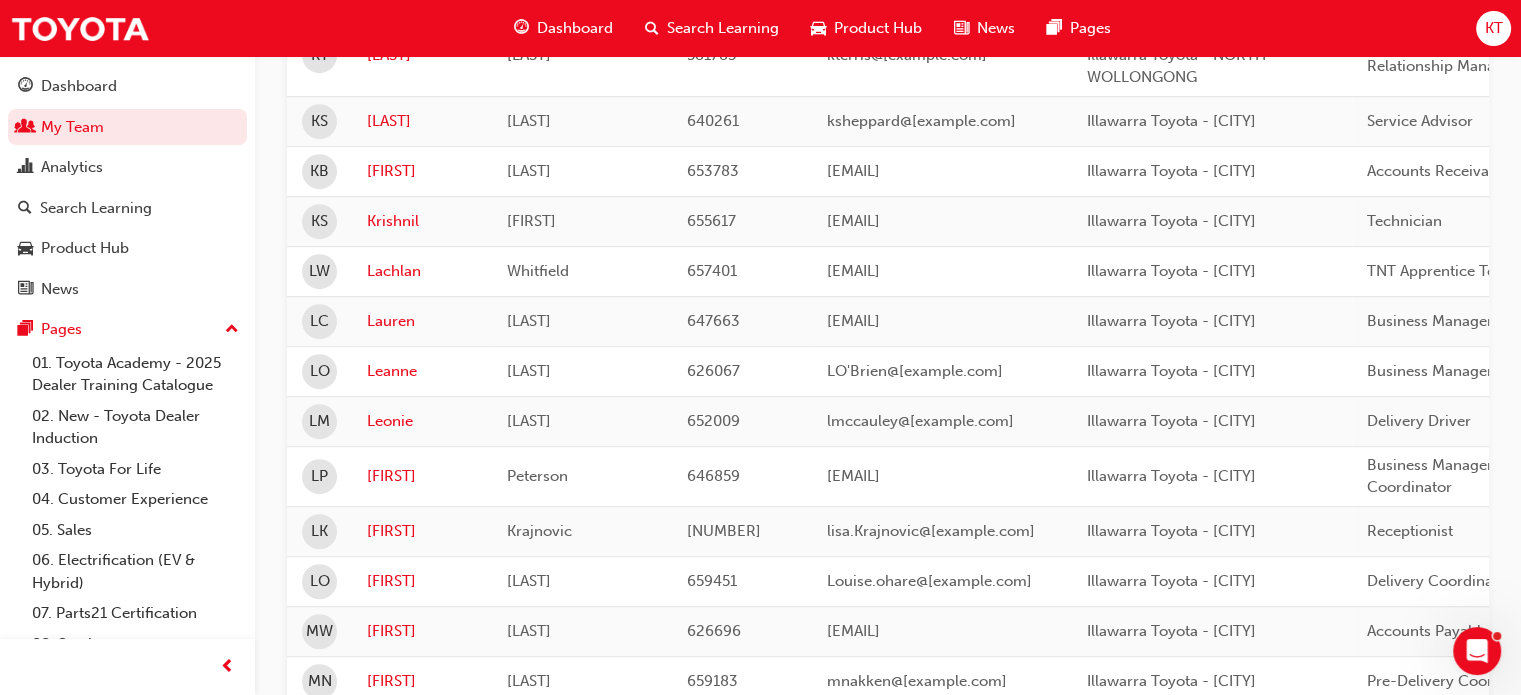 scroll, scrollTop: 1000, scrollLeft: 0, axis: vertical 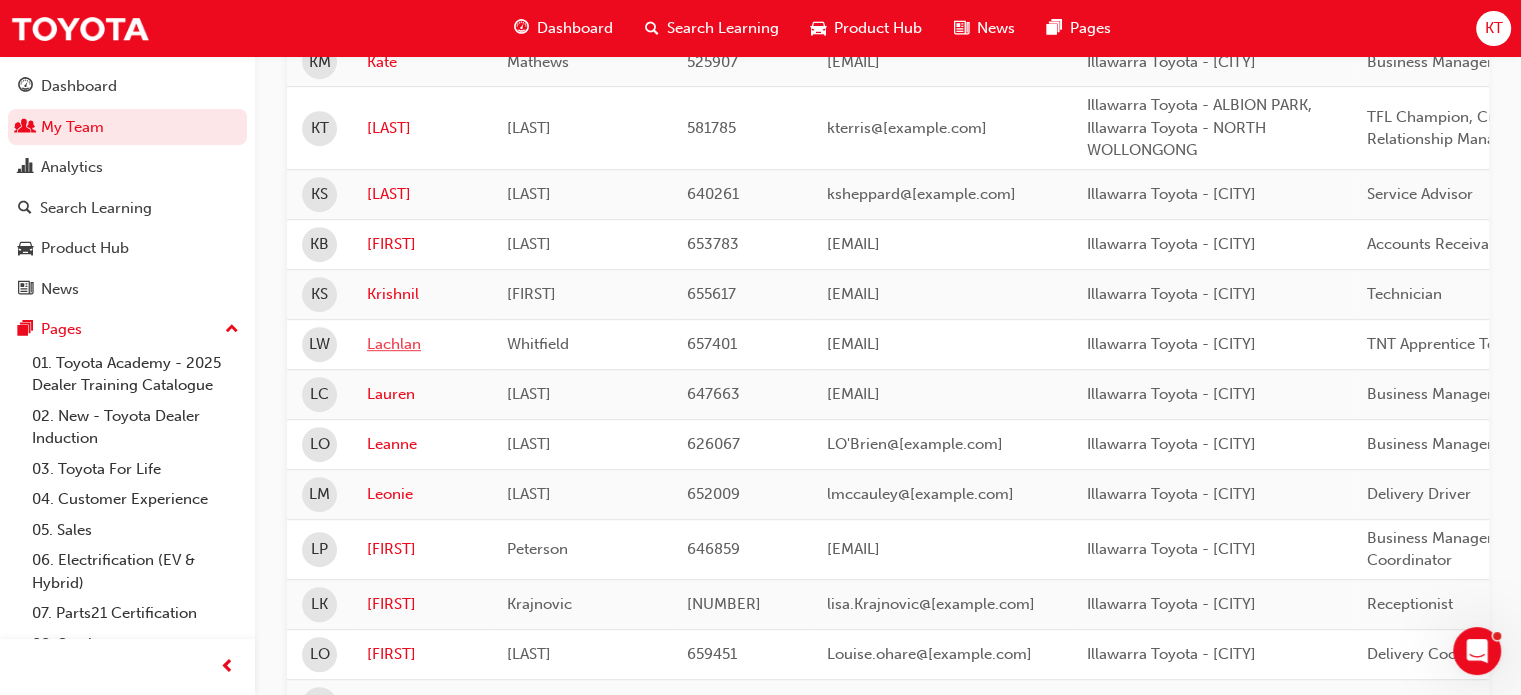 click on "Lachlan" at bounding box center [422, 344] 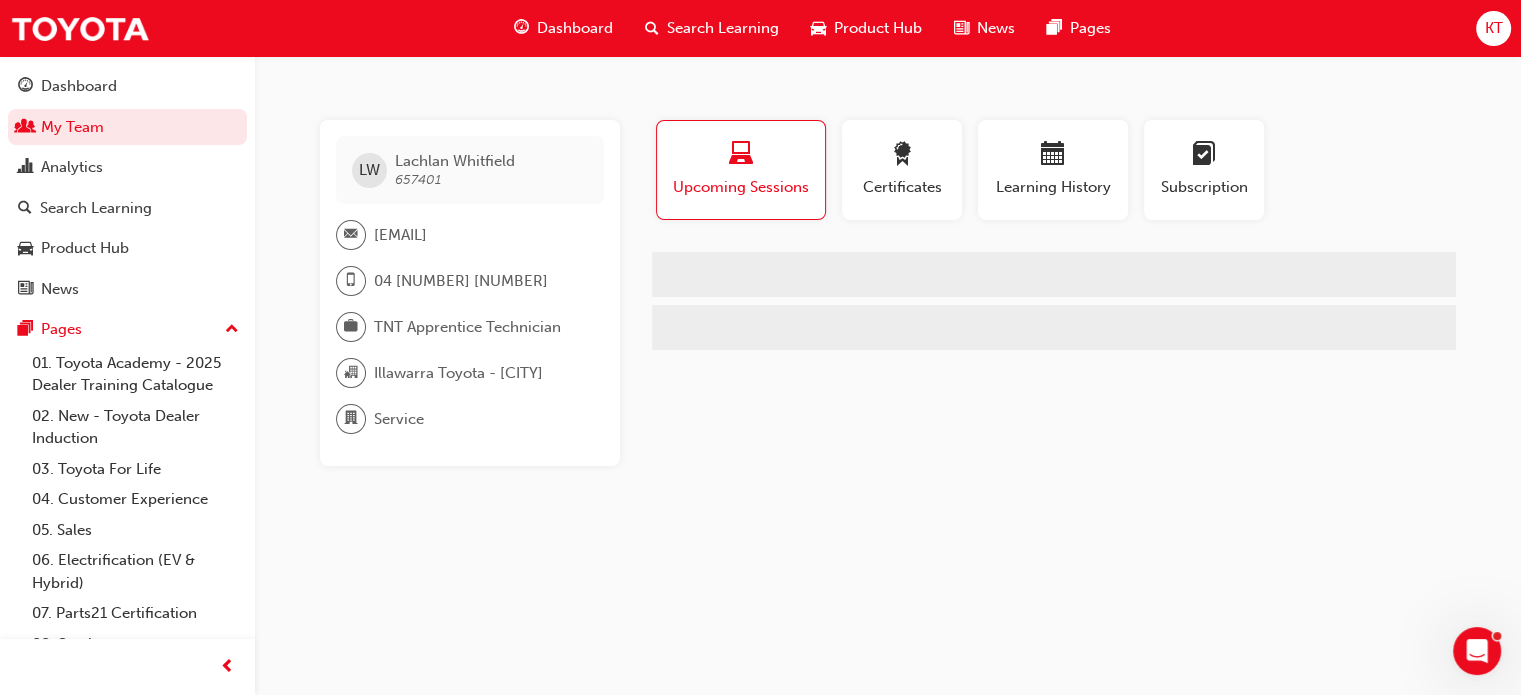 scroll, scrollTop: 0, scrollLeft: 0, axis: both 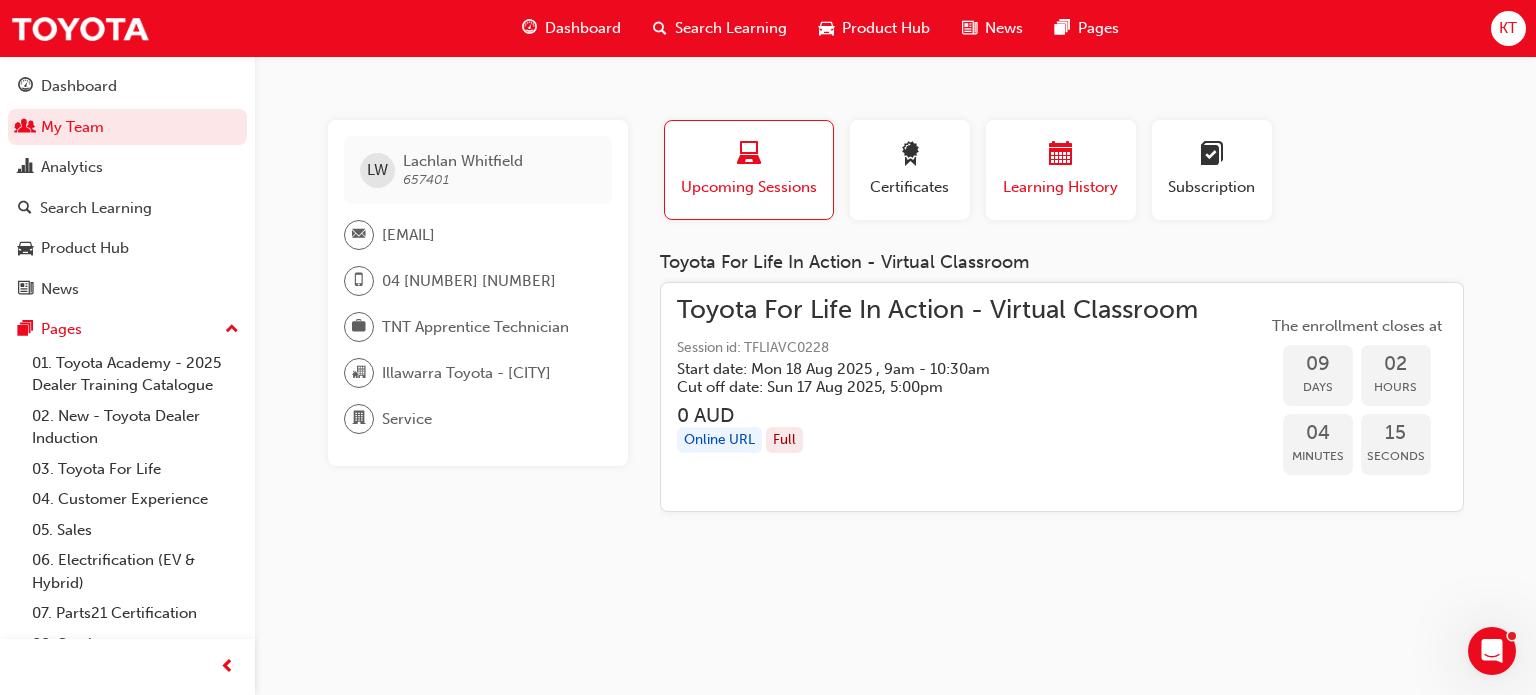 click on "Learning History" at bounding box center [1061, 187] 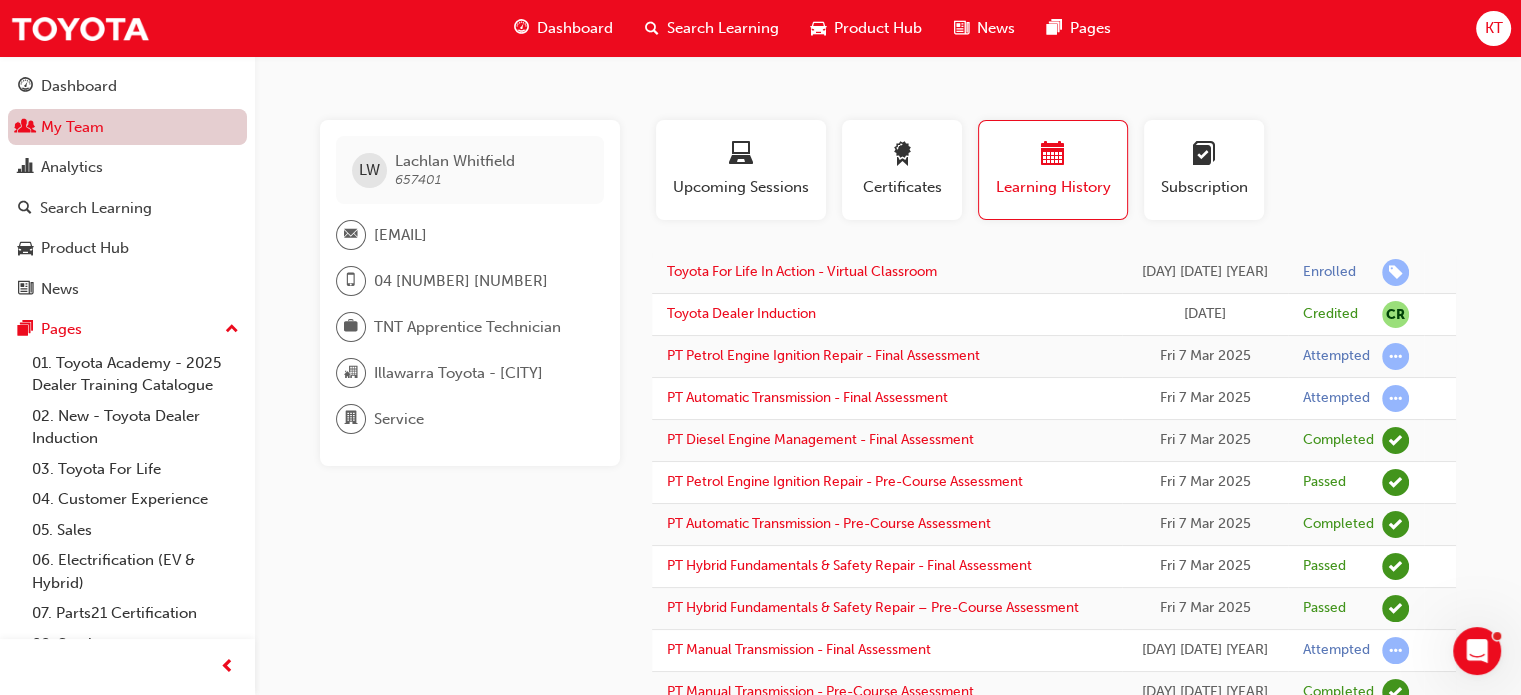 click on "My Team" at bounding box center (127, 127) 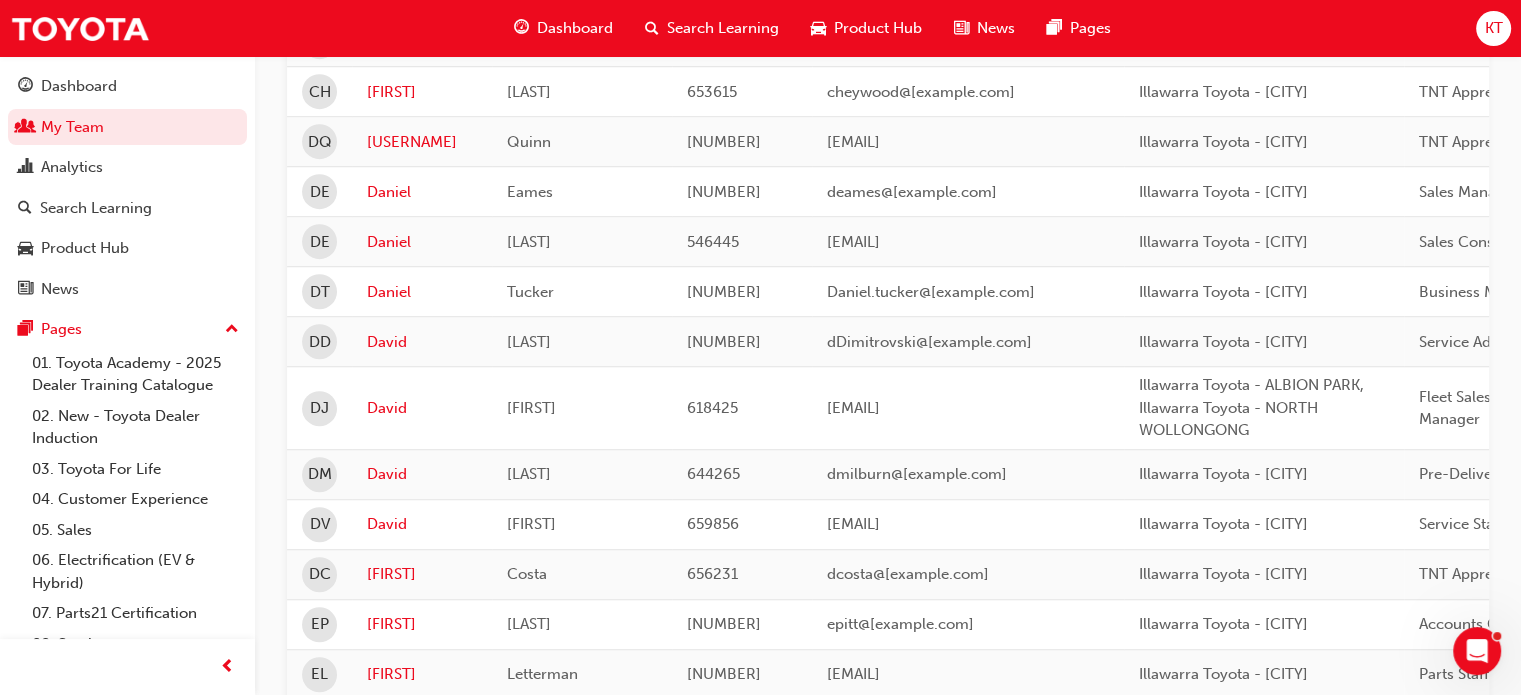 scroll, scrollTop: 2746, scrollLeft: 0, axis: vertical 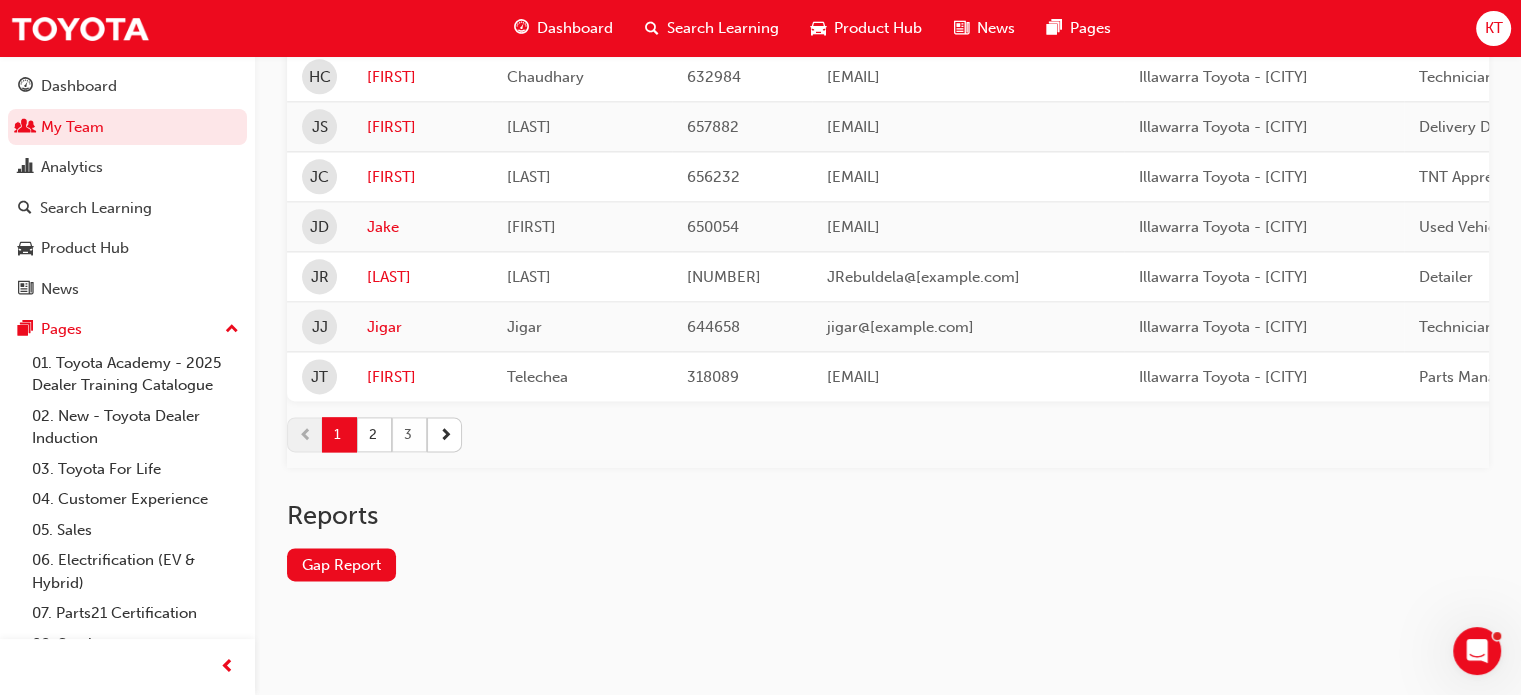 click on "3" at bounding box center (409, 434) 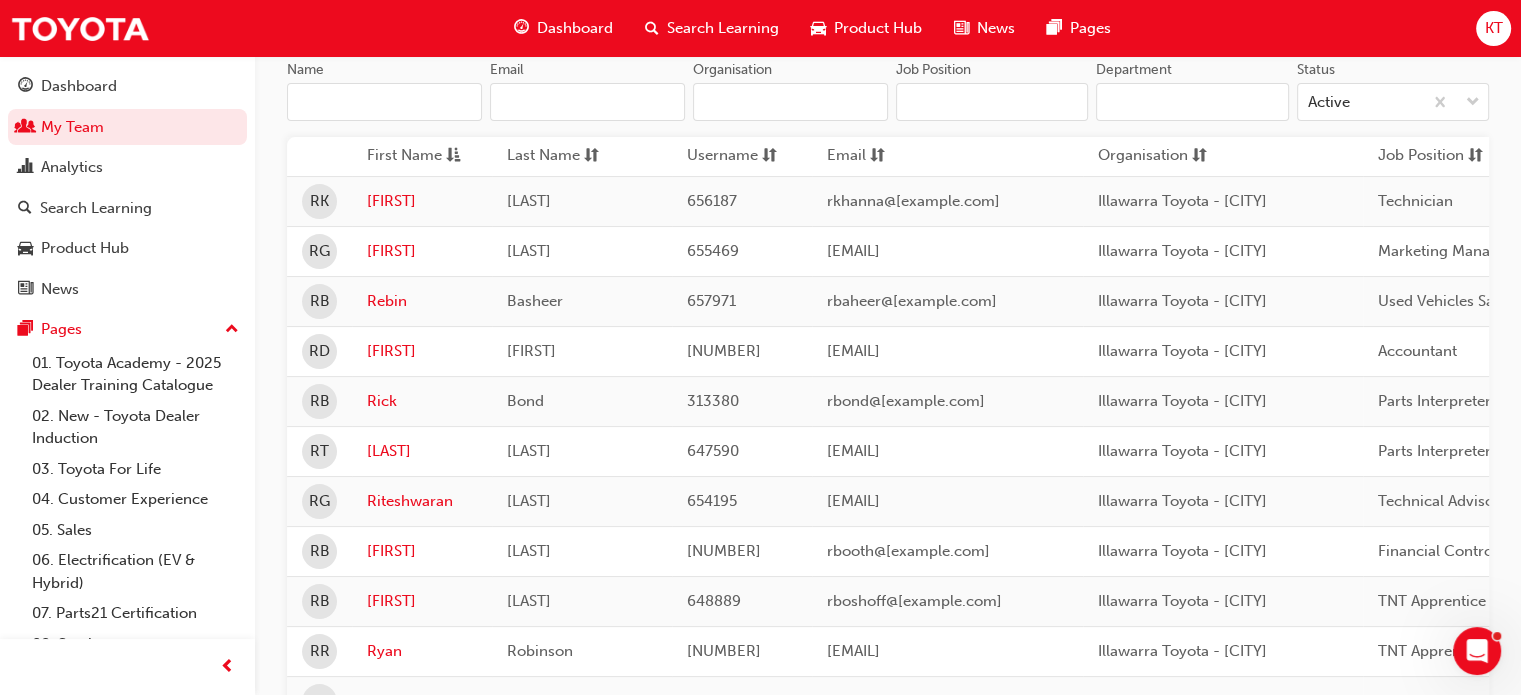 scroll, scrollTop: 243, scrollLeft: 0, axis: vertical 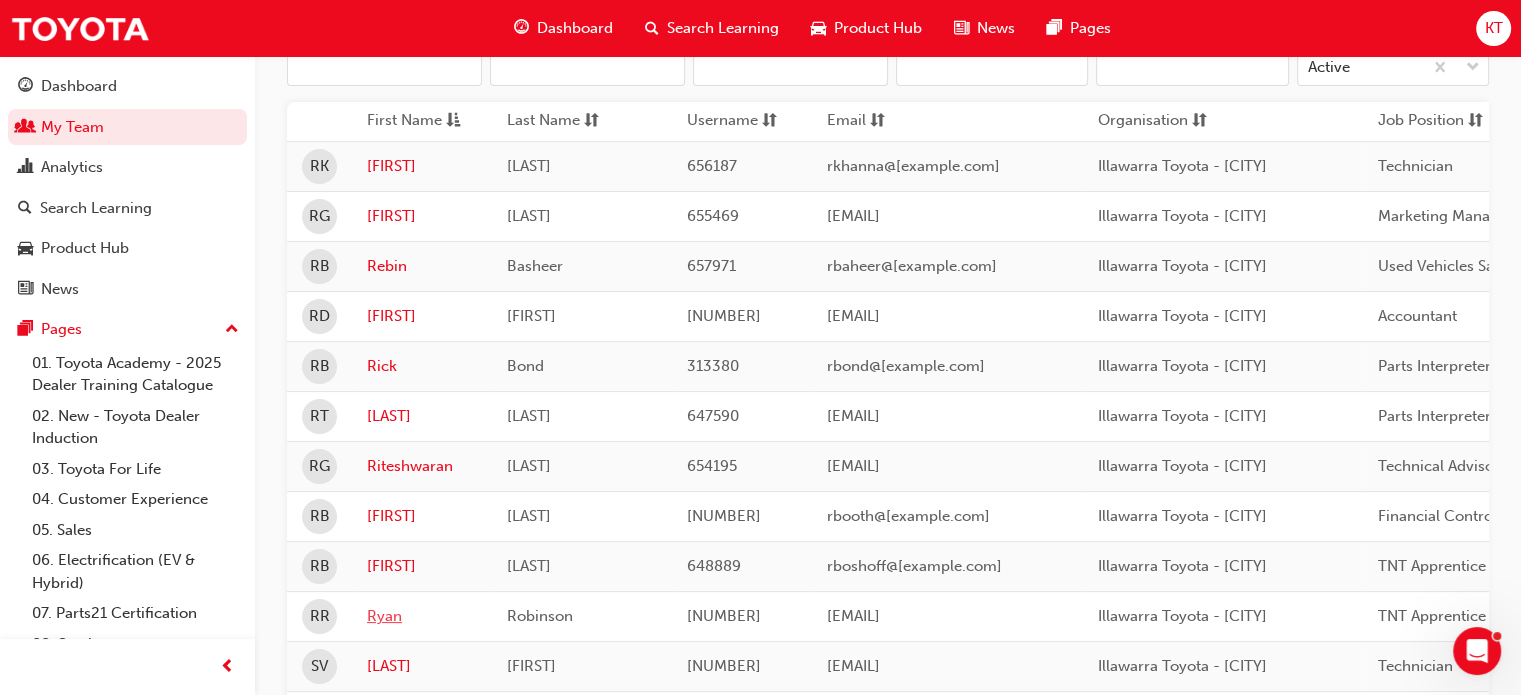 click on "Ryan" at bounding box center (422, 616) 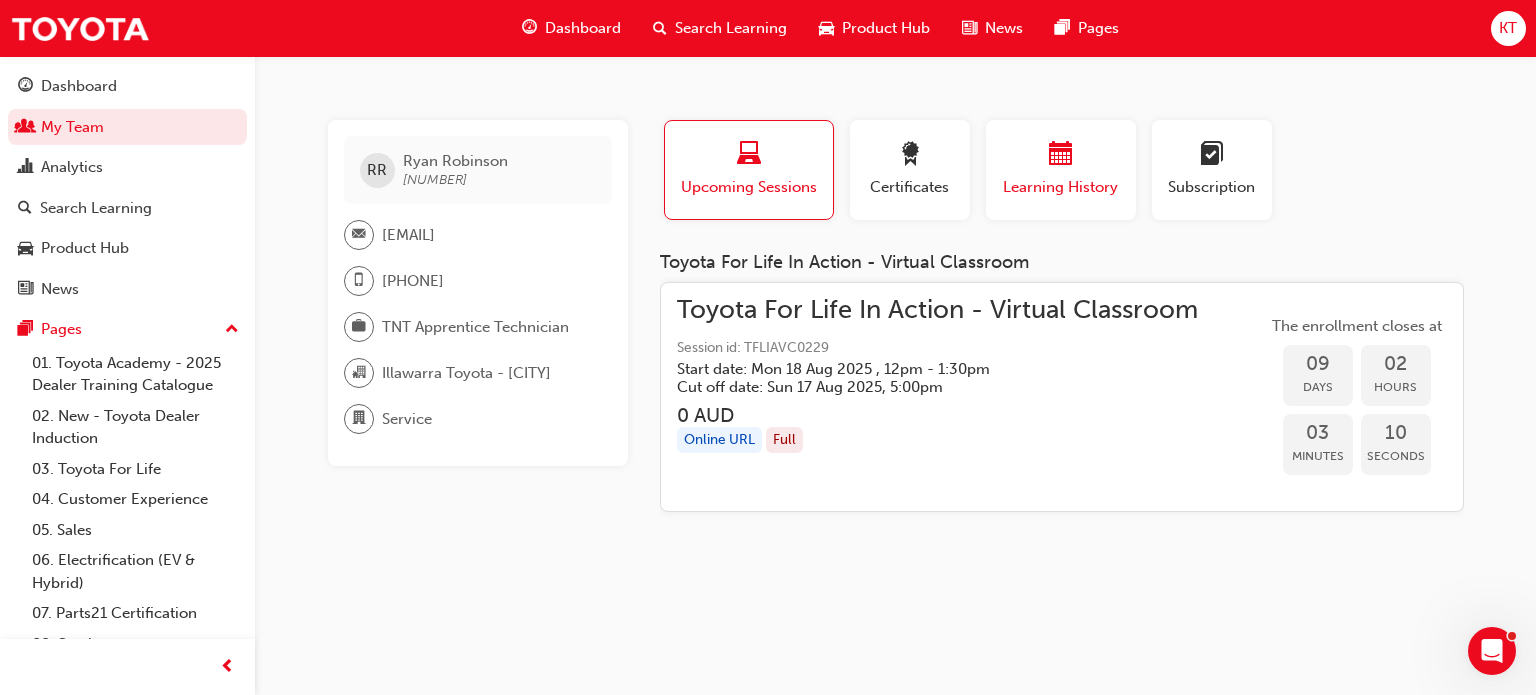 click on "Learning History" at bounding box center (1061, 187) 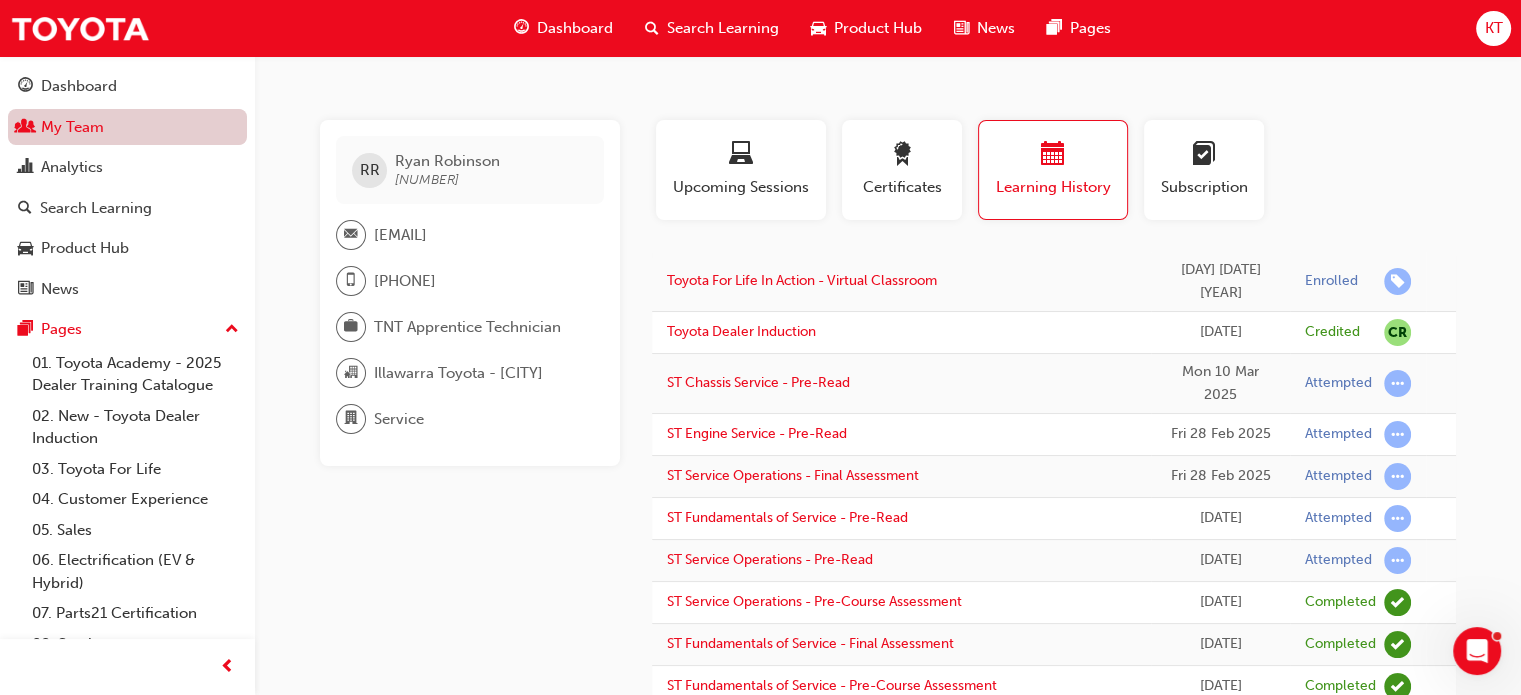 click on "My Team" at bounding box center [127, 127] 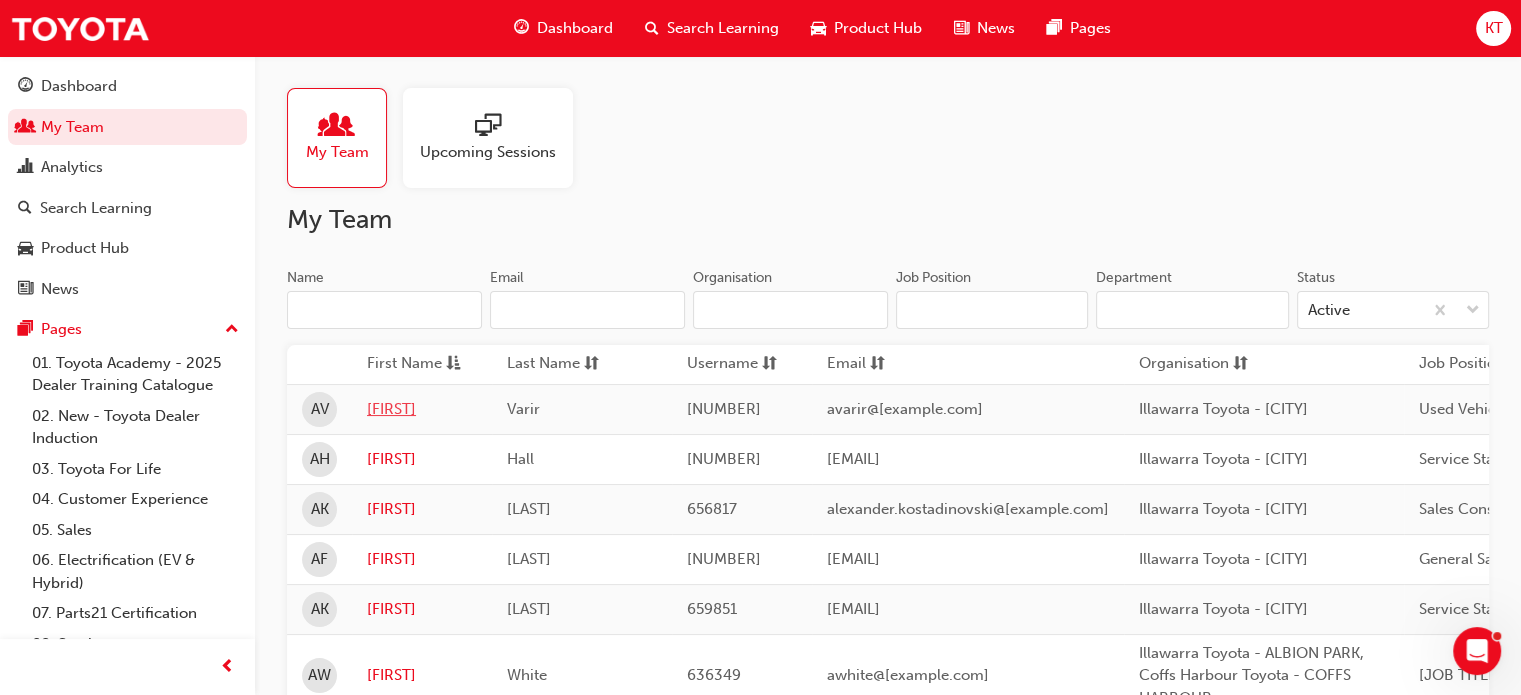 click on "[FIRST]" at bounding box center [422, 409] 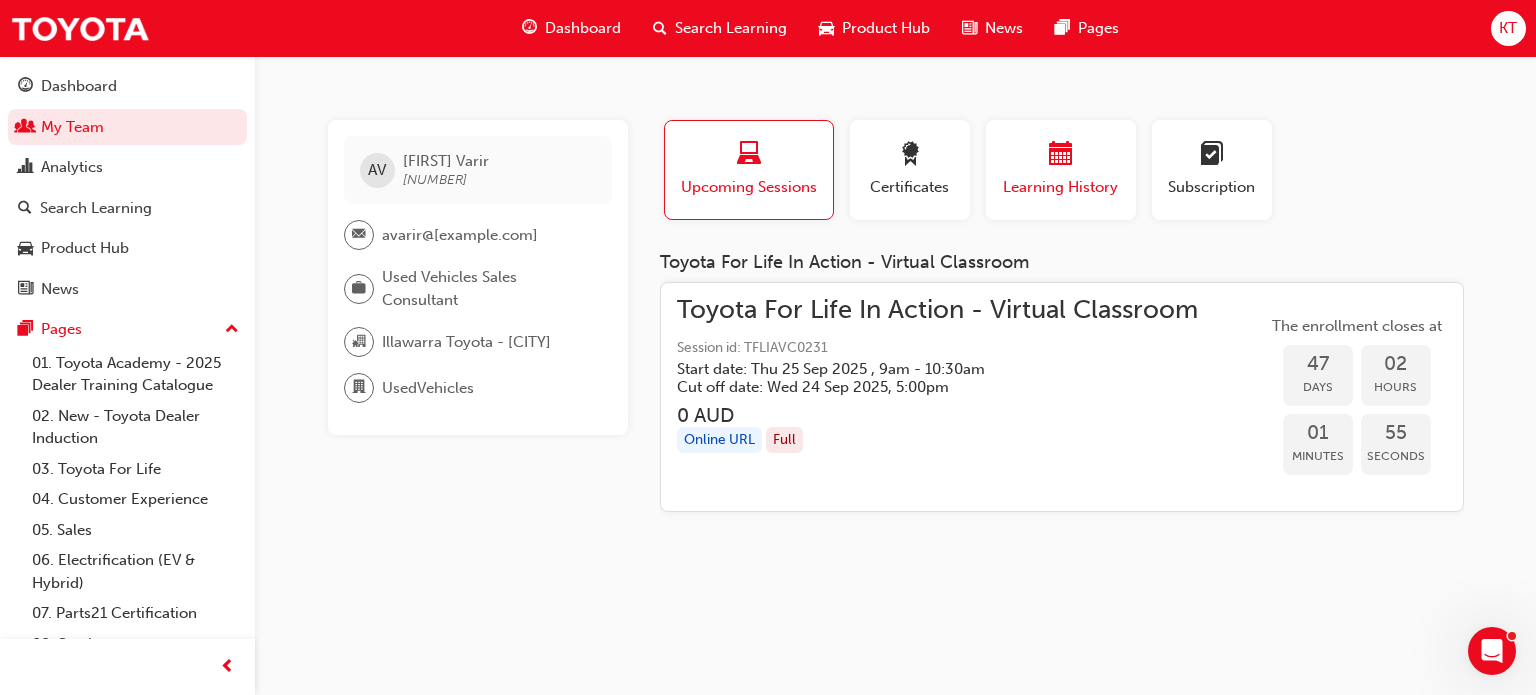 click on "Learning History" at bounding box center [1061, 187] 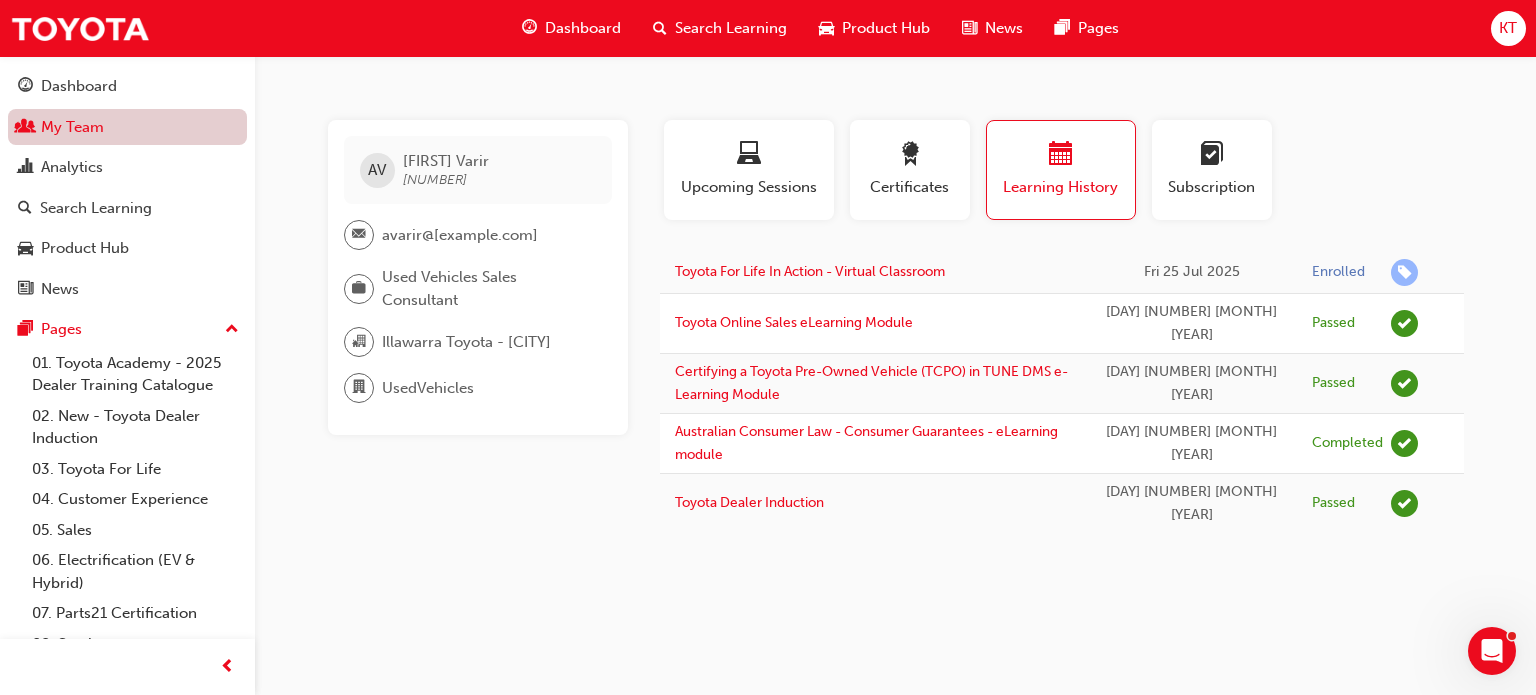 click on "My Team" at bounding box center [127, 127] 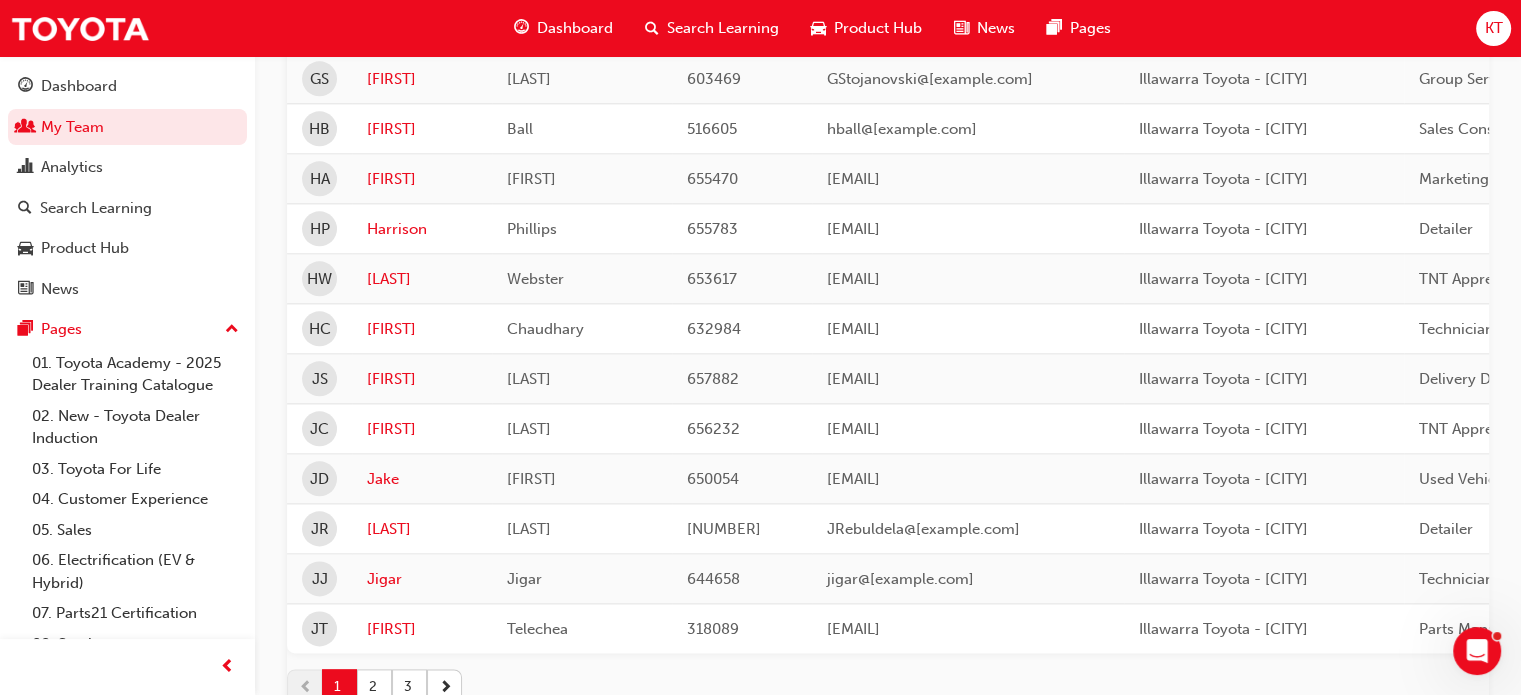 scroll, scrollTop: 2746, scrollLeft: 0, axis: vertical 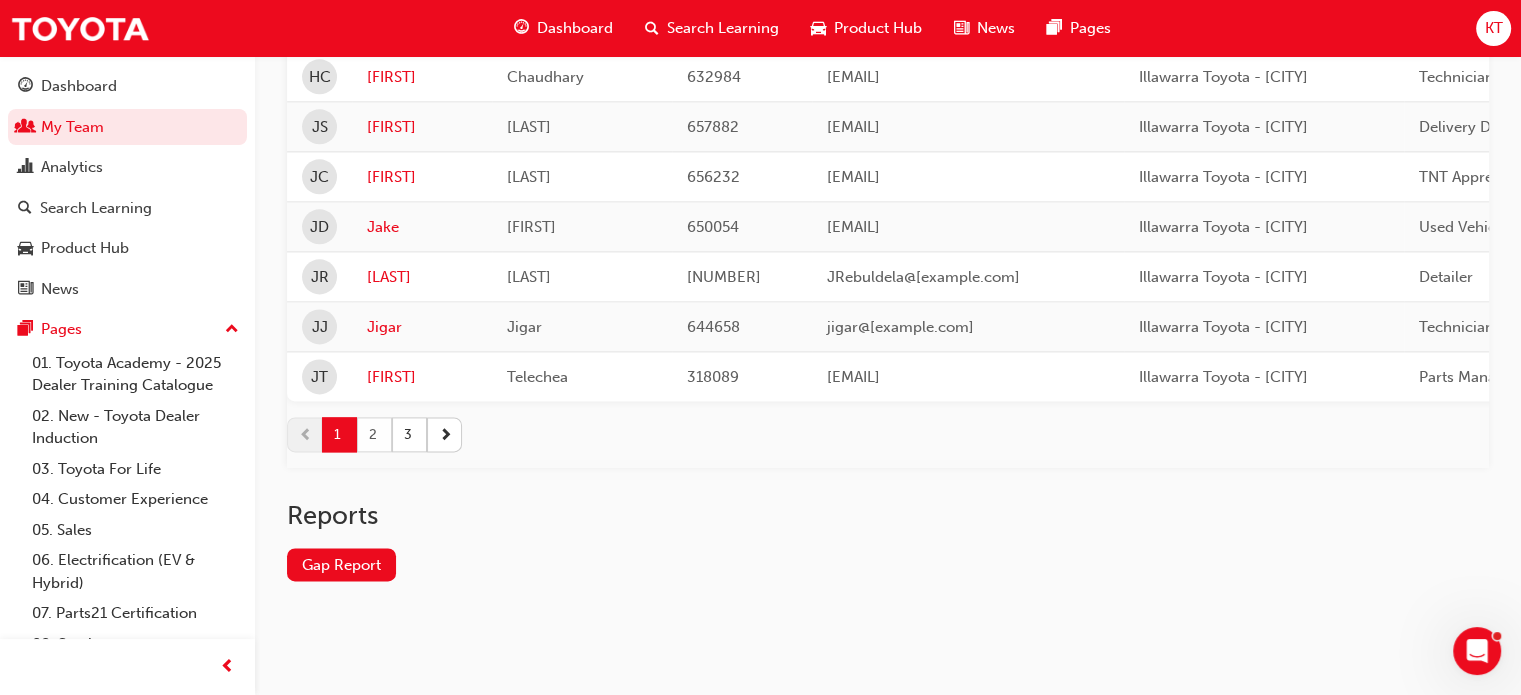 click on "2" at bounding box center (374, 434) 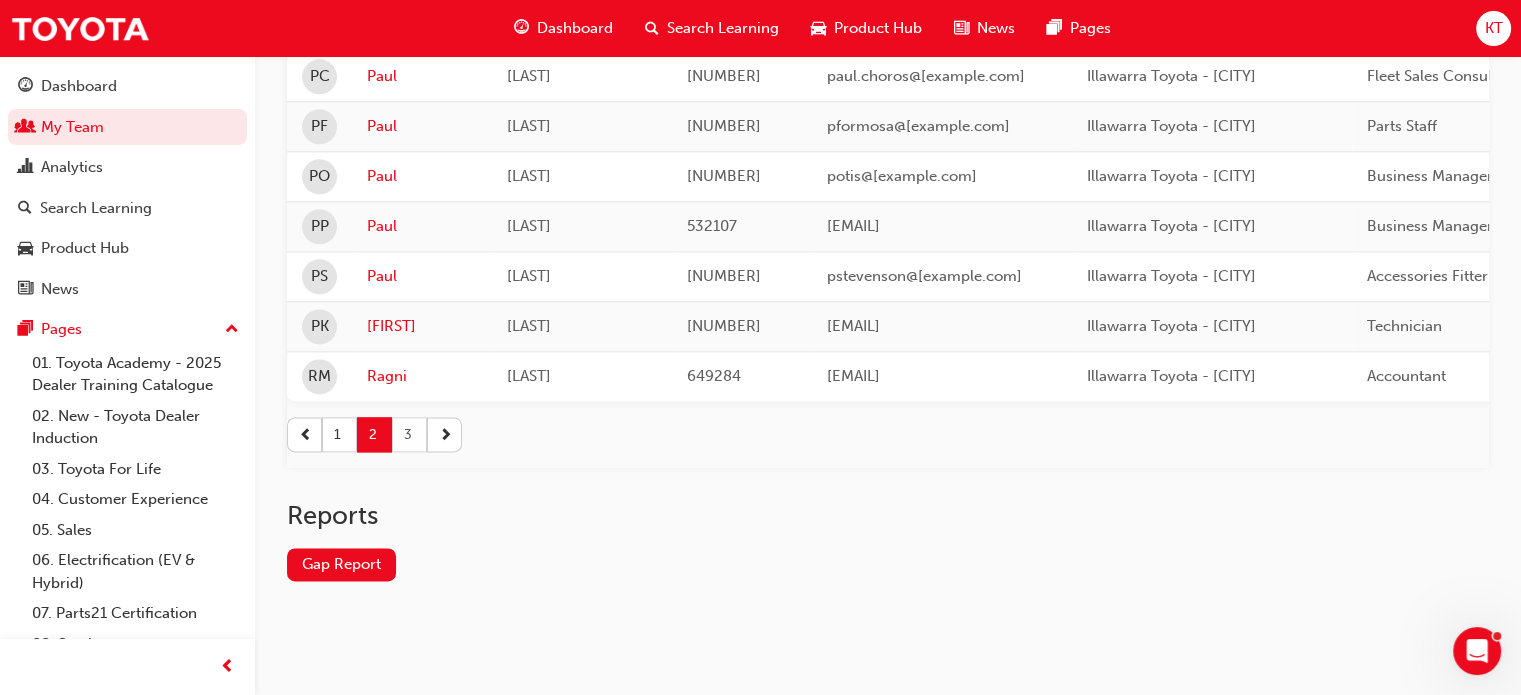 click on "3" at bounding box center (409, 434) 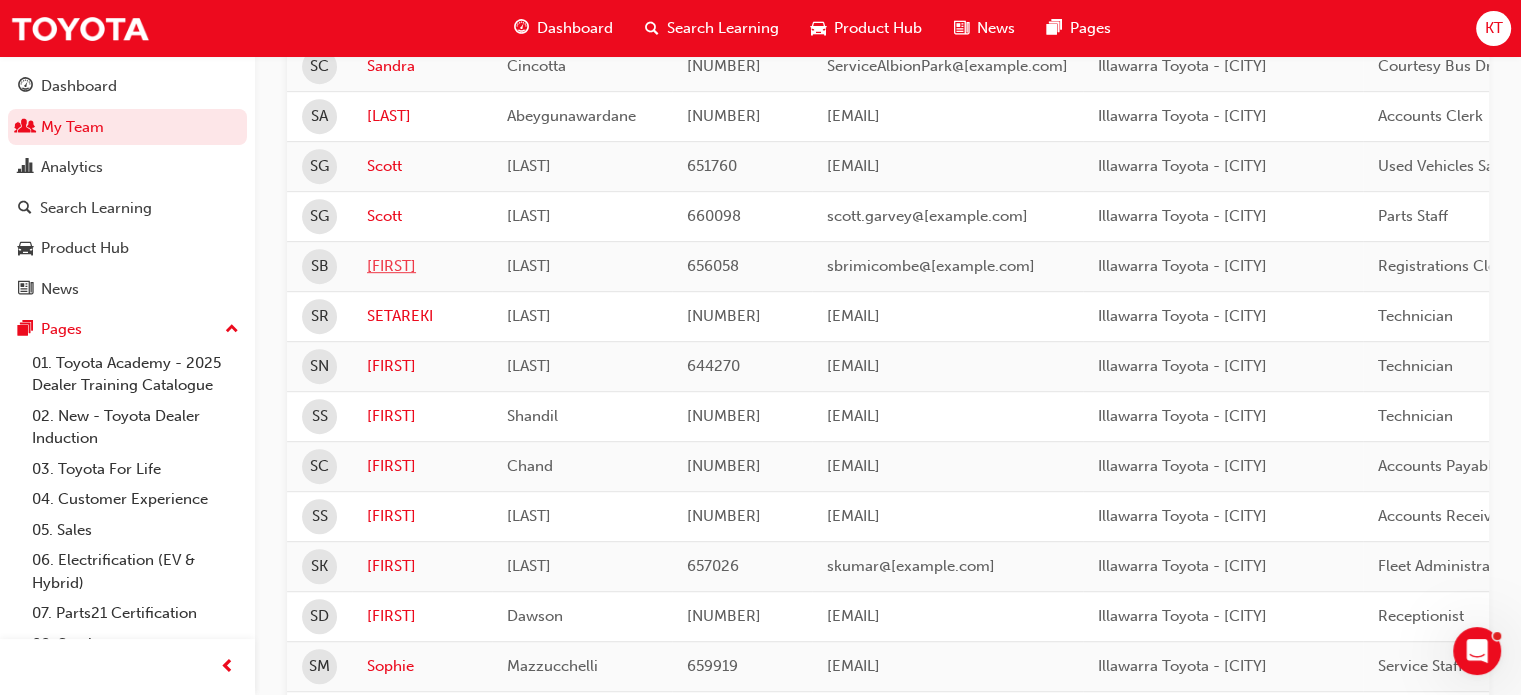 scroll, scrollTop: 1143, scrollLeft: 0, axis: vertical 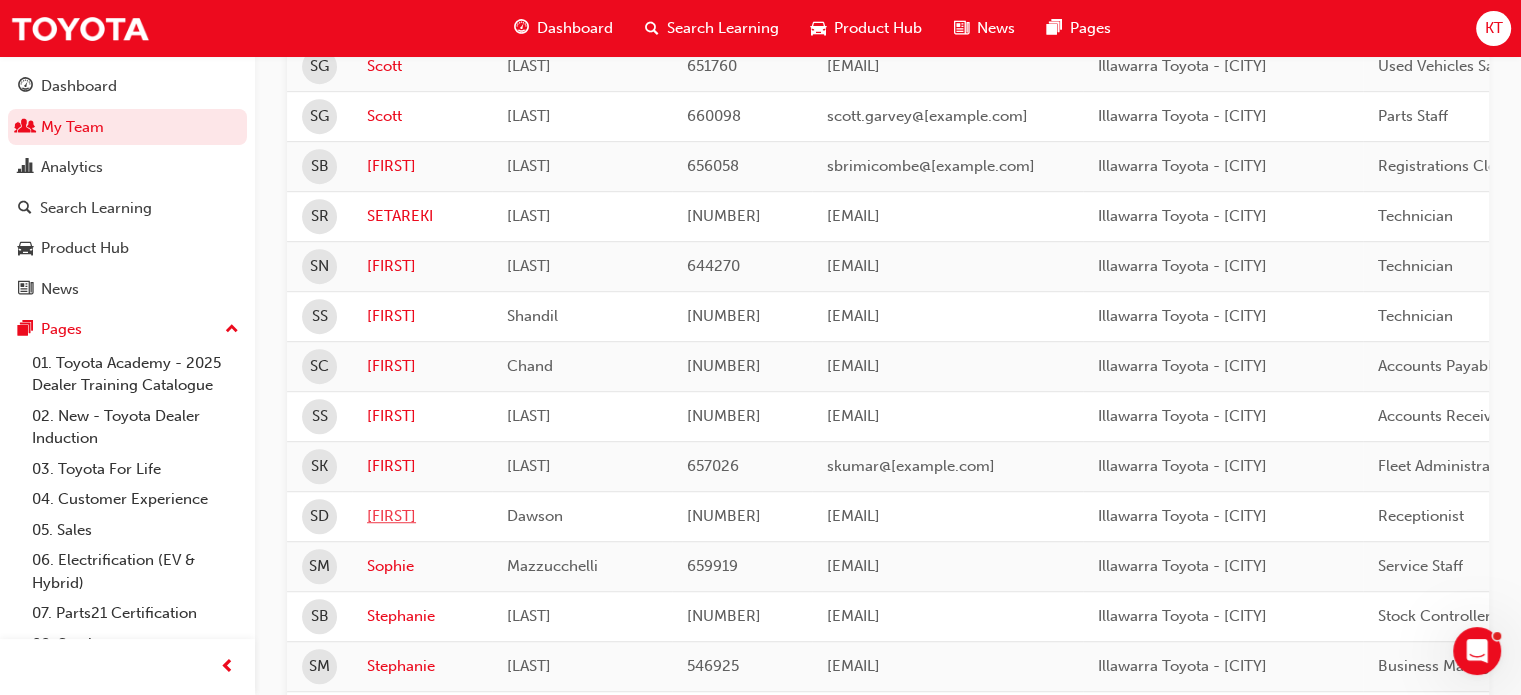click on "[FIRST]" at bounding box center (422, 516) 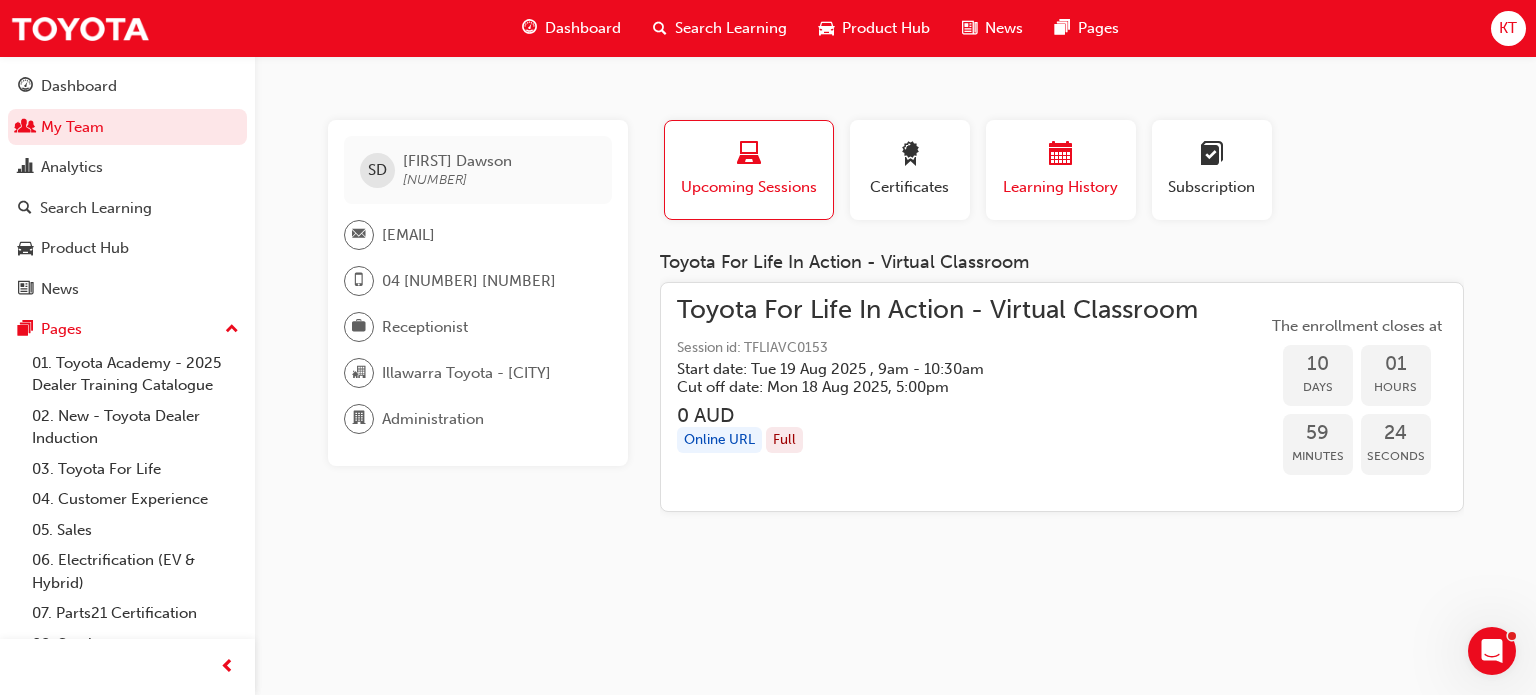 click at bounding box center (1061, 157) 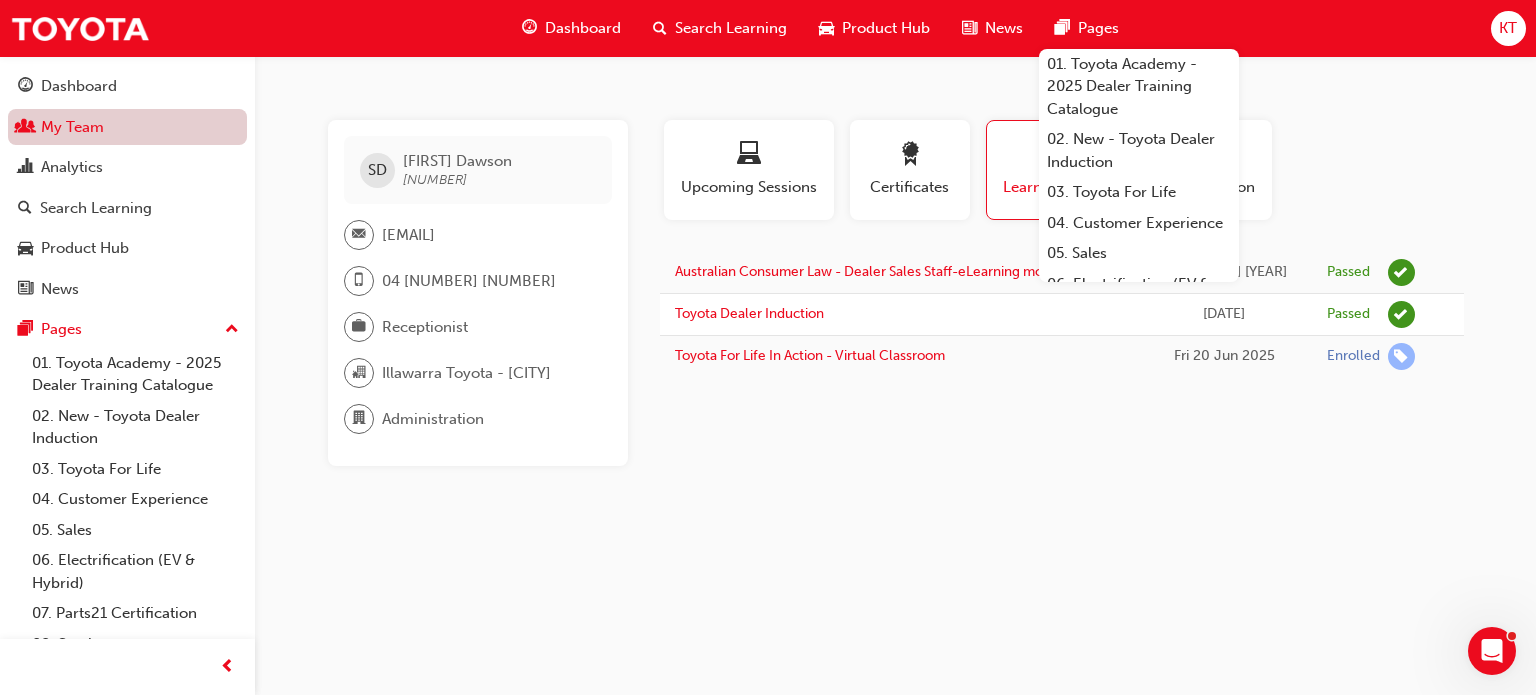 click on "My Team" at bounding box center [127, 127] 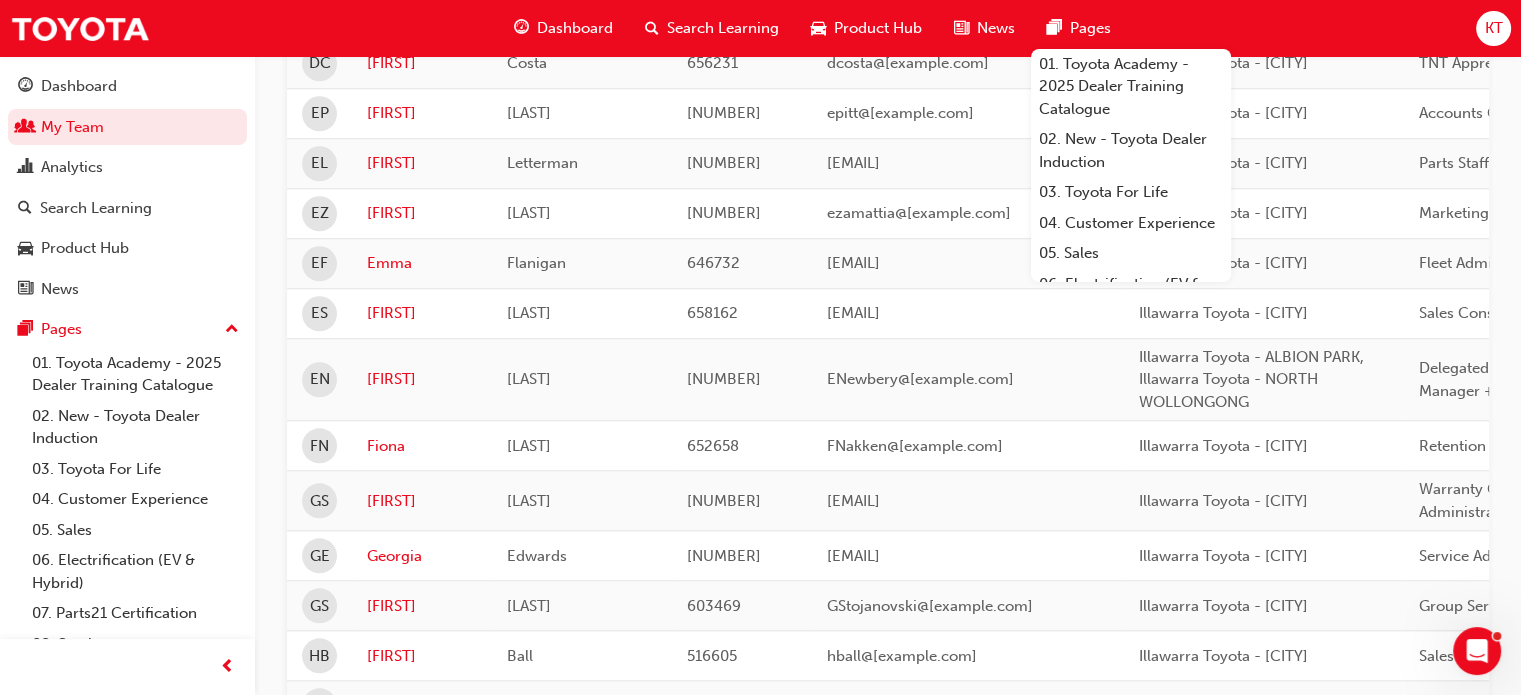 scroll, scrollTop: 2746, scrollLeft: 0, axis: vertical 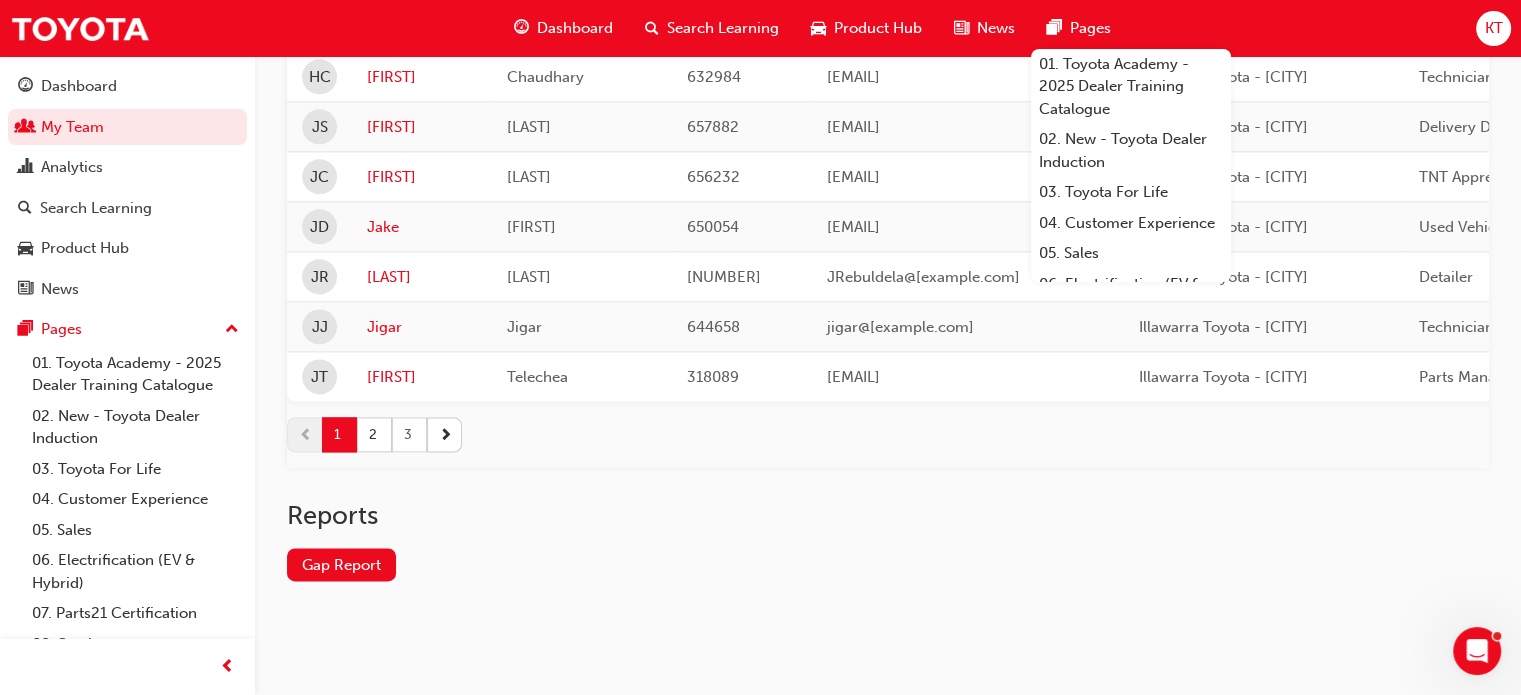click on "3" at bounding box center (409, 434) 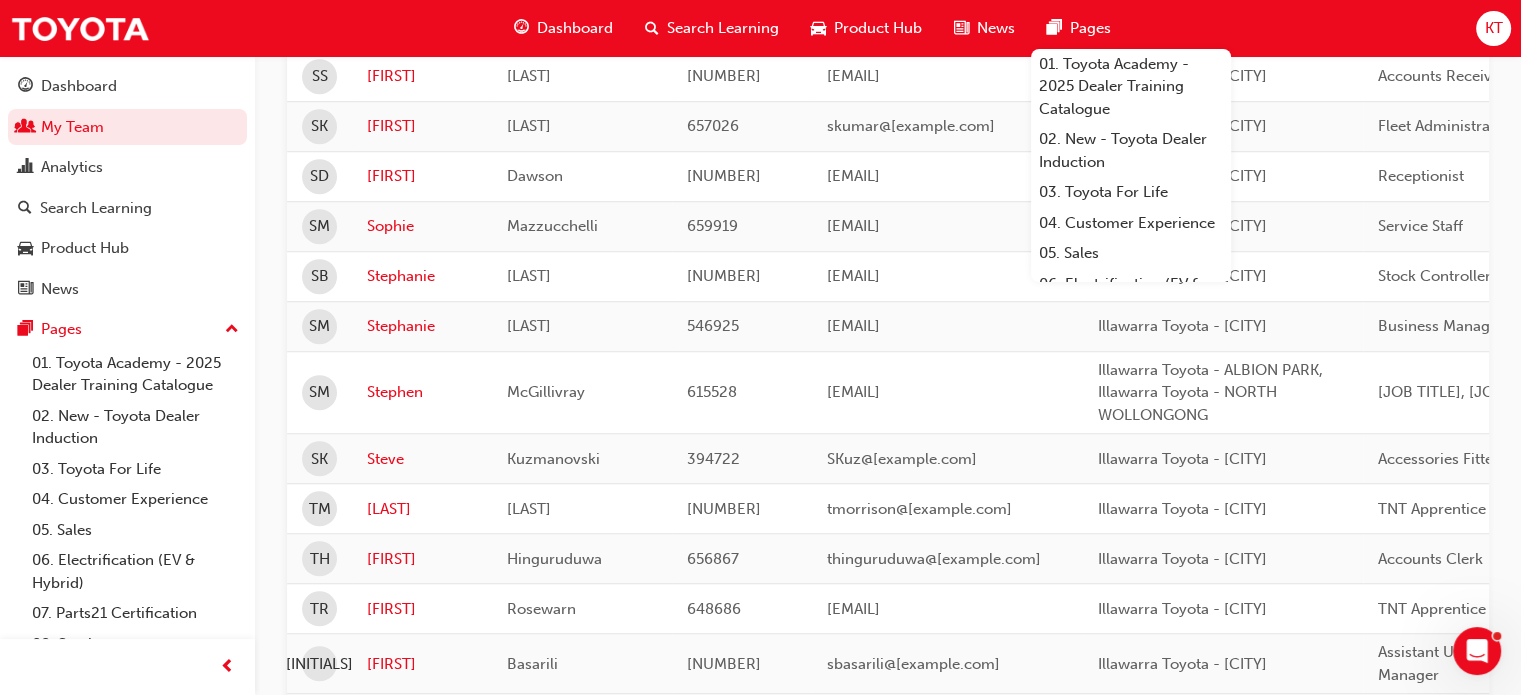 scroll, scrollTop: 1543, scrollLeft: 0, axis: vertical 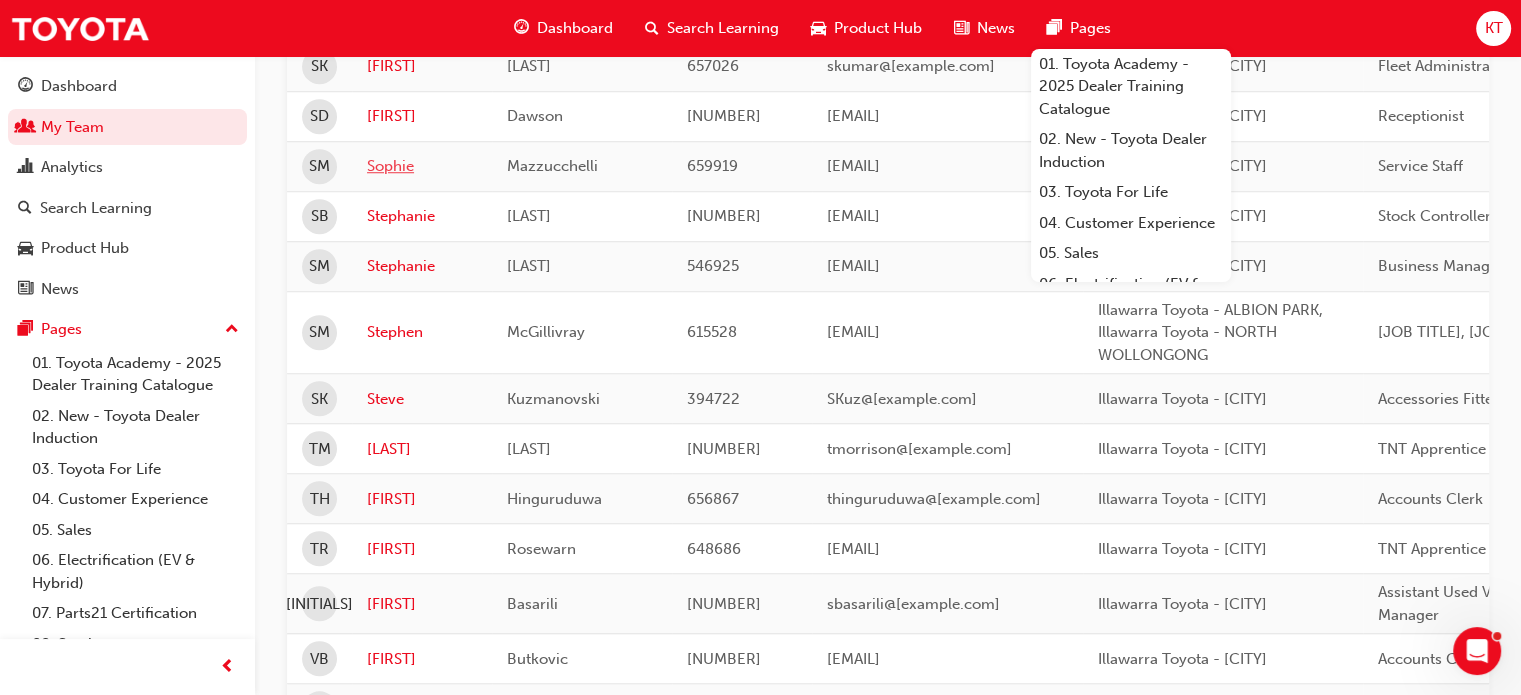 click on "Sophie" at bounding box center (422, 166) 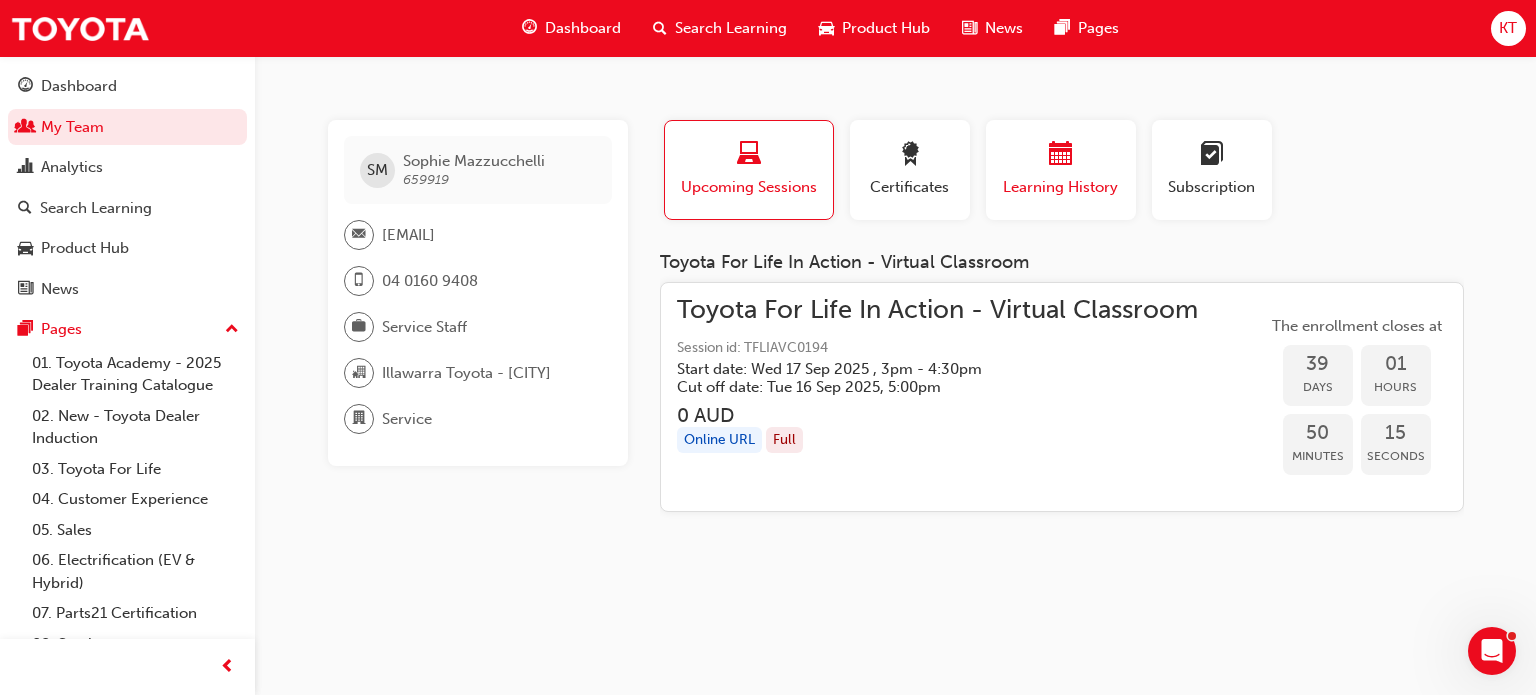 click on "Learning History" at bounding box center [1061, 187] 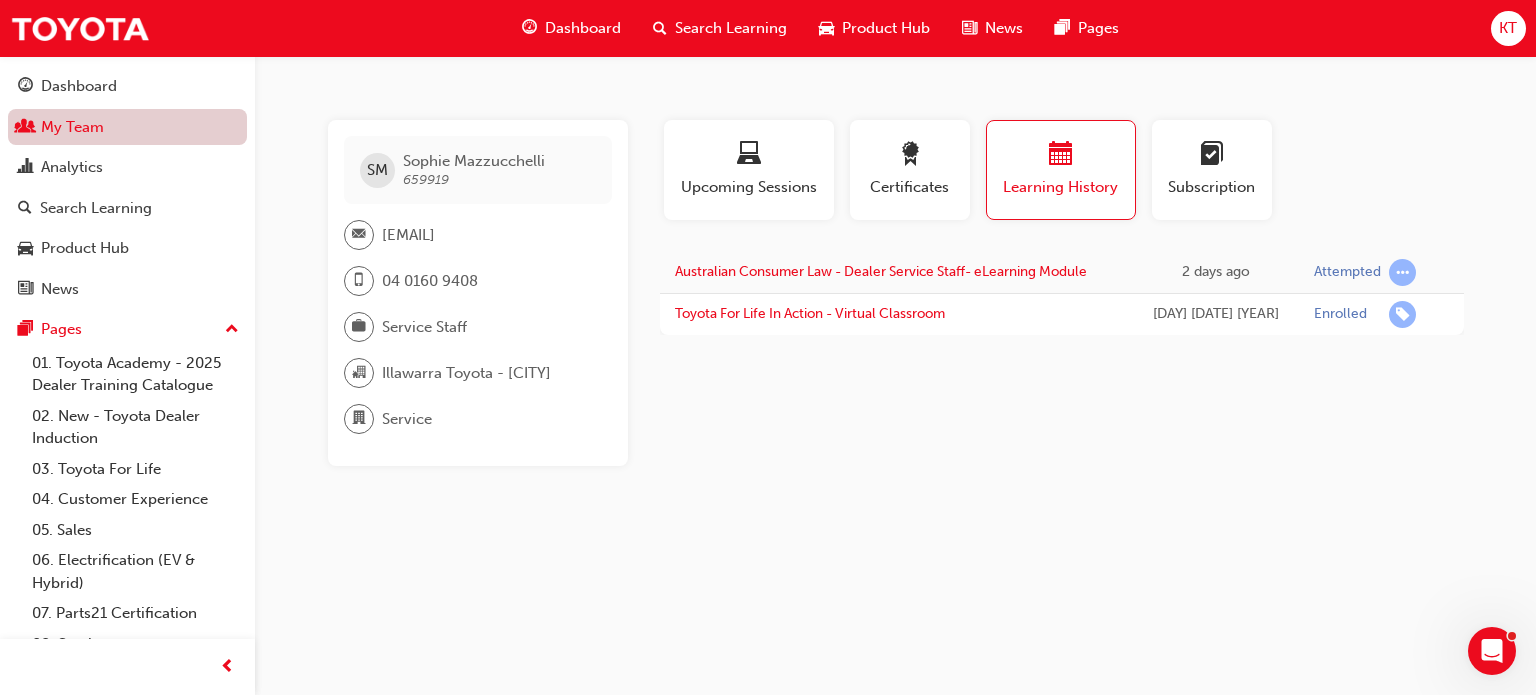 click on "My Team" at bounding box center [127, 127] 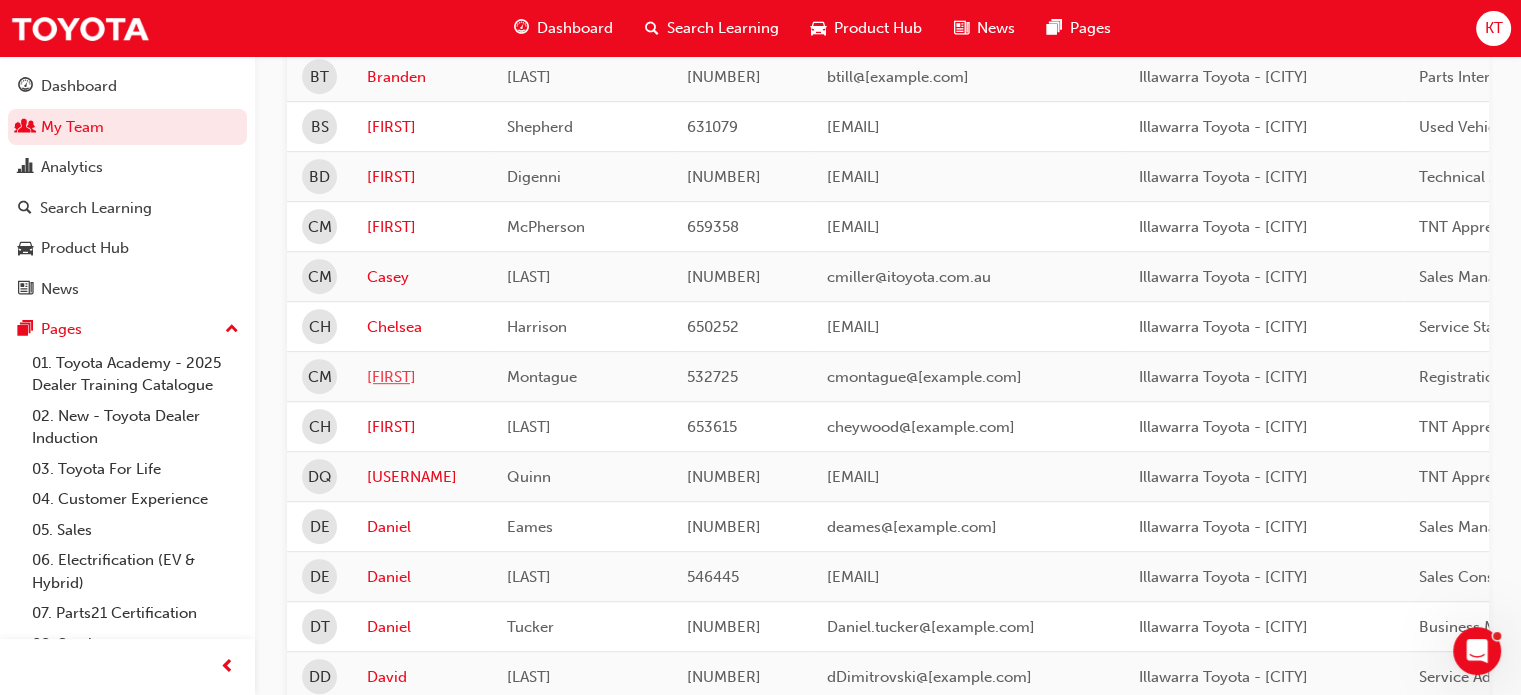 scroll, scrollTop: 1000, scrollLeft: 0, axis: vertical 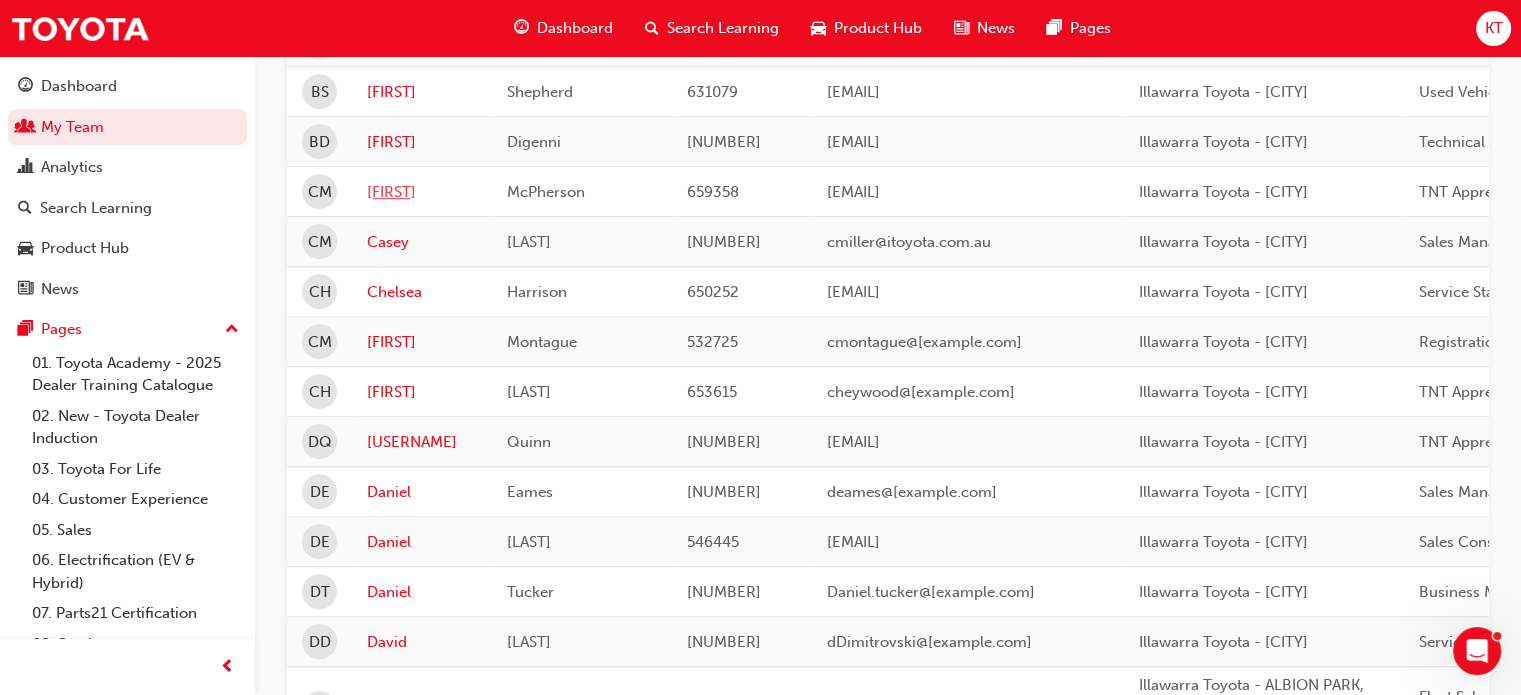 click on "[FIRST]" at bounding box center [422, 192] 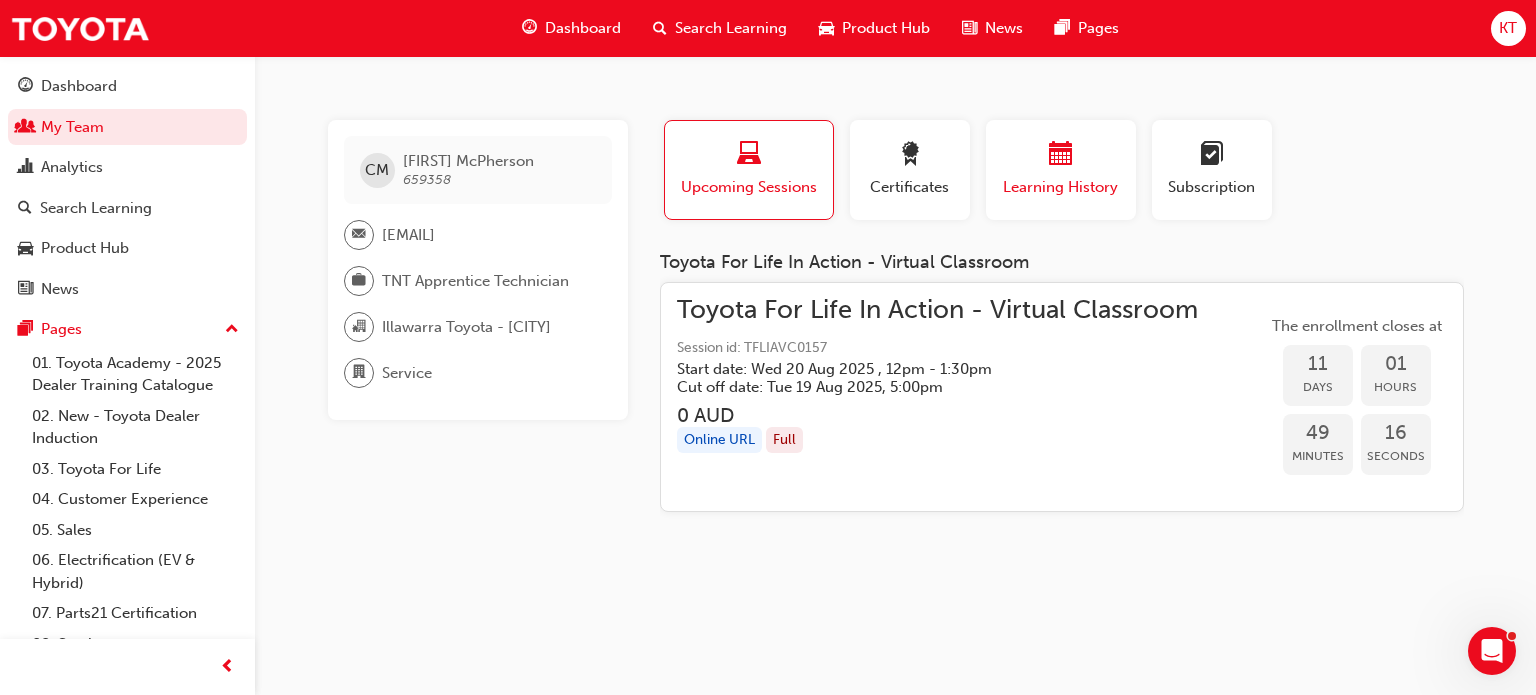 click at bounding box center (1061, 155) 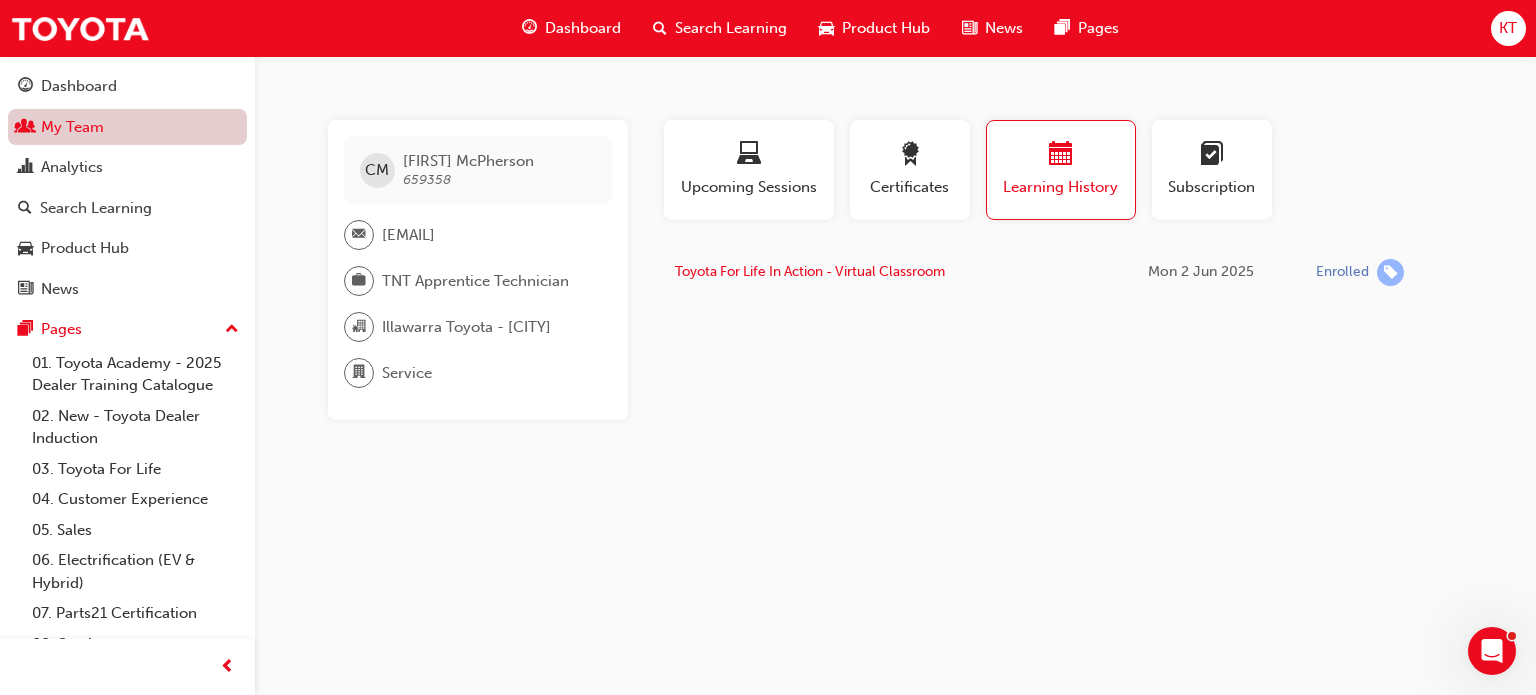 click on "My Team" at bounding box center (127, 127) 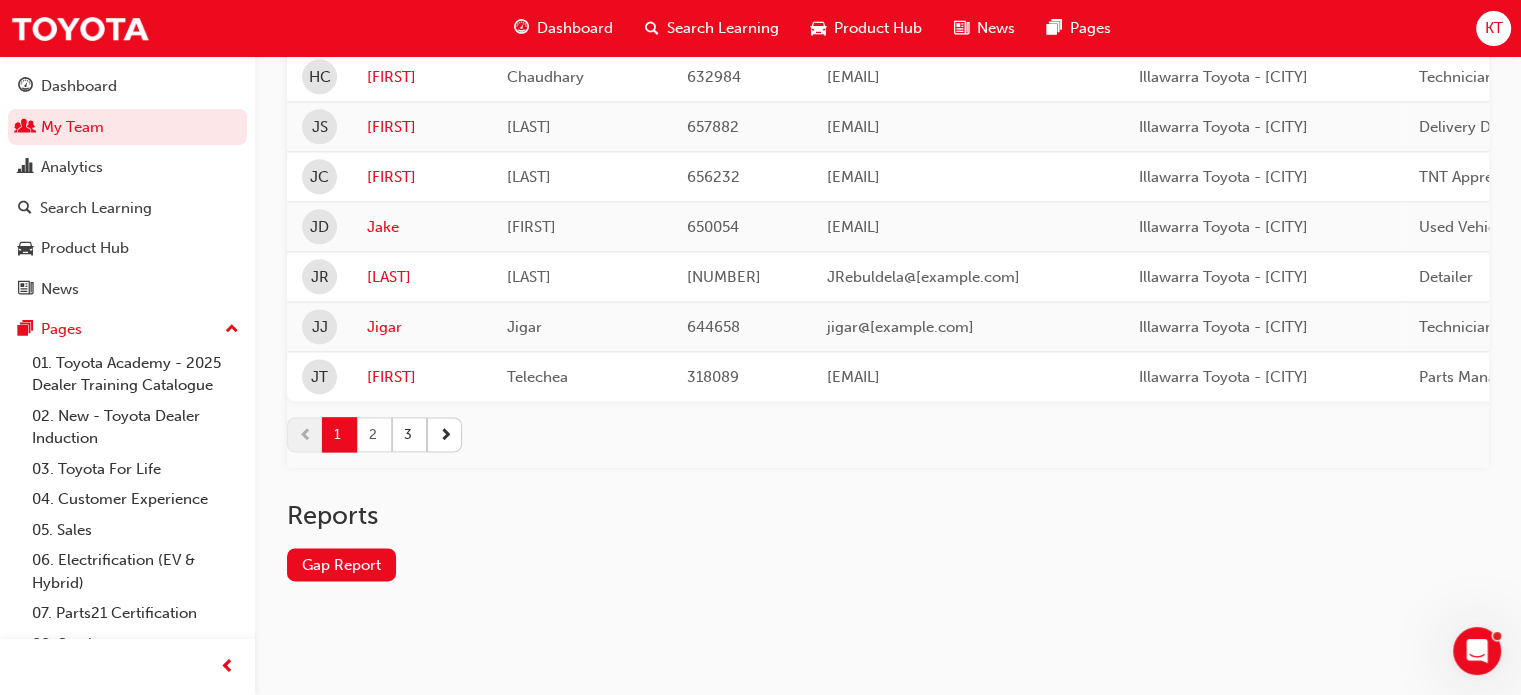 click on "2" at bounding box center (374, 434) 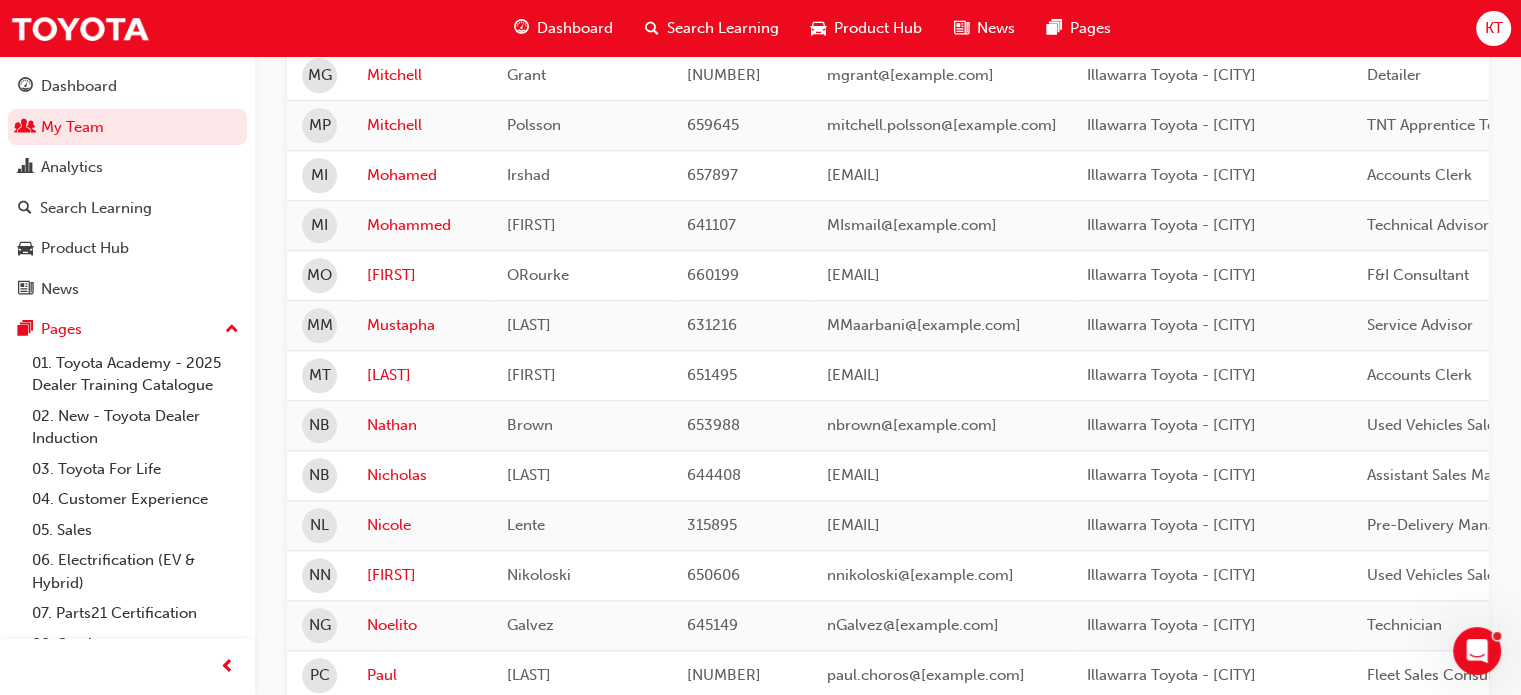 scroll, scrollTop: 1803, scrollLeft: 0, axis: vertical 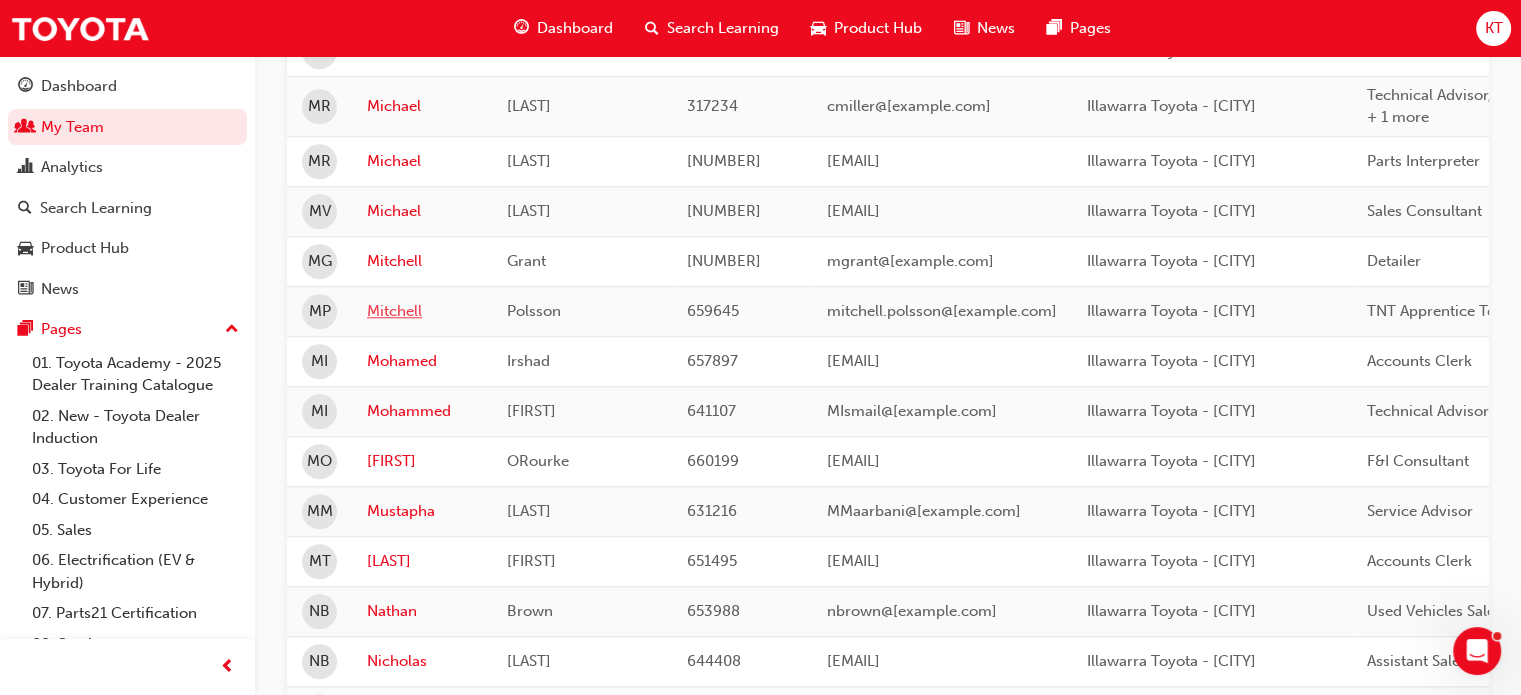click on "Mitchell" at bounding box center [422, 311] 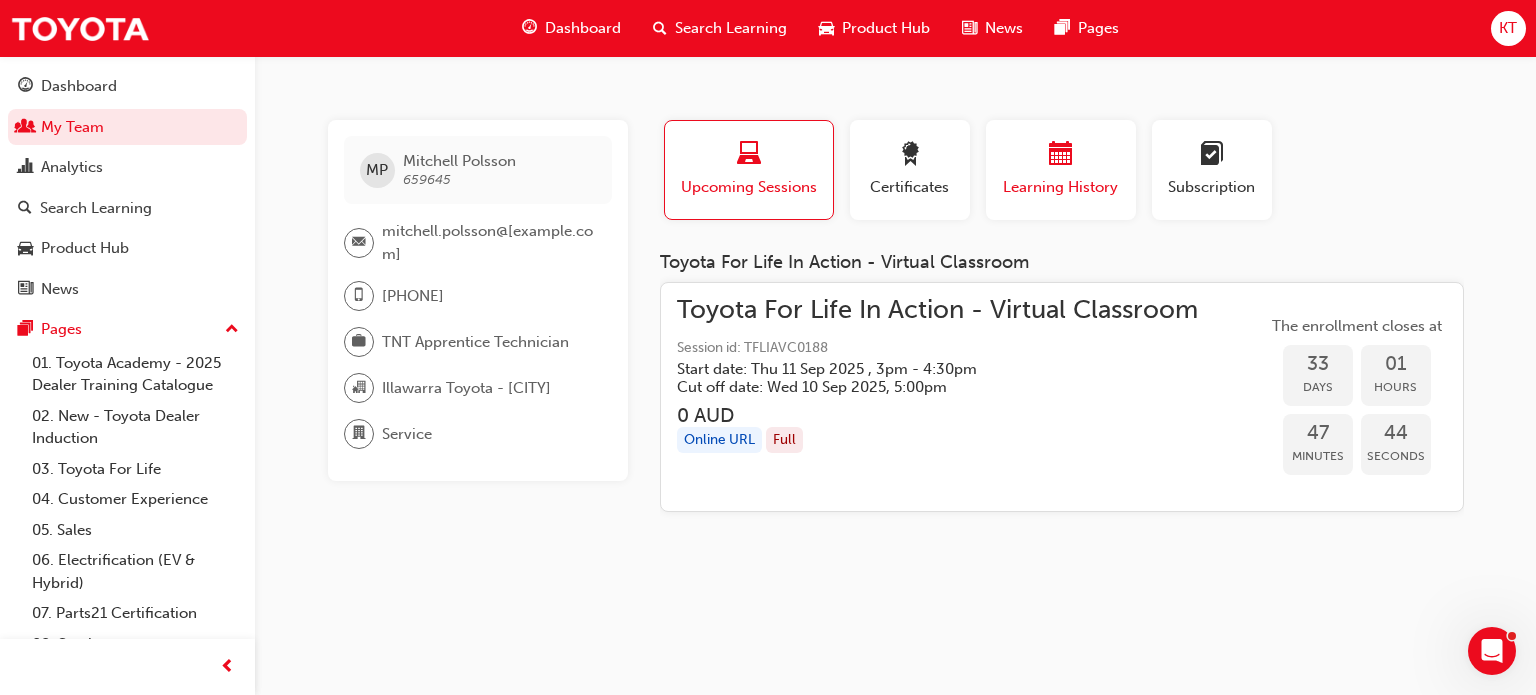 click on "Learning History" at bounding box center (1061, 170) 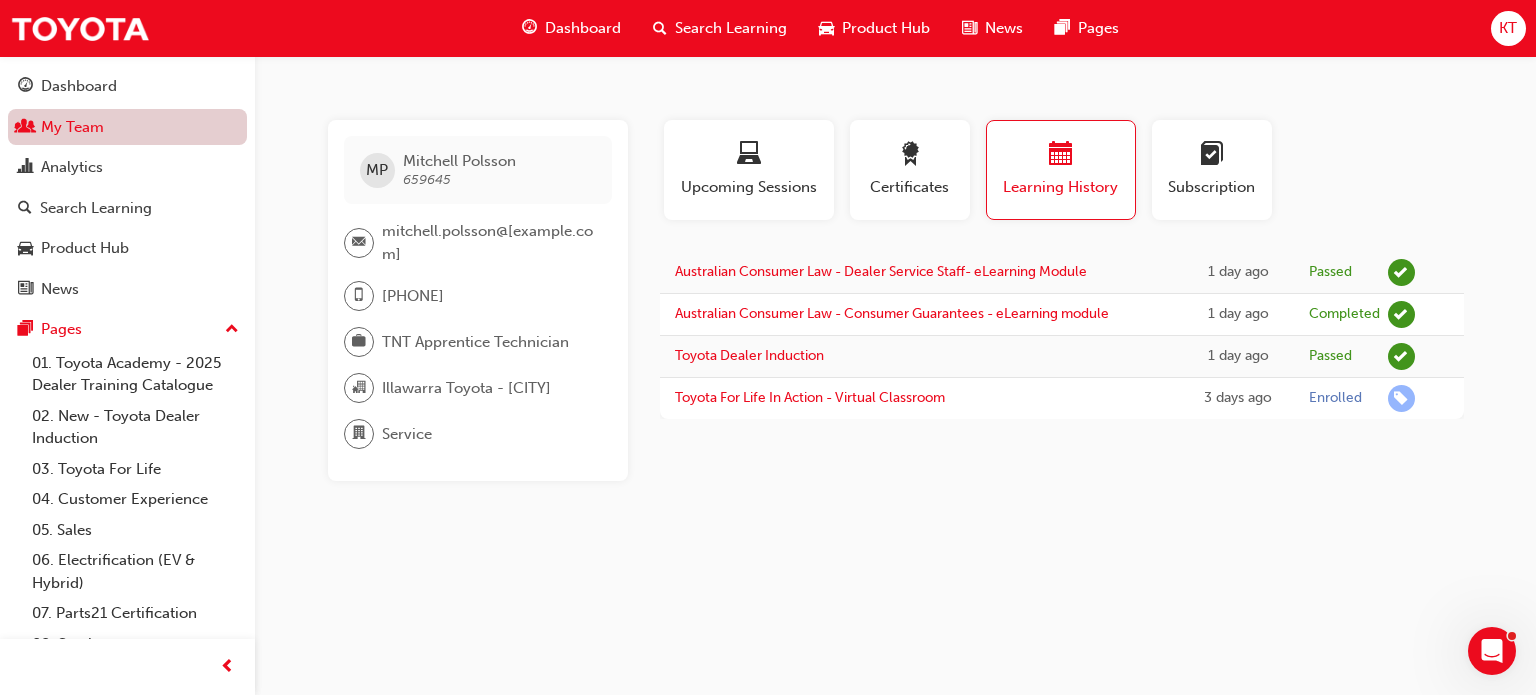 click on "My Team" at bounding box center (127, 127) 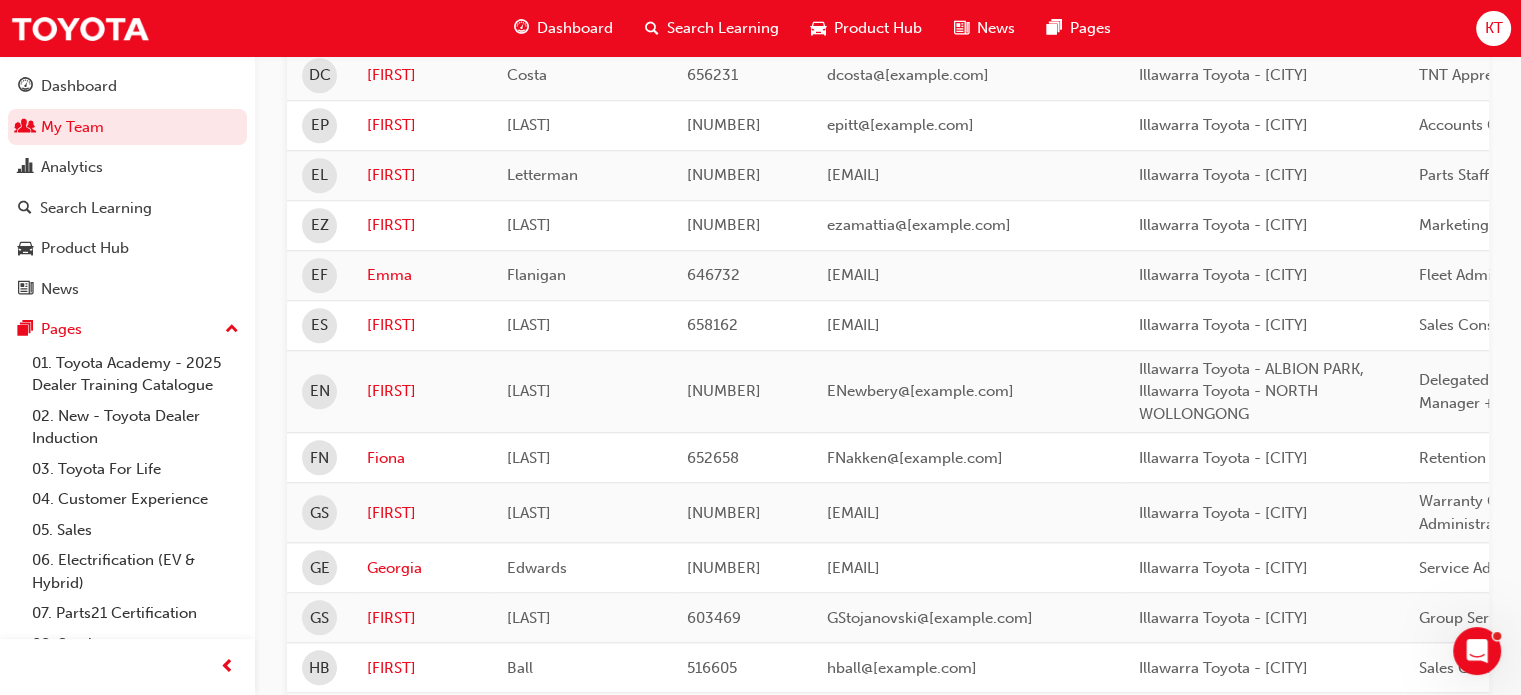 scroll, scrollTop: 1800, scrollLeft: 0, axis: vertical 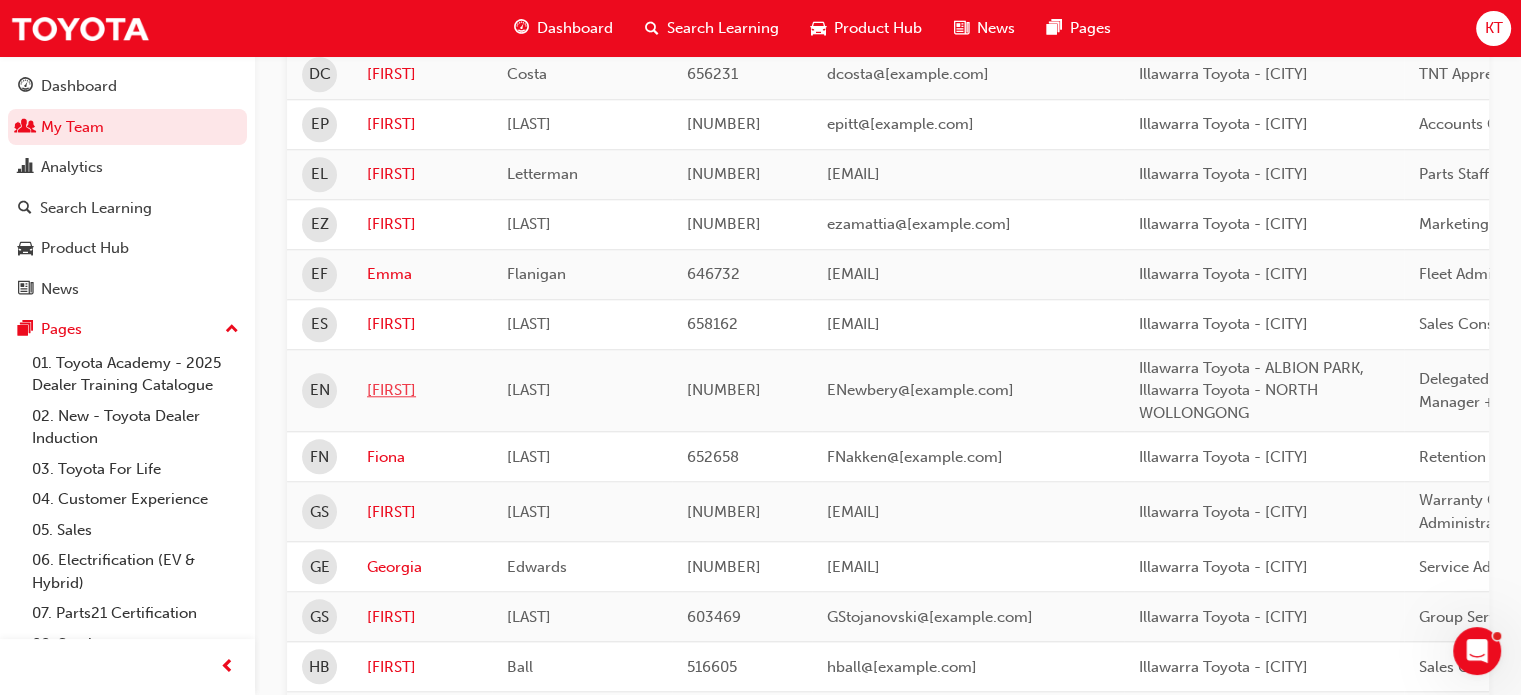 click on "[FIRST]" at bounding box center (422, 390) 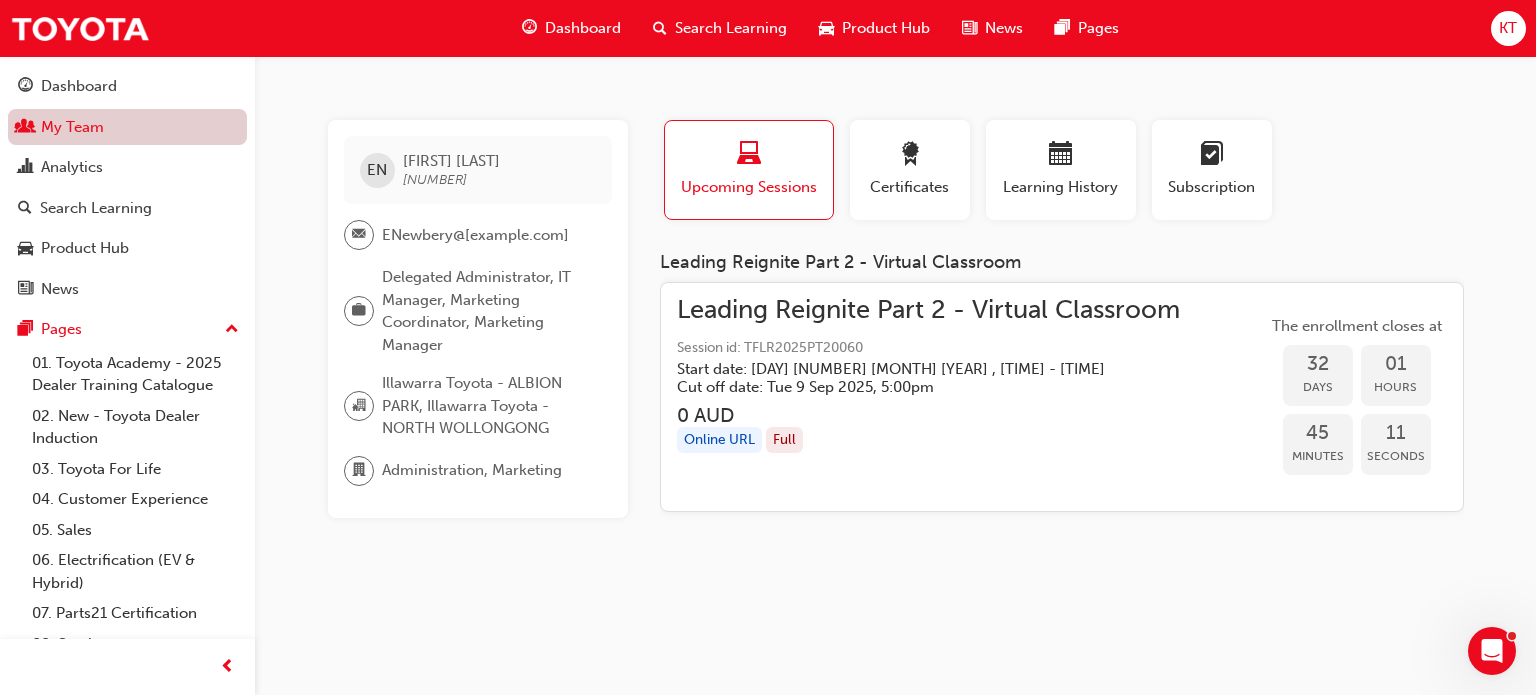 click on "My Team" at bounding box center [127, 127] 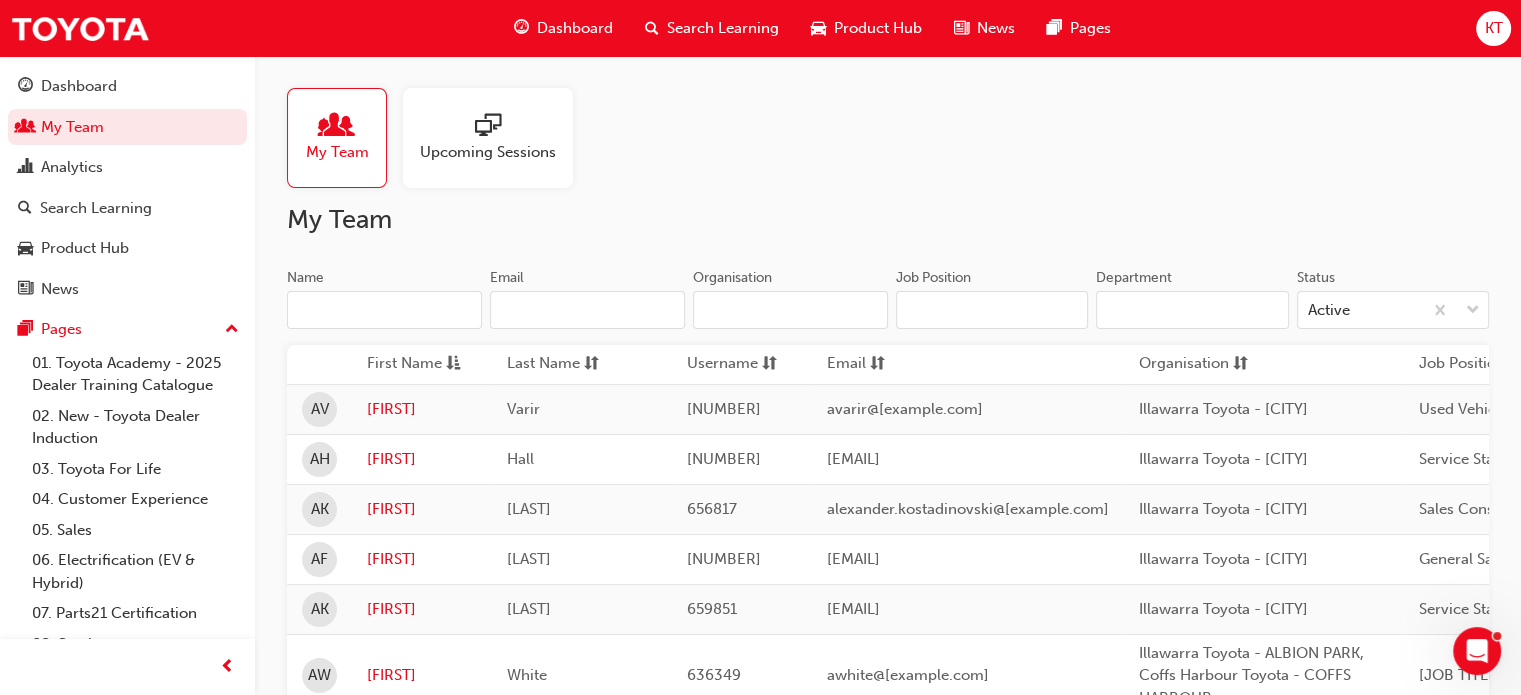 click at bounding box center [337, 127] 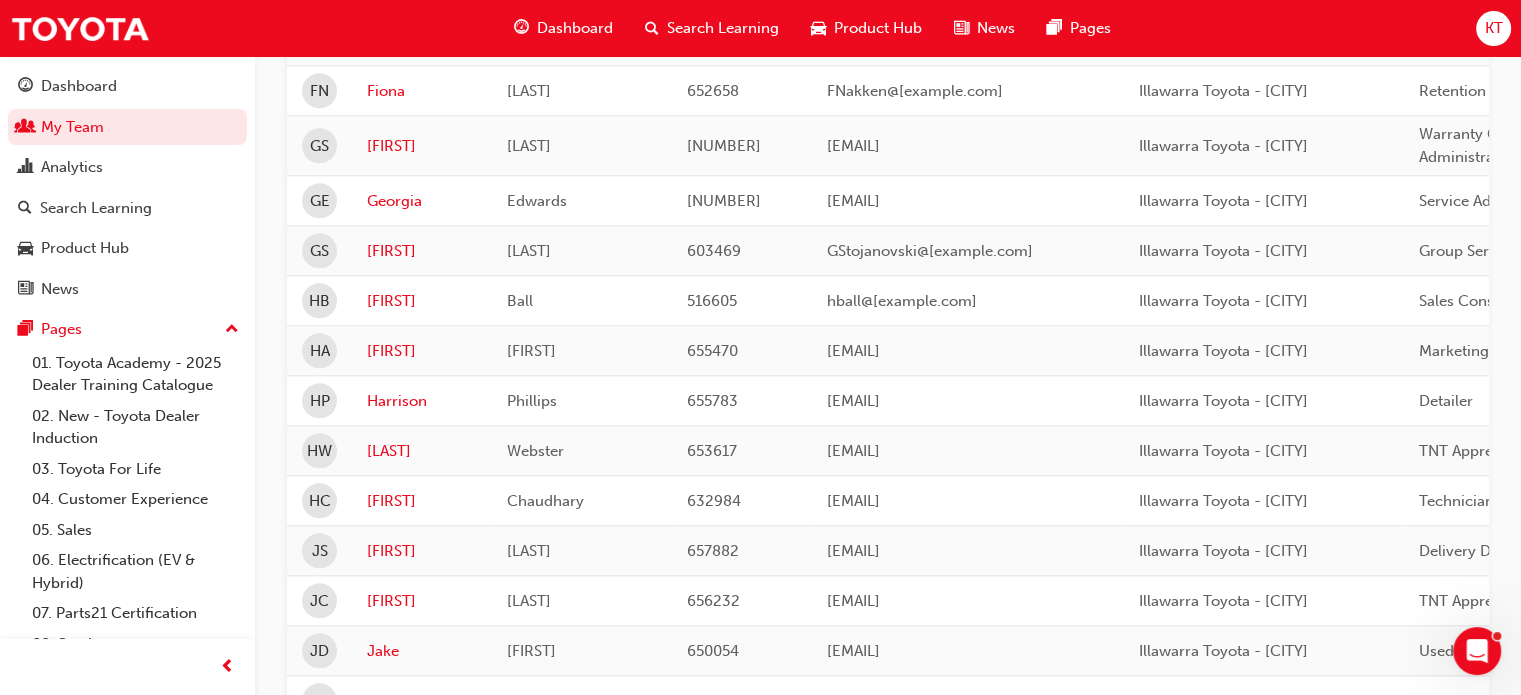 scroll, scrollTop: 2500, scrollLeft: 0, axis: vertical 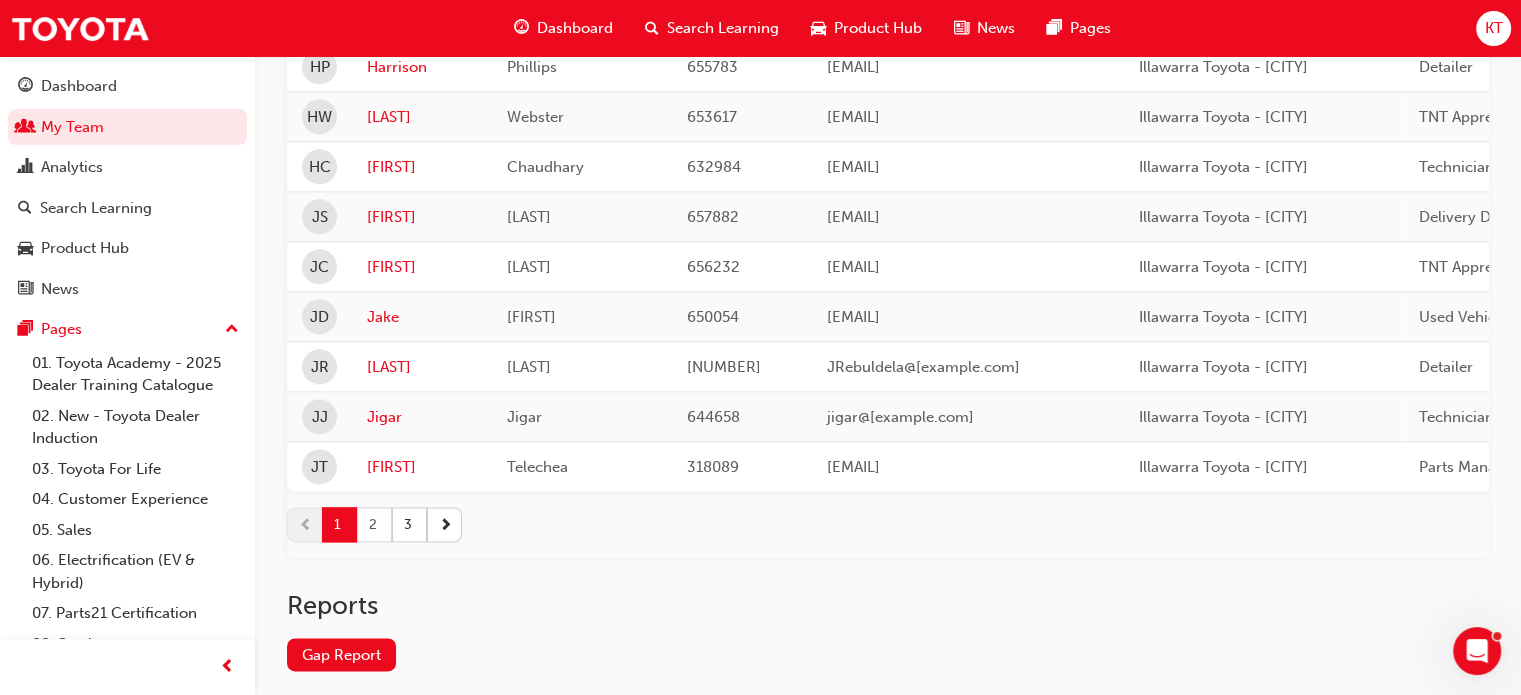 click on "2" at bounding box center [374, 524] 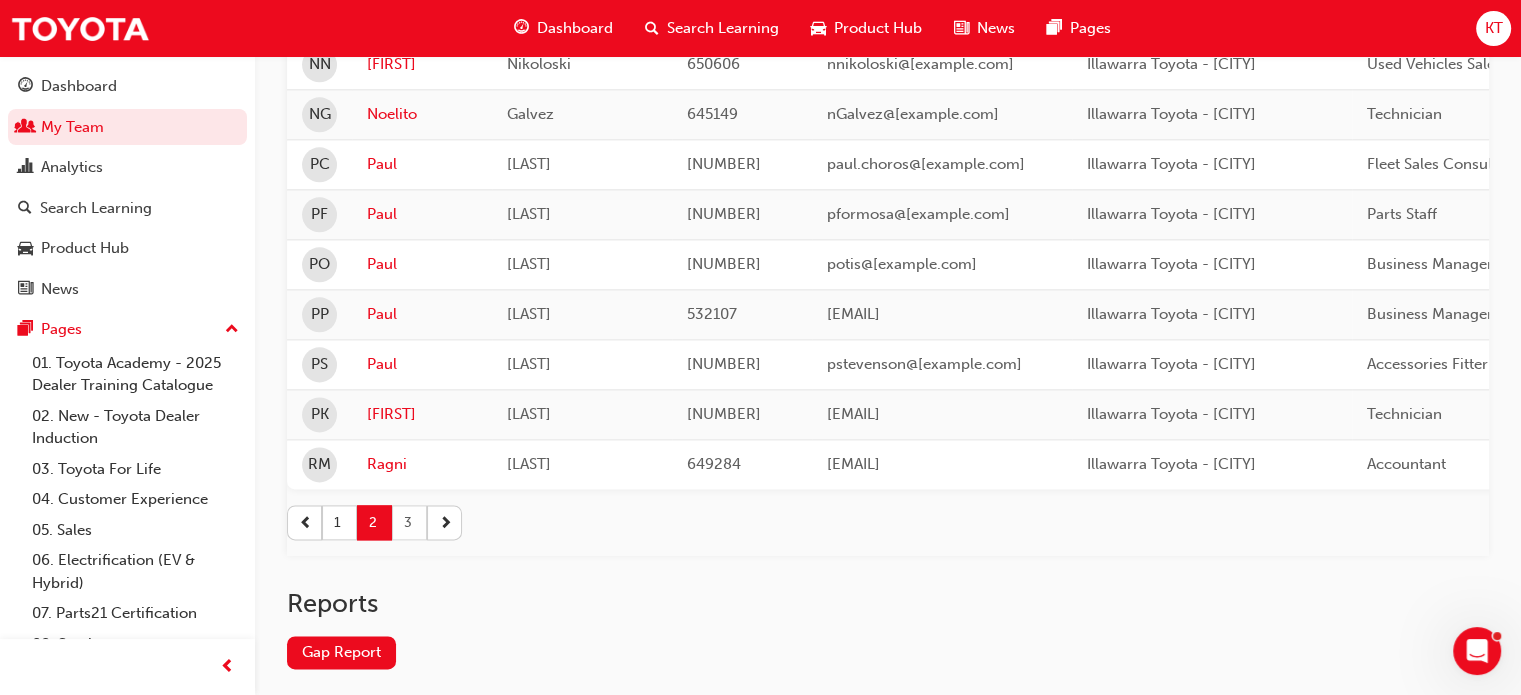 click on "3" at bounding box center [409, 522] 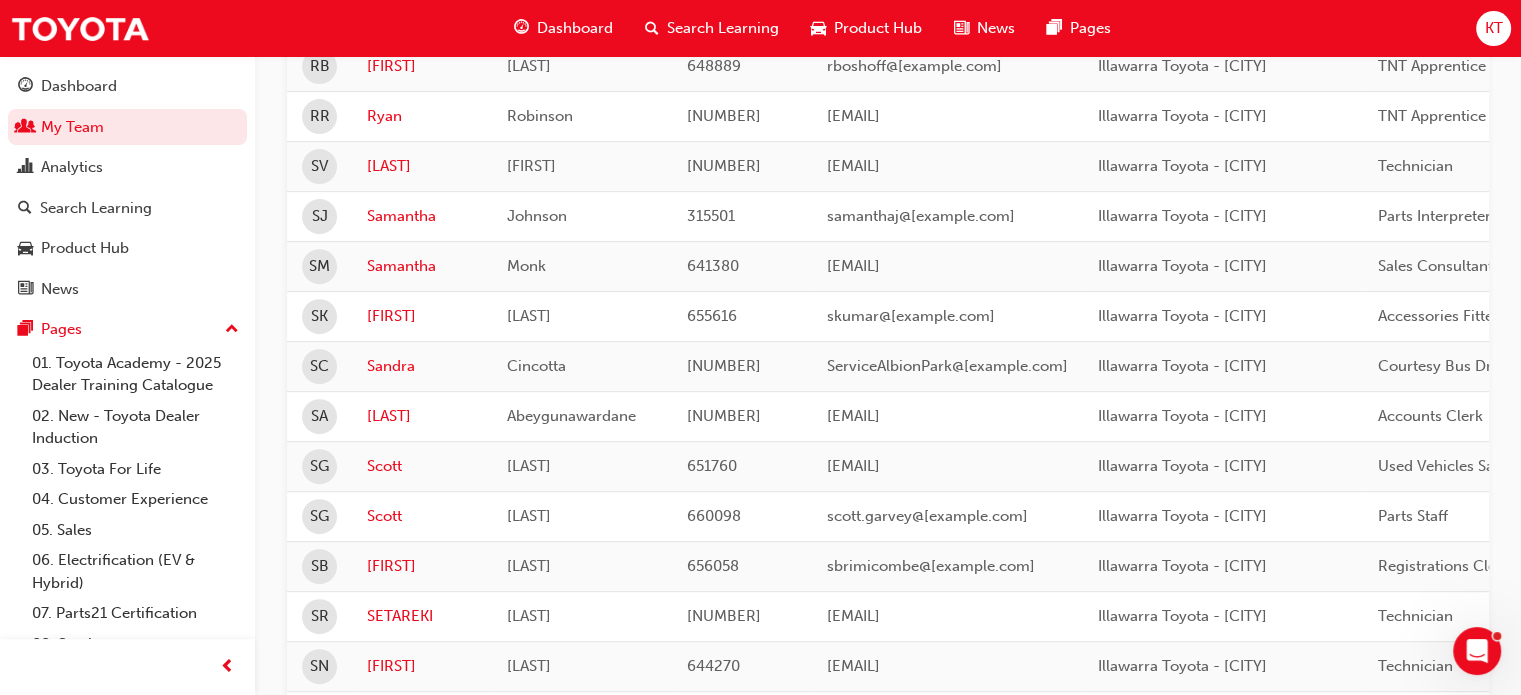 scroll, scrollTop: 143, scrollLeft: 0, axis: vertical 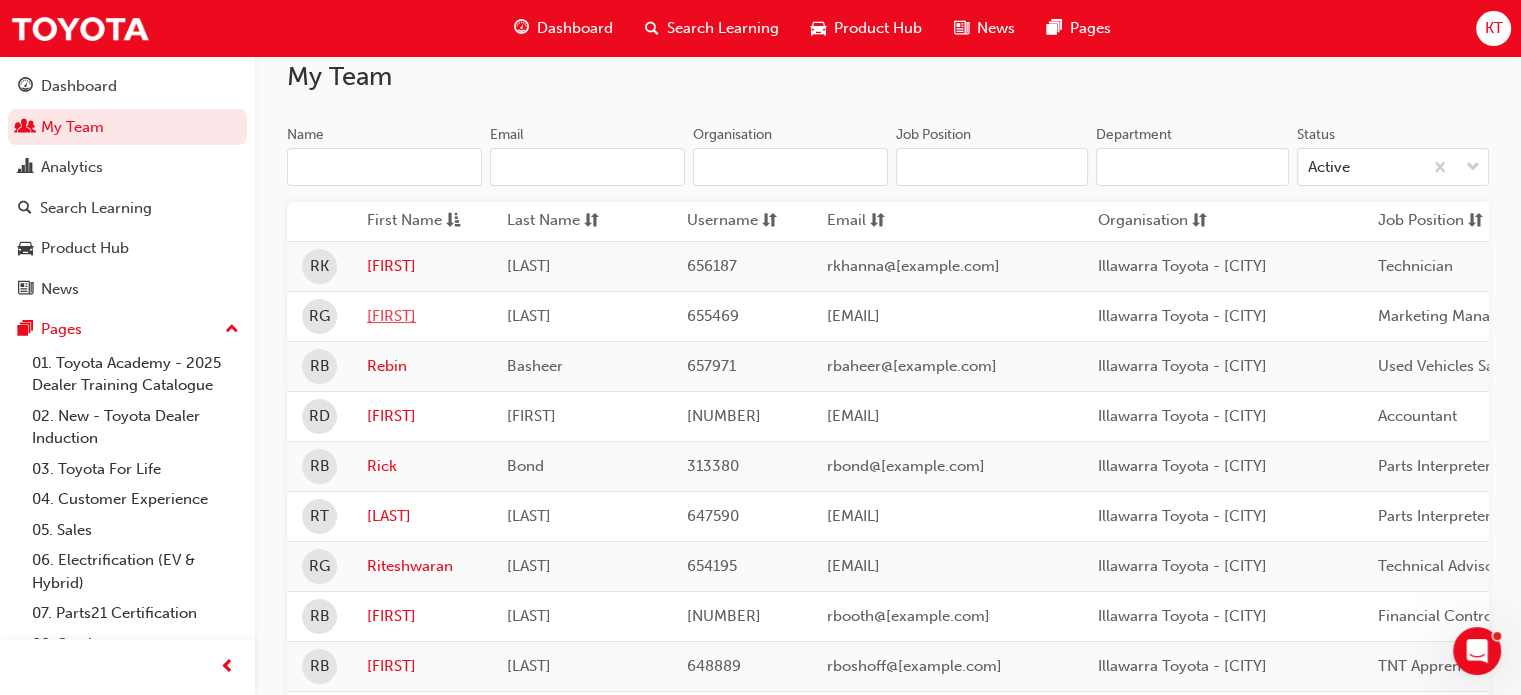click on "[FIRST]" at bounding box center [422, 316] 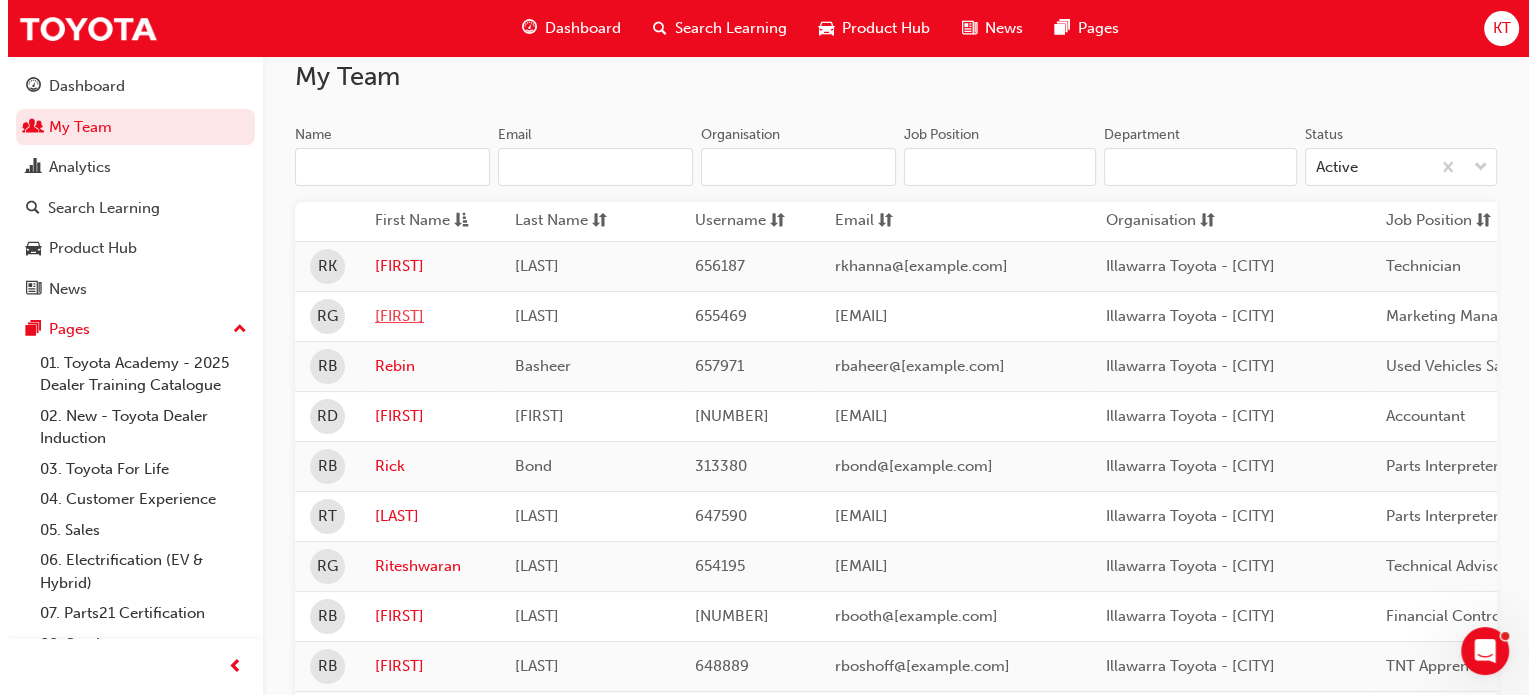 scroll, scrollTop: 0, scrollLeft: 0, axis: both 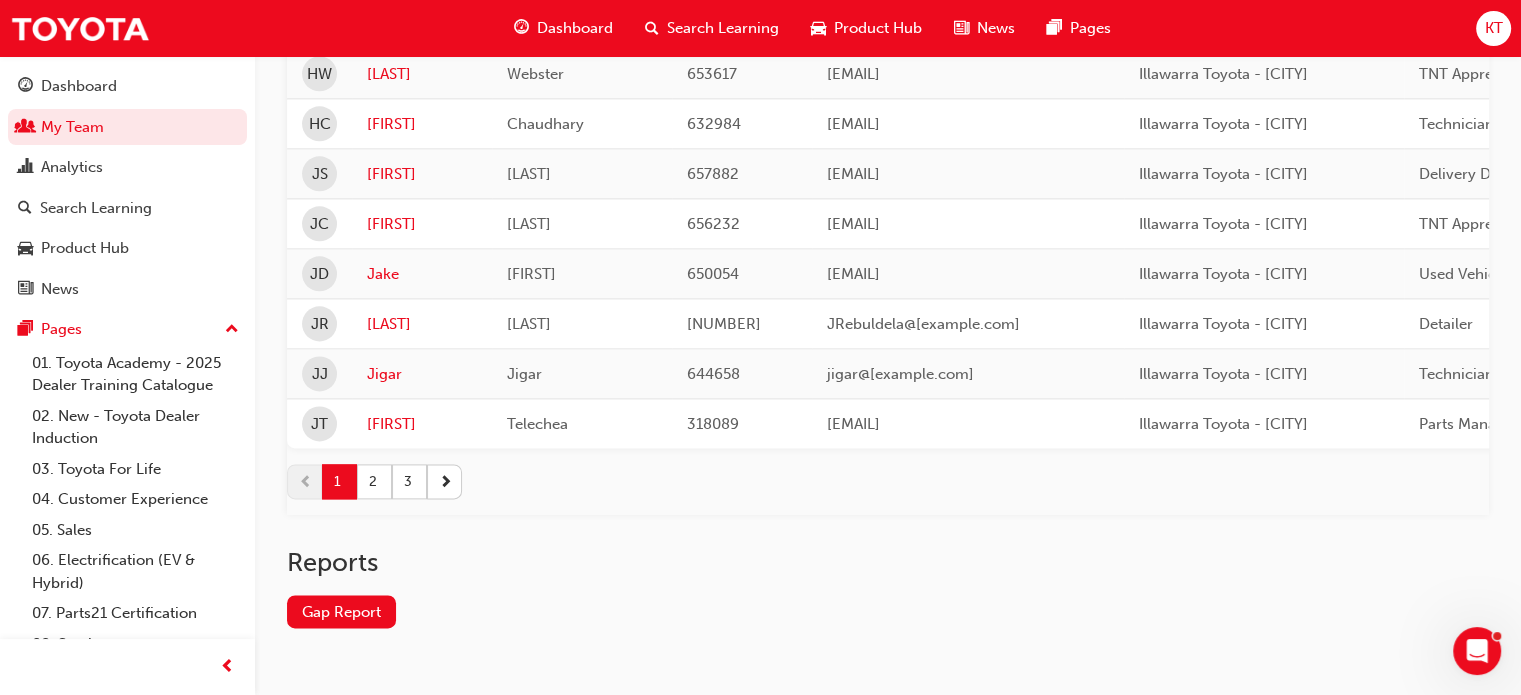 click on "[FIRST]" at bounding box center [422, -26] 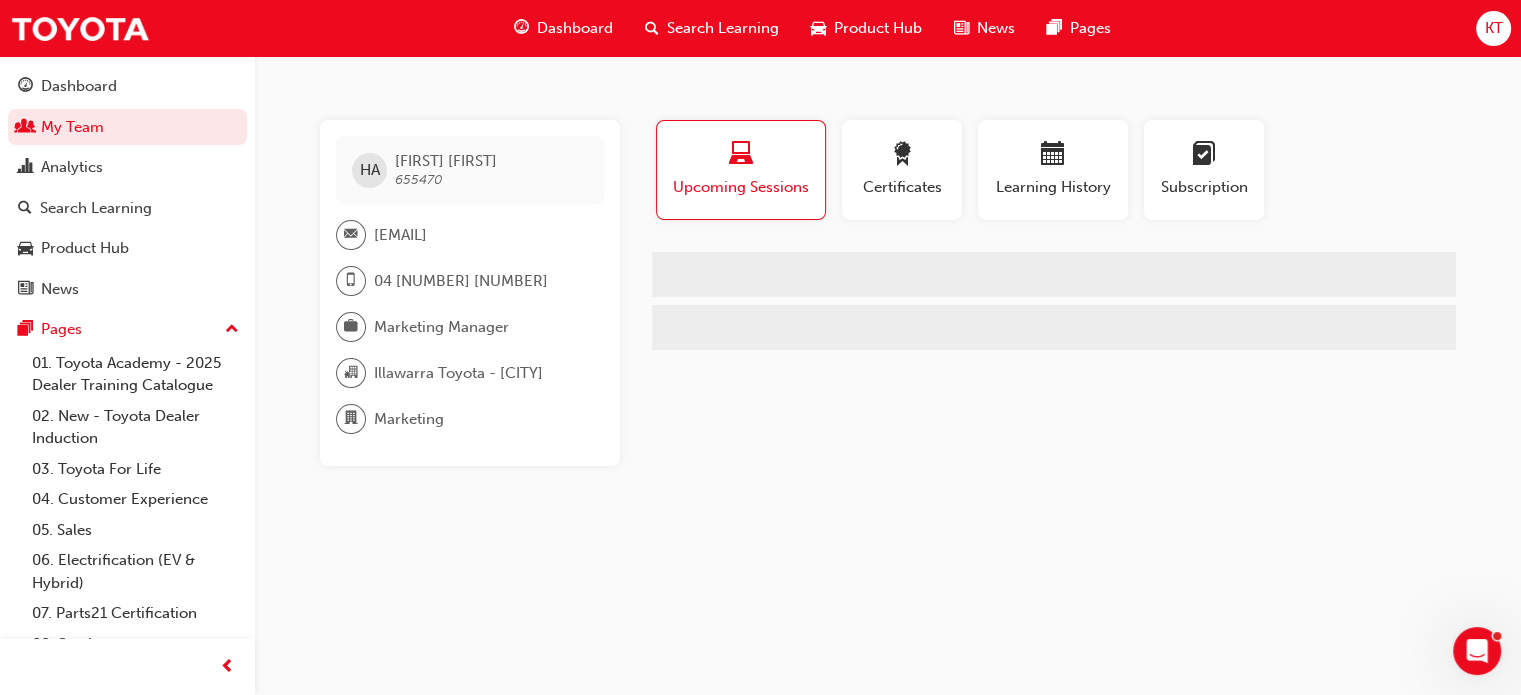 scroll, scrollTop: 0, scrollLeft: 0, axis: both 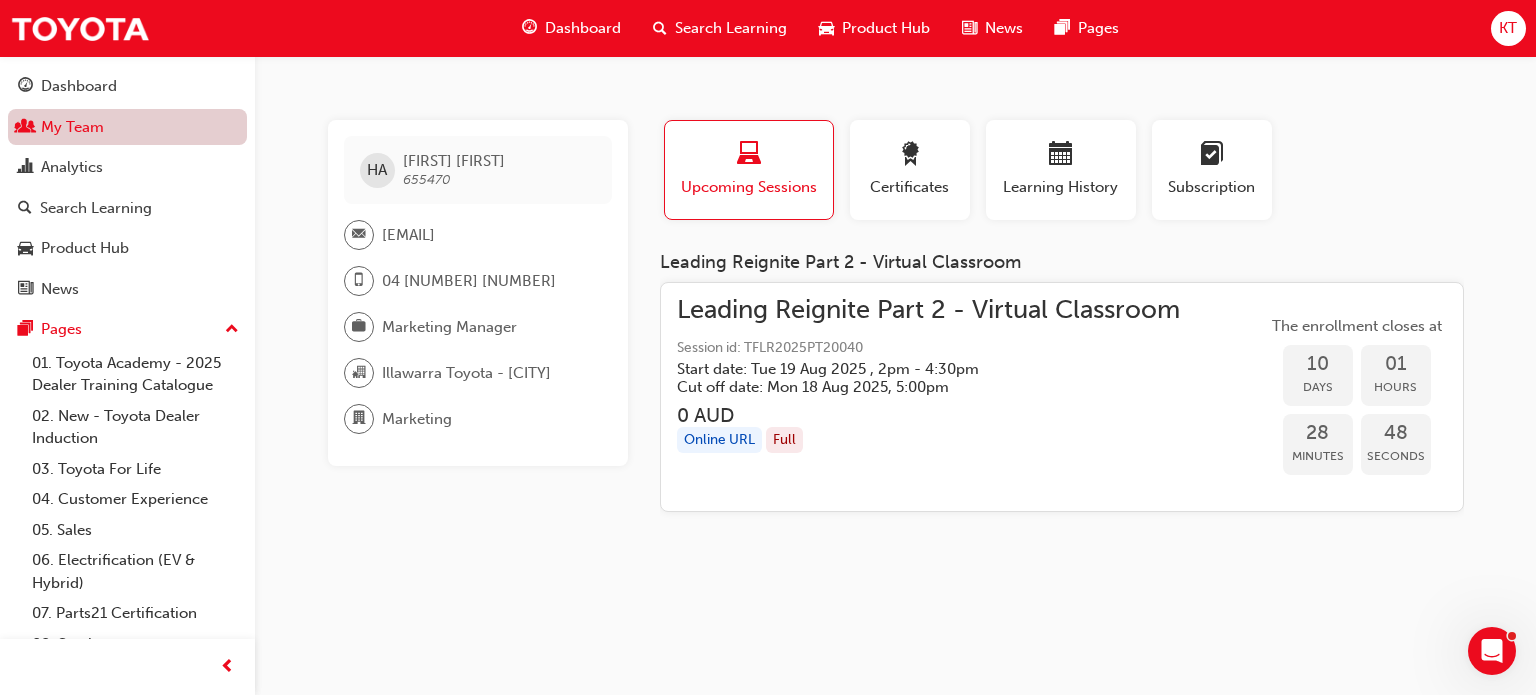 click on "My Team" at bounding box center (127, 127) 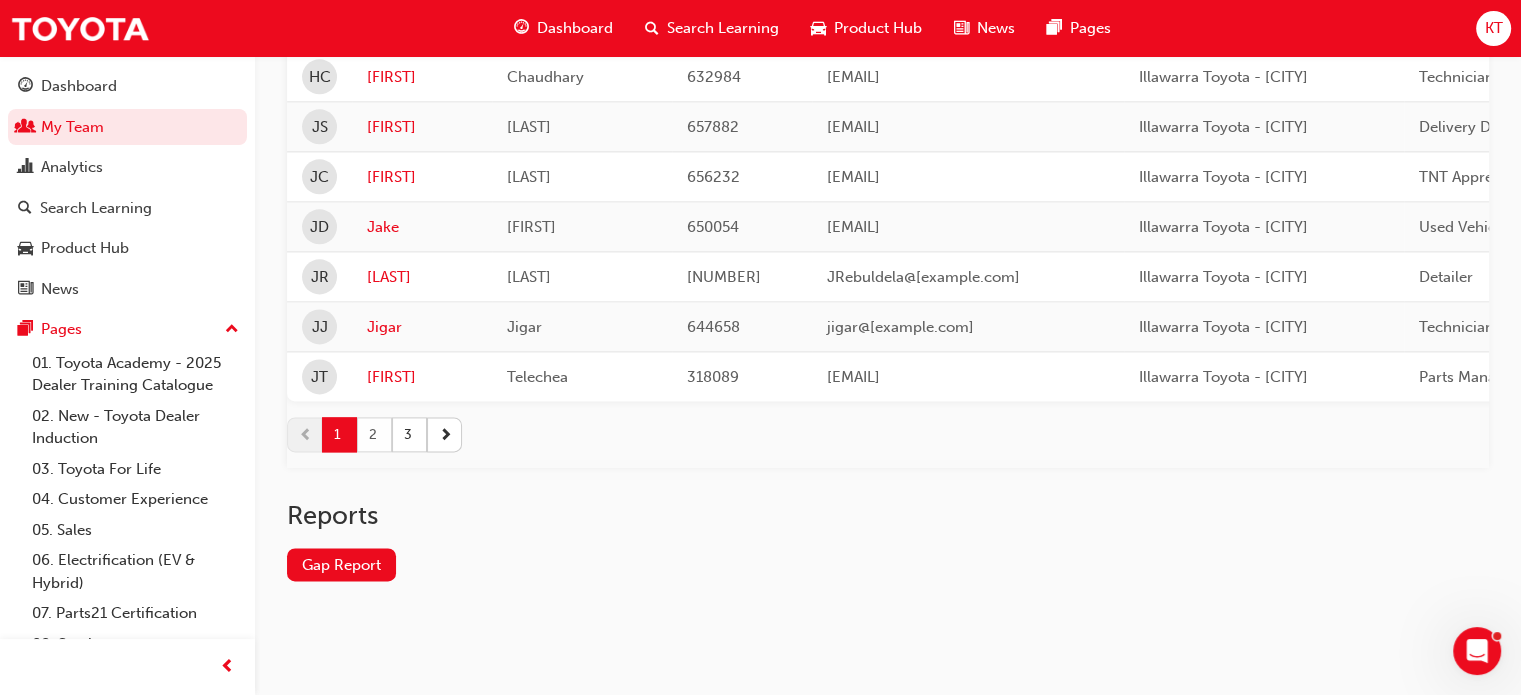 click on "2" at bounding box center (374, 434) 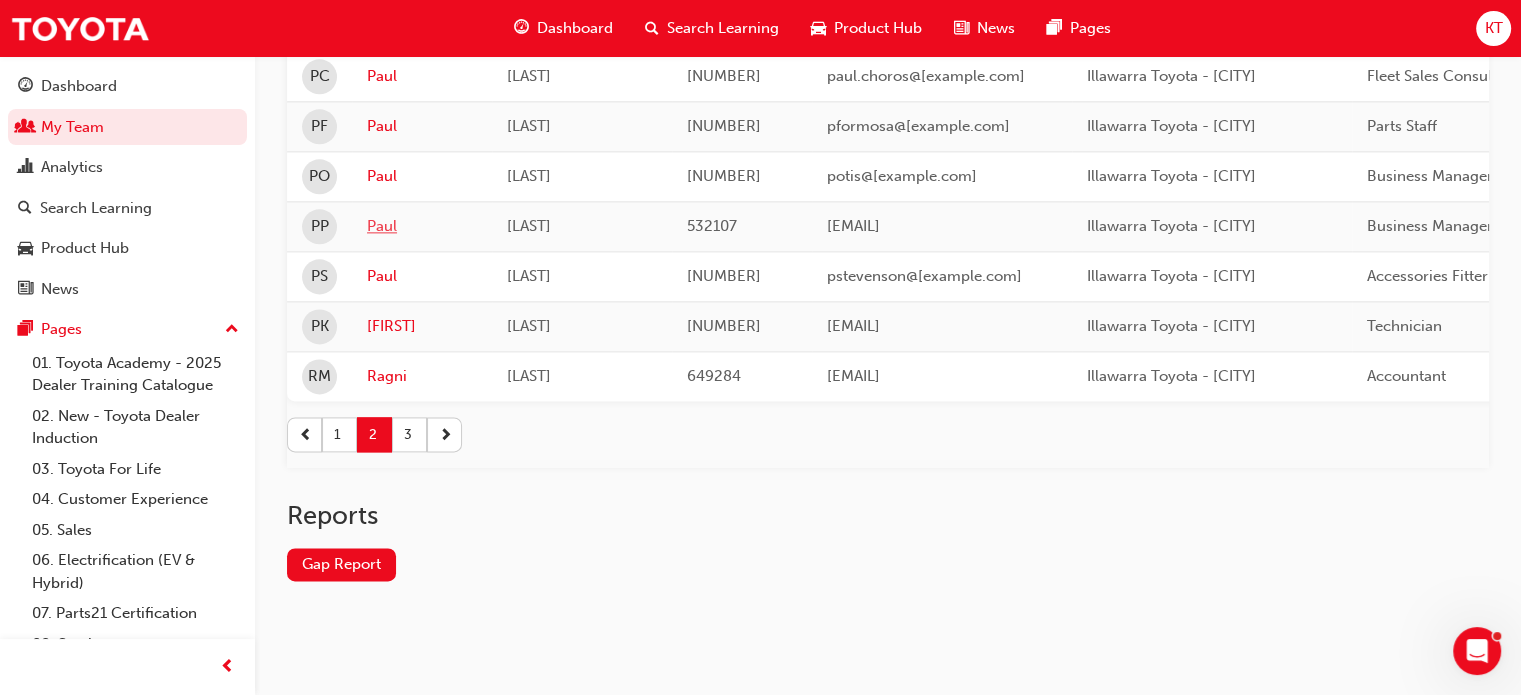 click on "Paul" at bounding box center (422, 226) 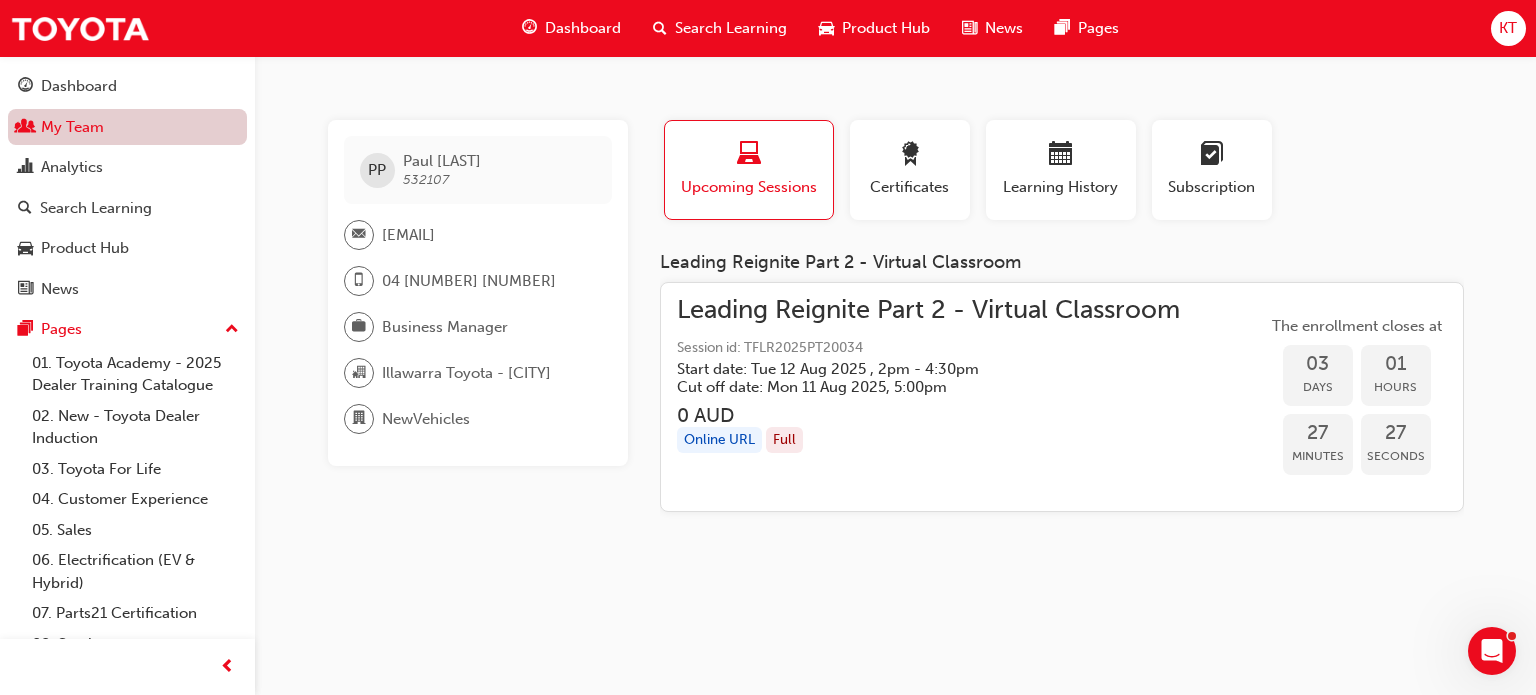 click on "My Team" at bounding box center (127, 127) 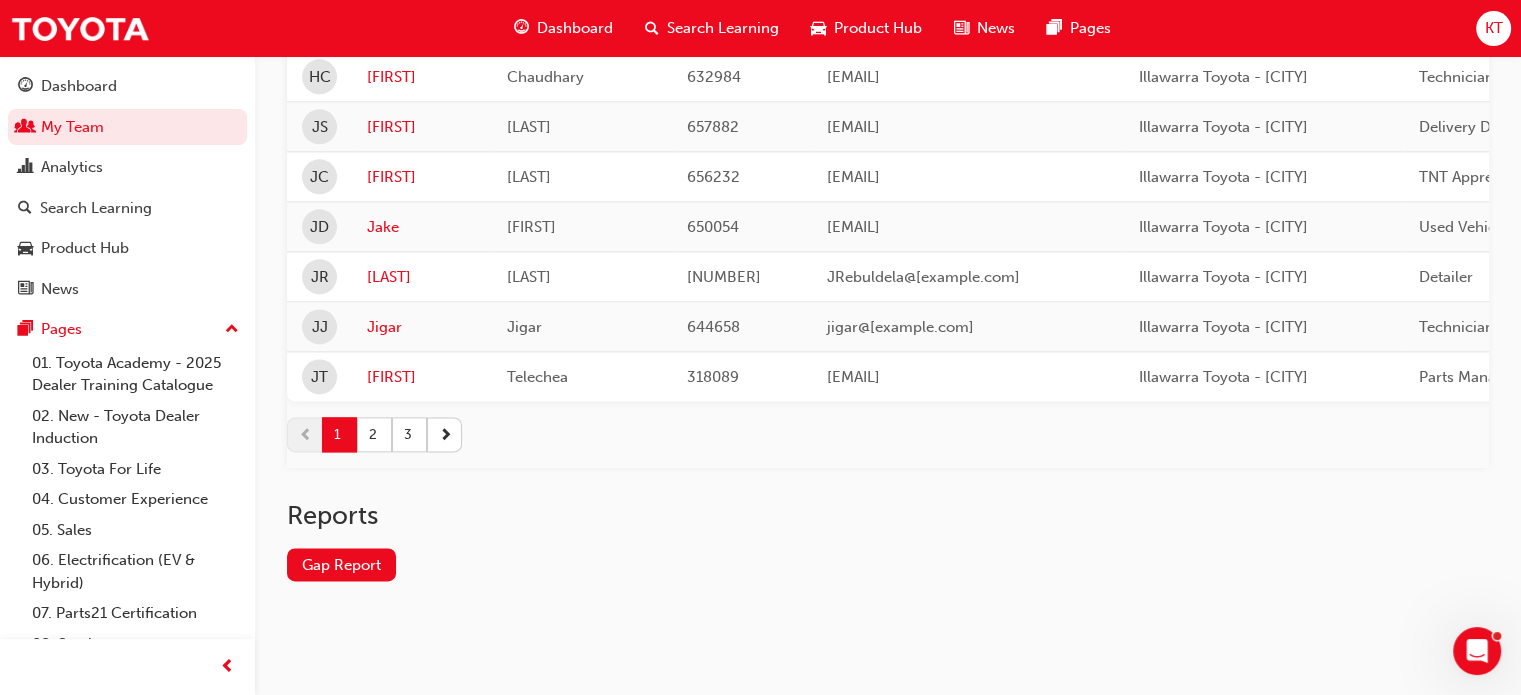 scroll, scrollTop: 2746, scrollLeft: 0, axis: vertical 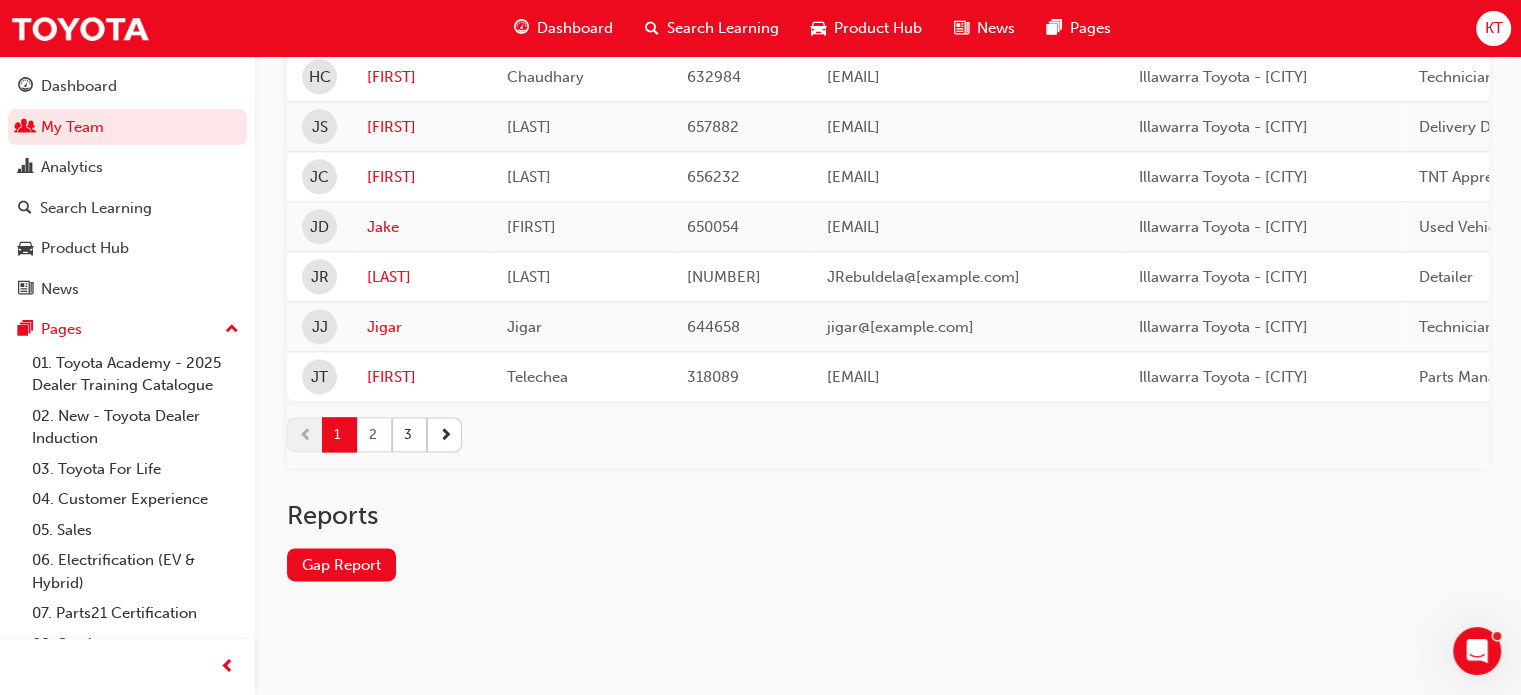 click on "2" at bounding box center (374, 434) 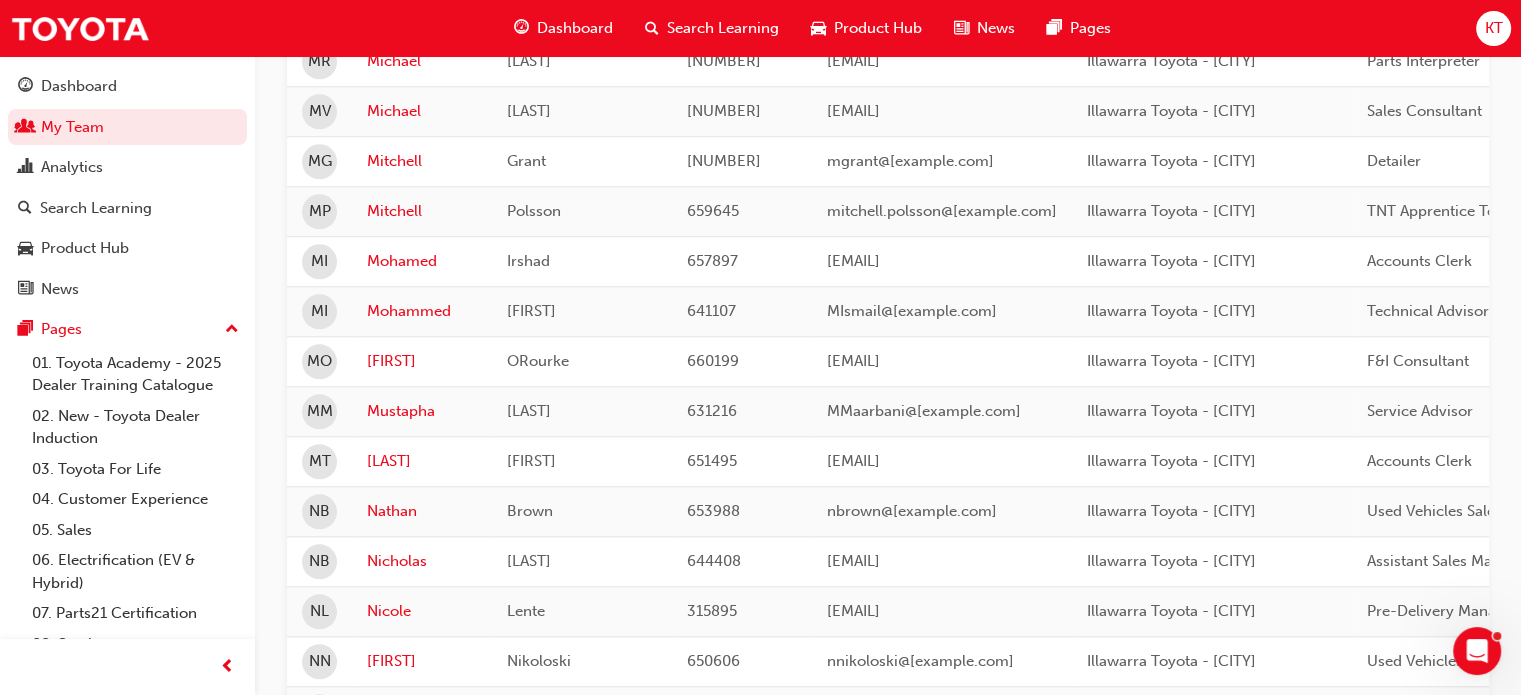 scroll, scrollTop: 1803, scrollLeft: 0, axis: vertical 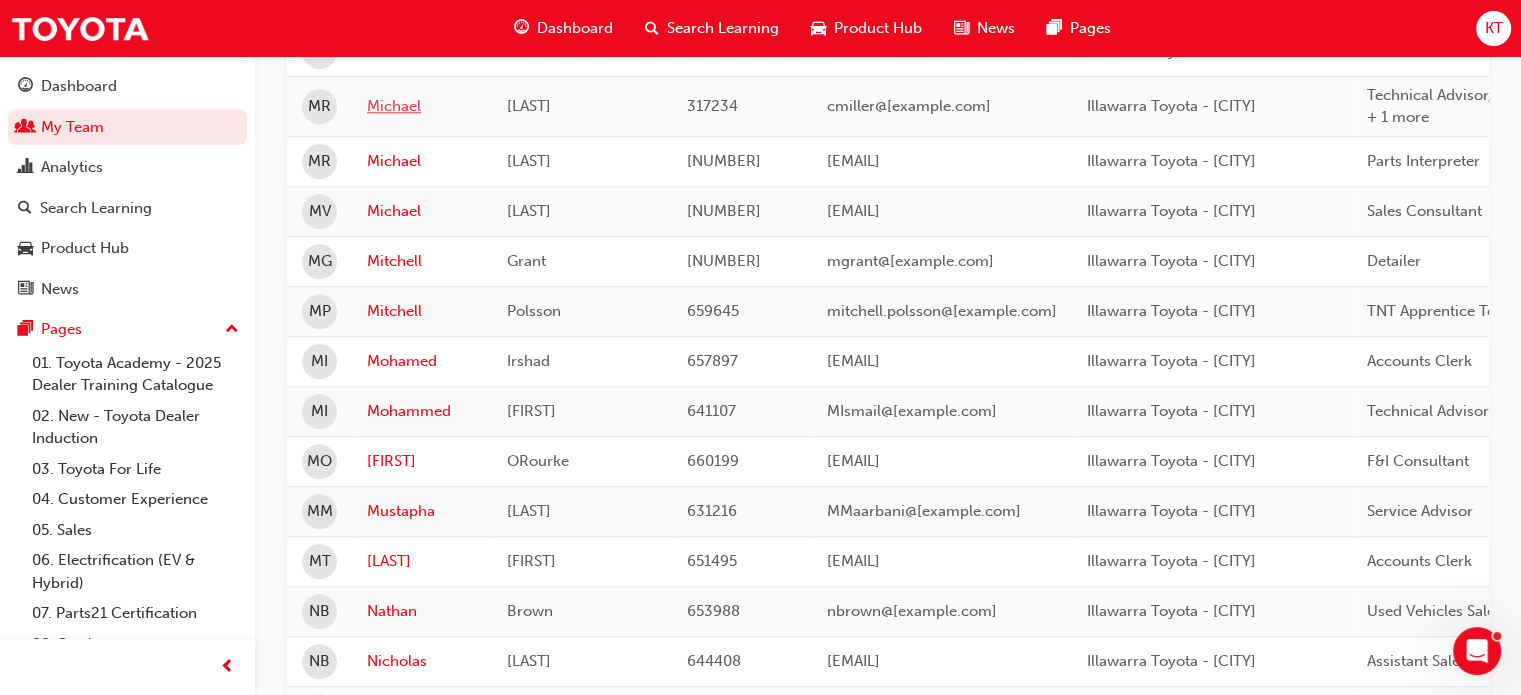 click on "Michael" at bounding box center [422, 106] 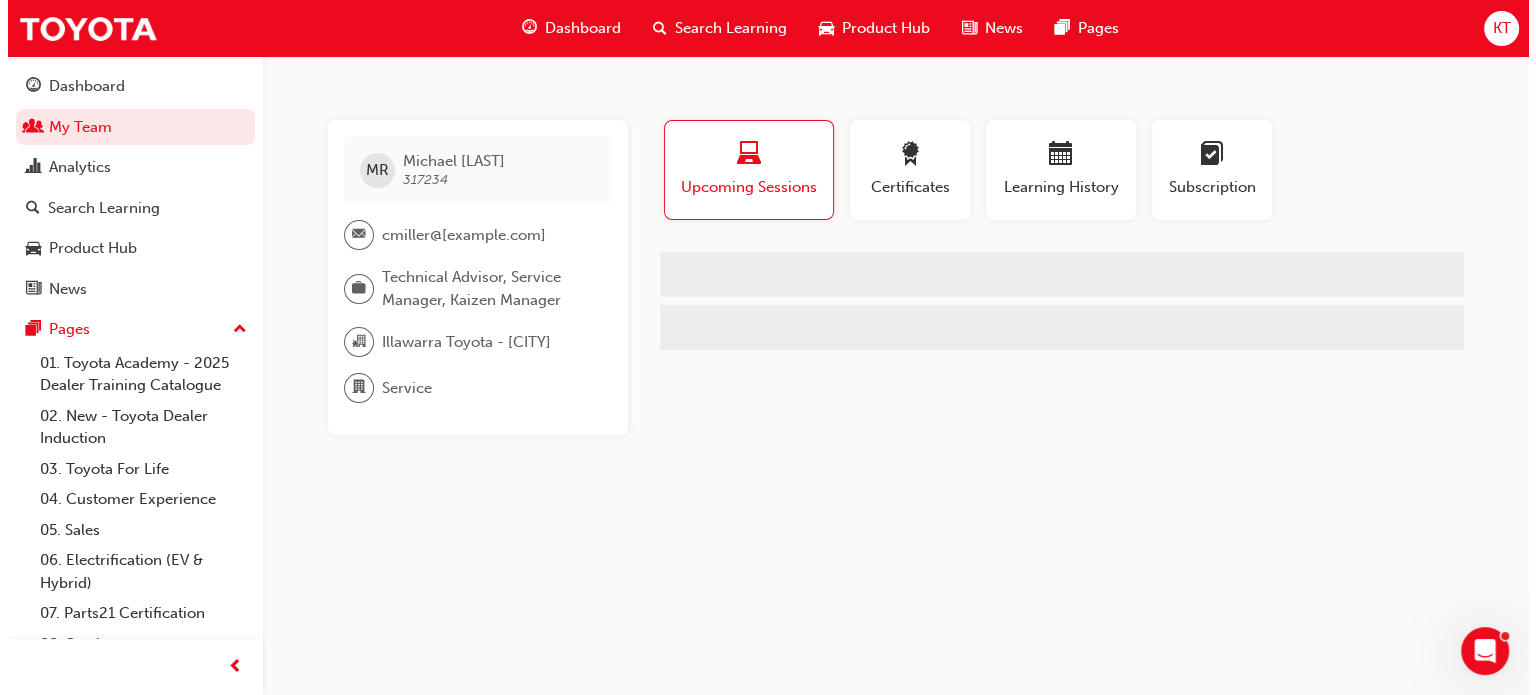 scroll, scrollTop: 0, scrollLeft: 0, axis: both 